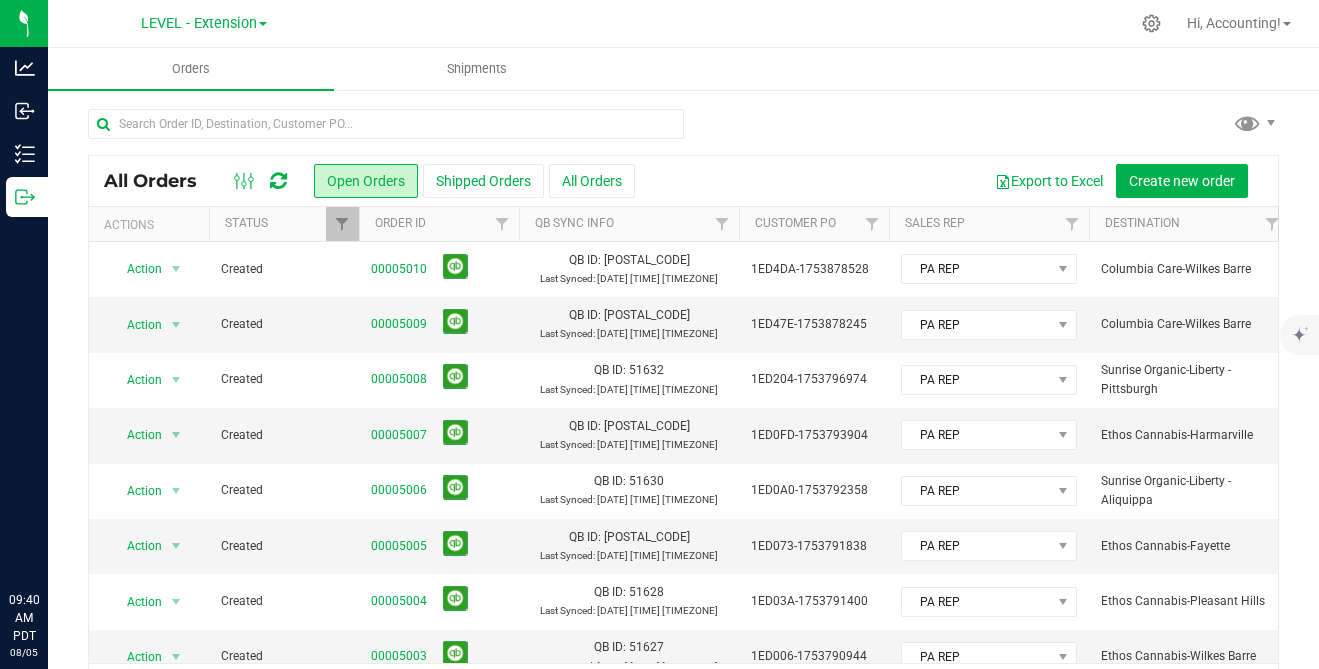 scroll, scrollTop: 0, scrollLeft: 0, axis: both 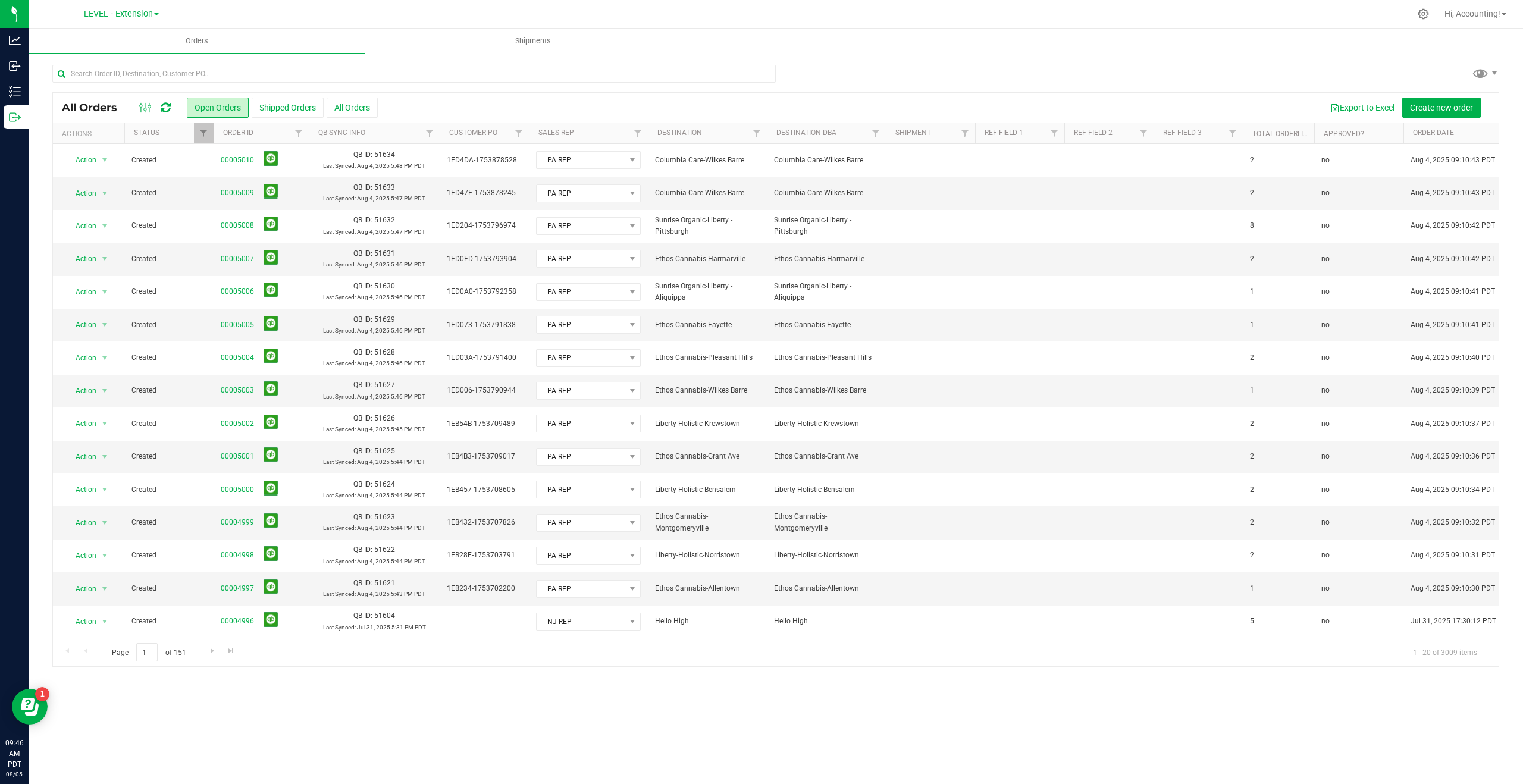 click at bounding box center (648, 133) 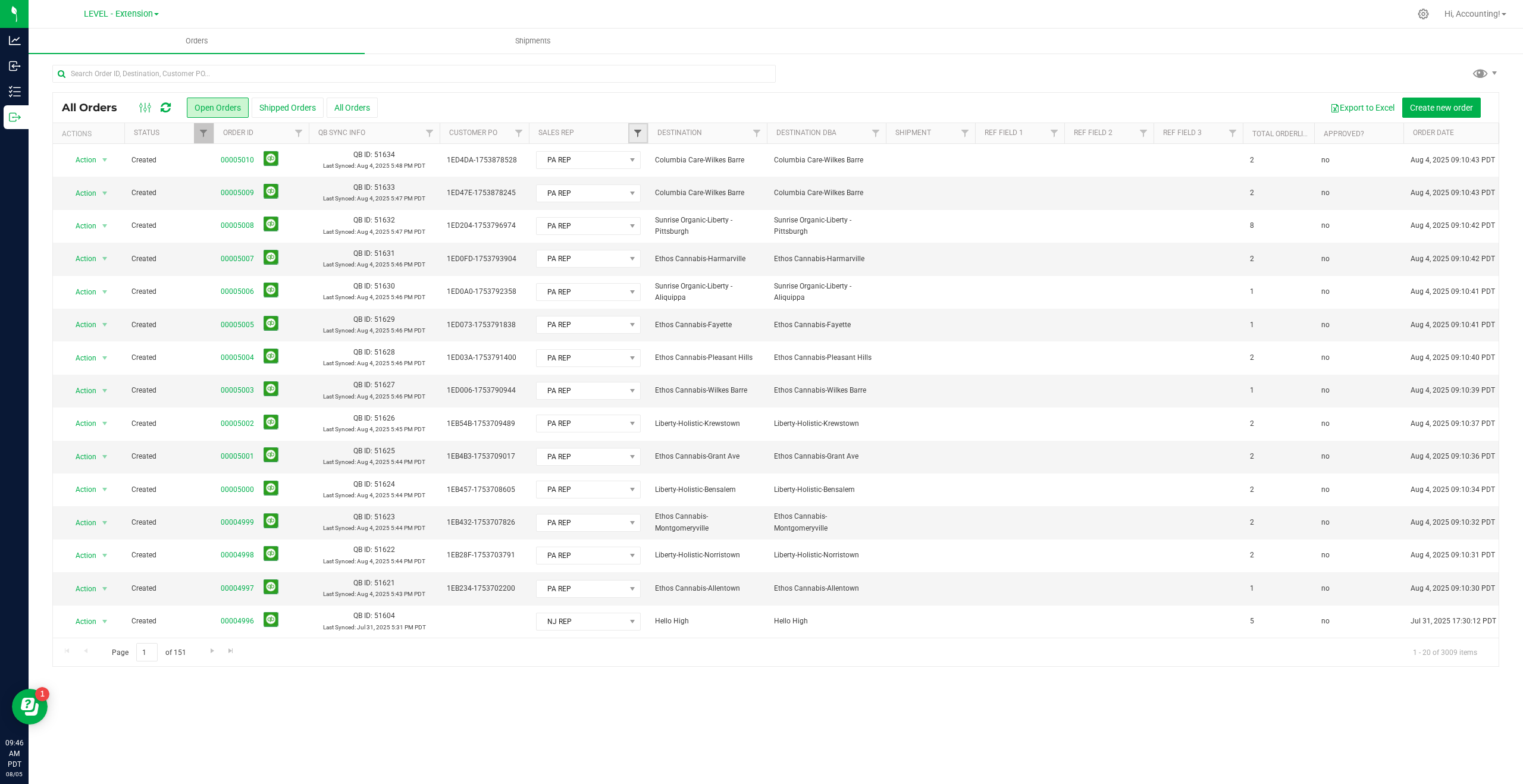 click at bounding box center (638, 133) 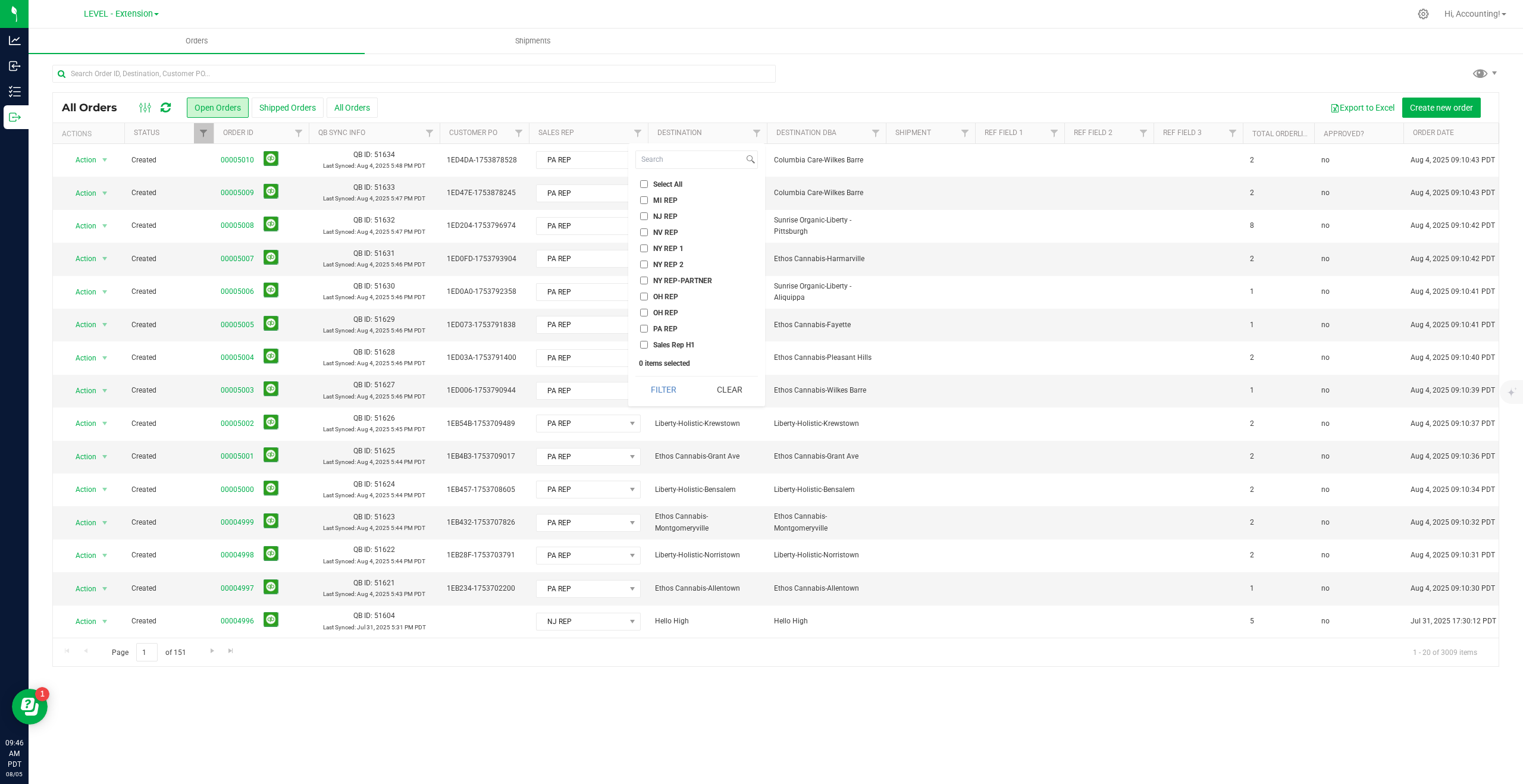 click on "MI REP" at bounding box center [644, 200] 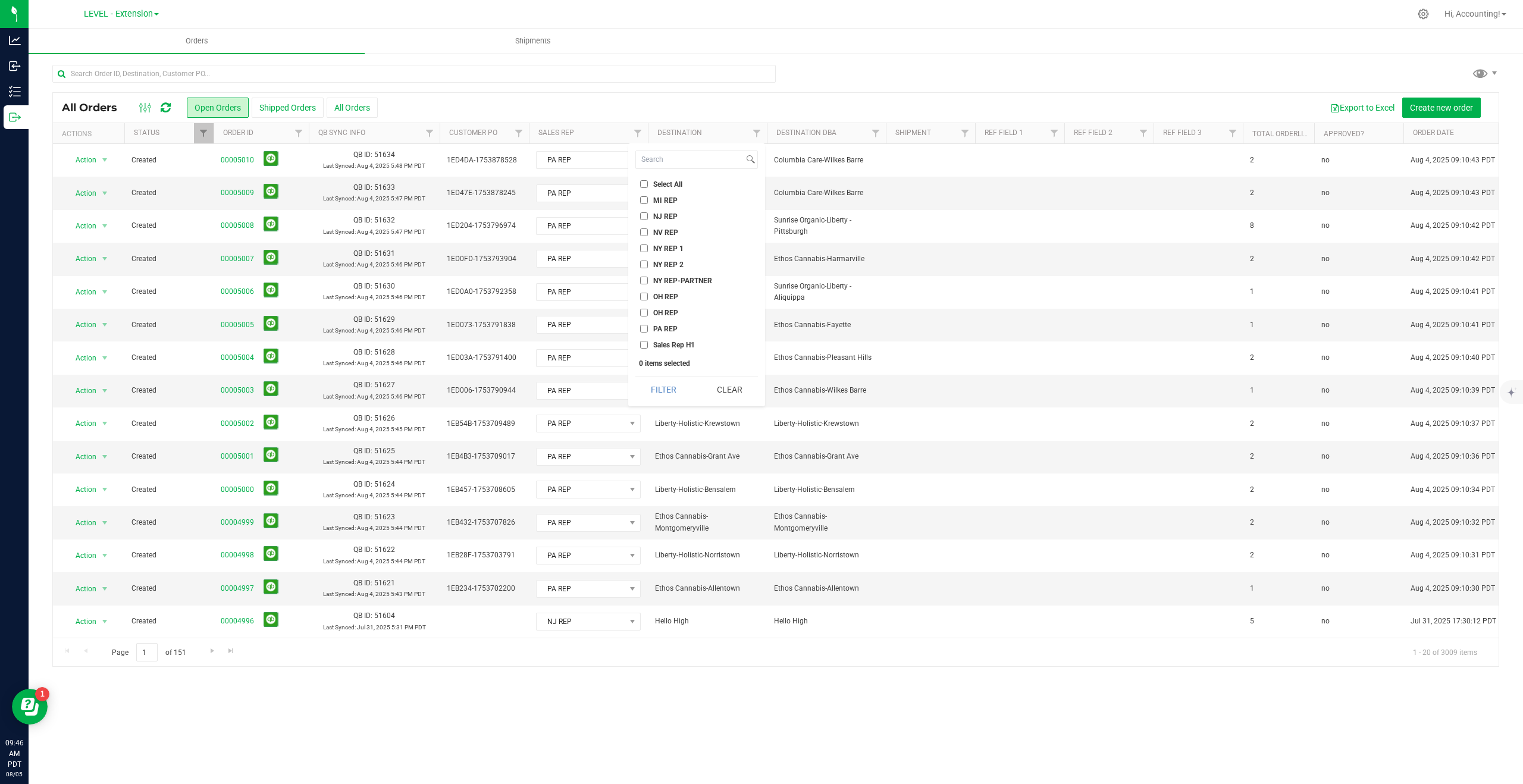 checkbox on "true" 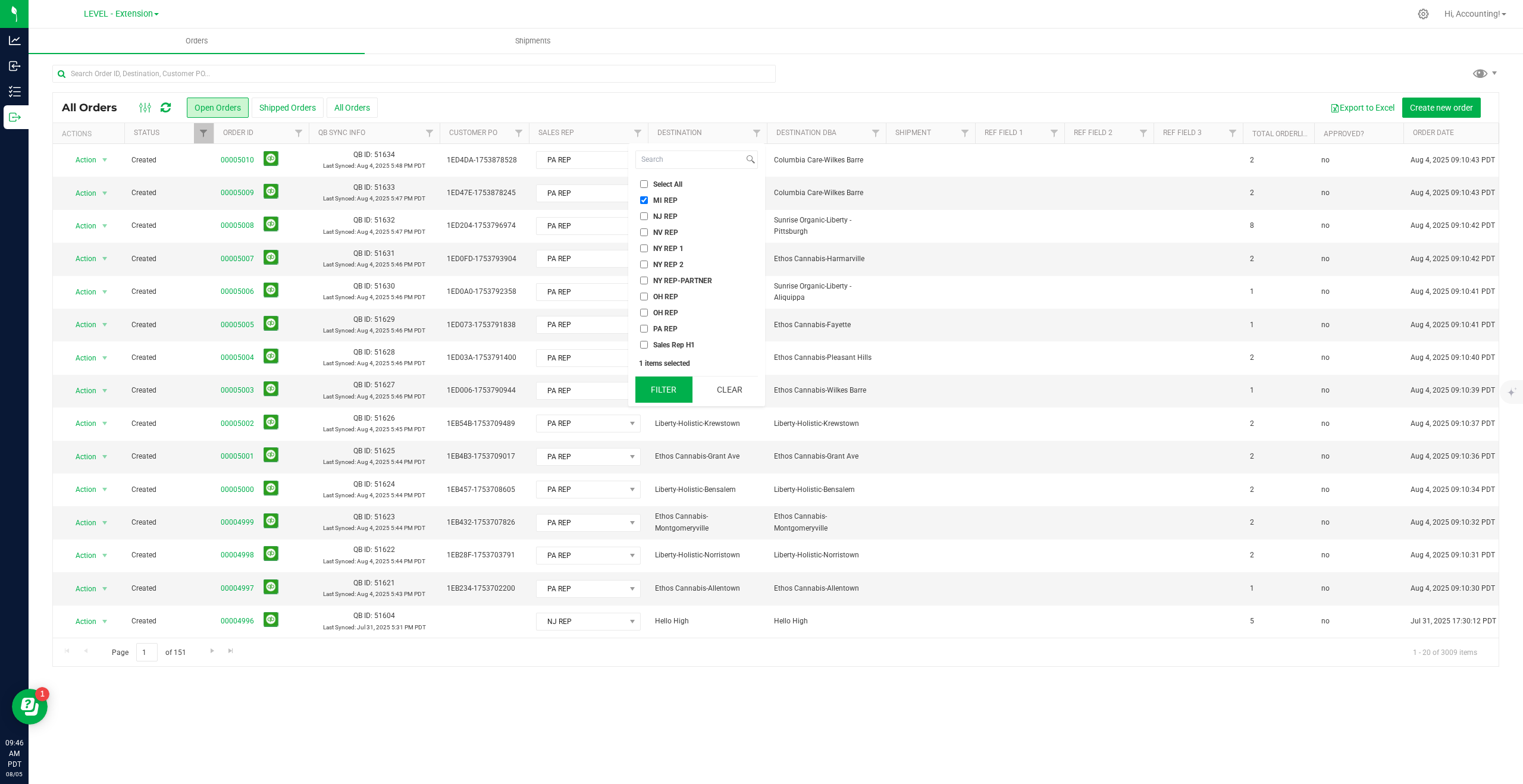 click on "Filter" at bounding box center (664, 390) 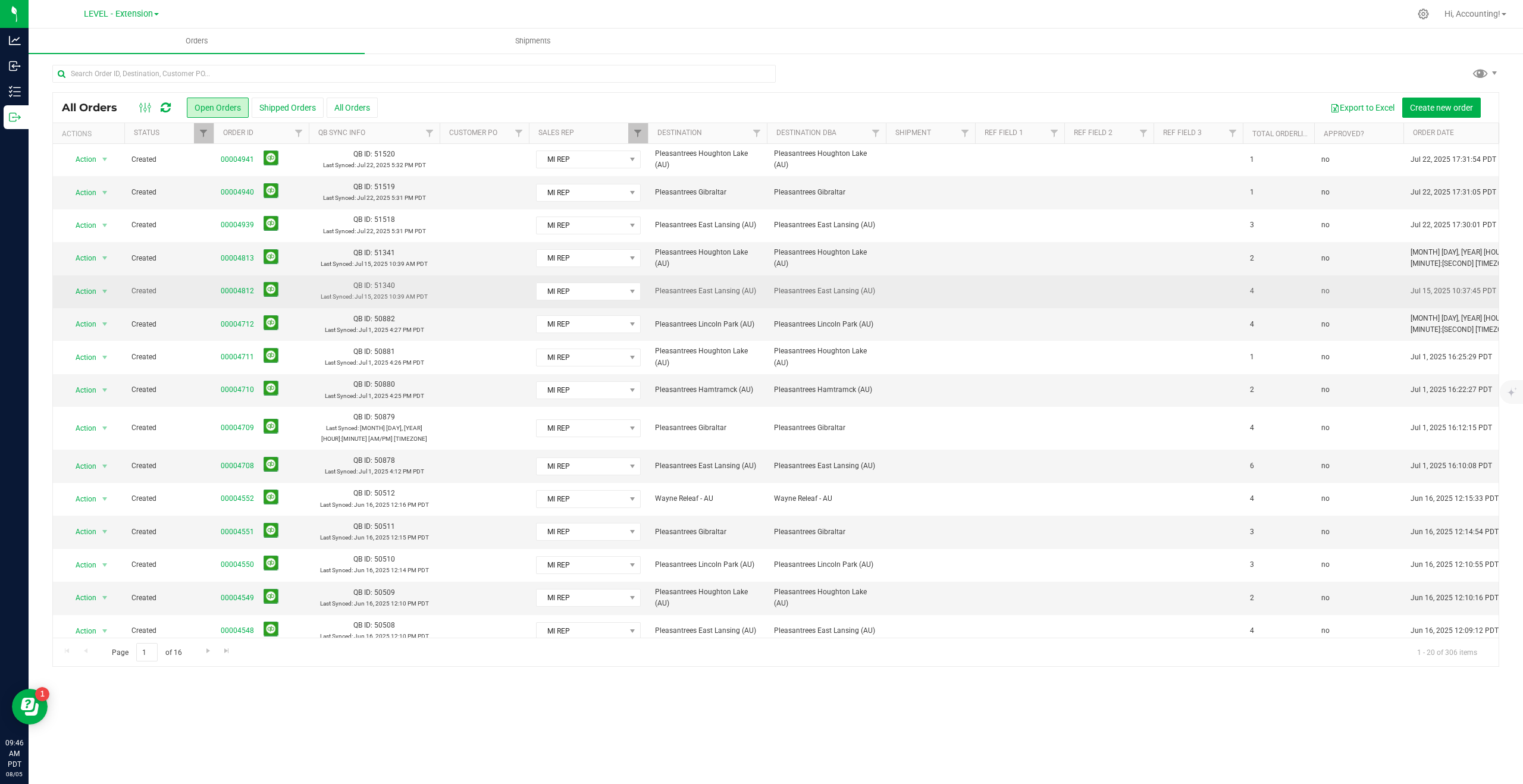 scroll, scrollTop: 1, scrollLeft: 36, axis: both 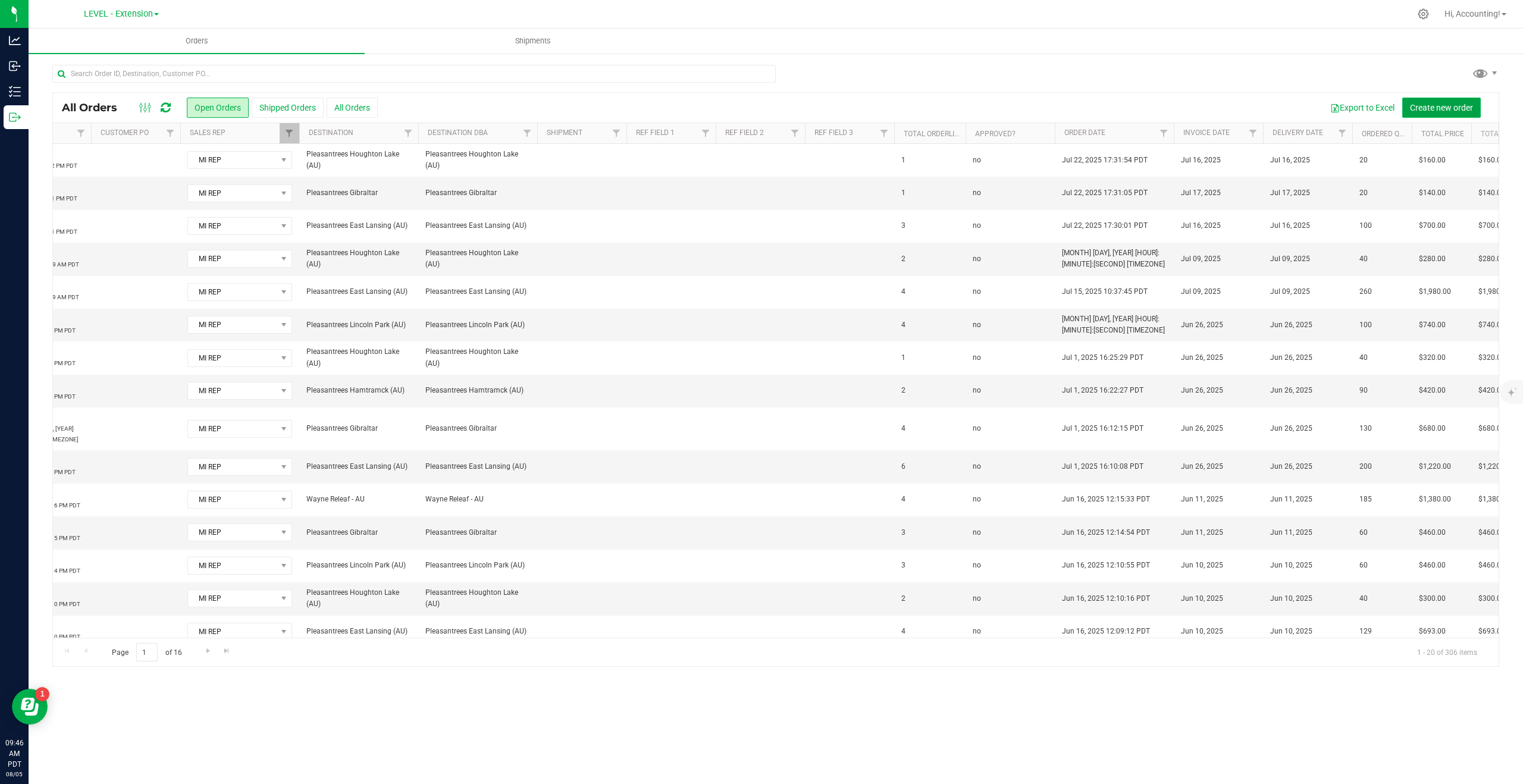 click on "Create new order" at bounding box center [1441, 108] 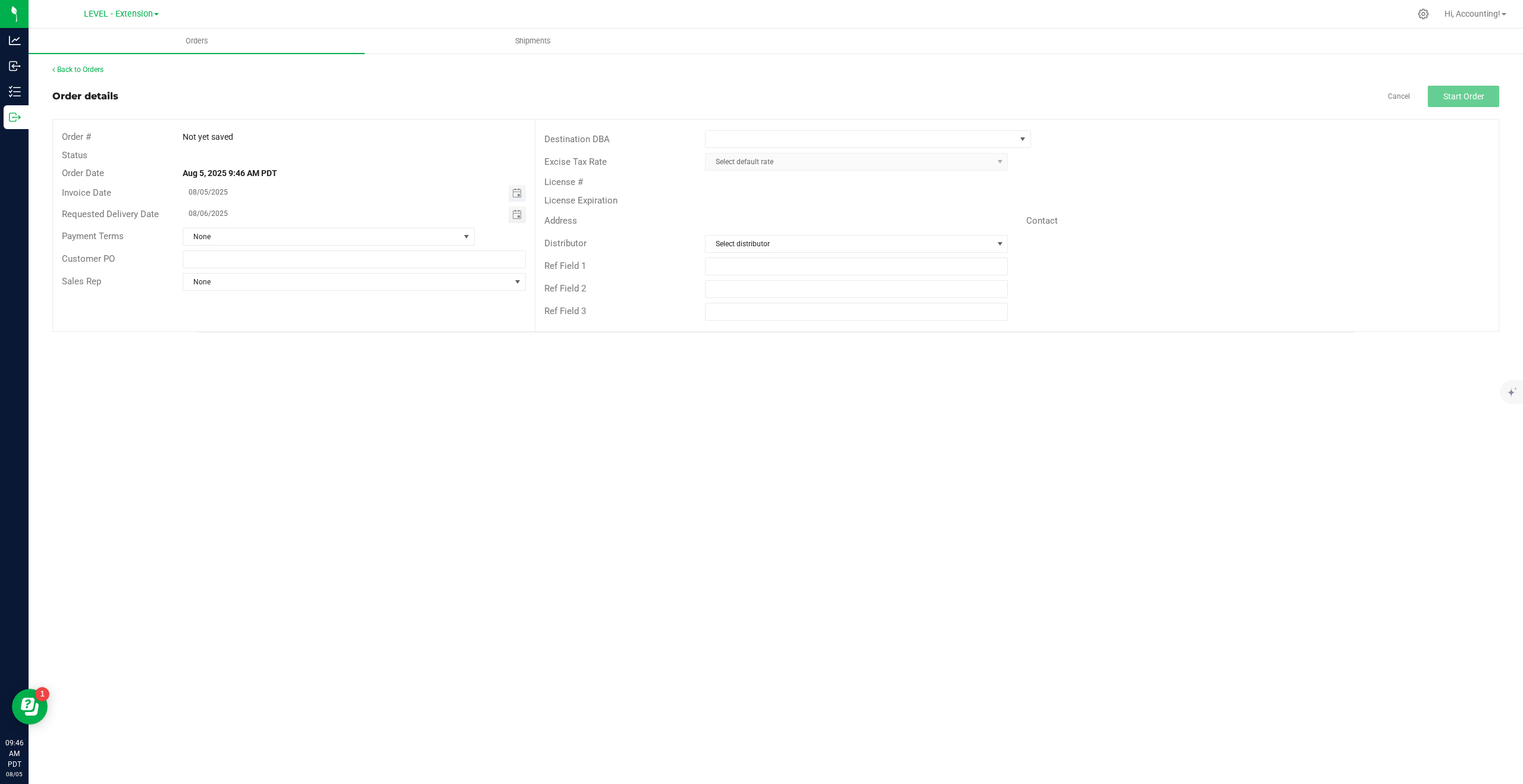 click on "08/05/2025" at bounding box center (346, 192) 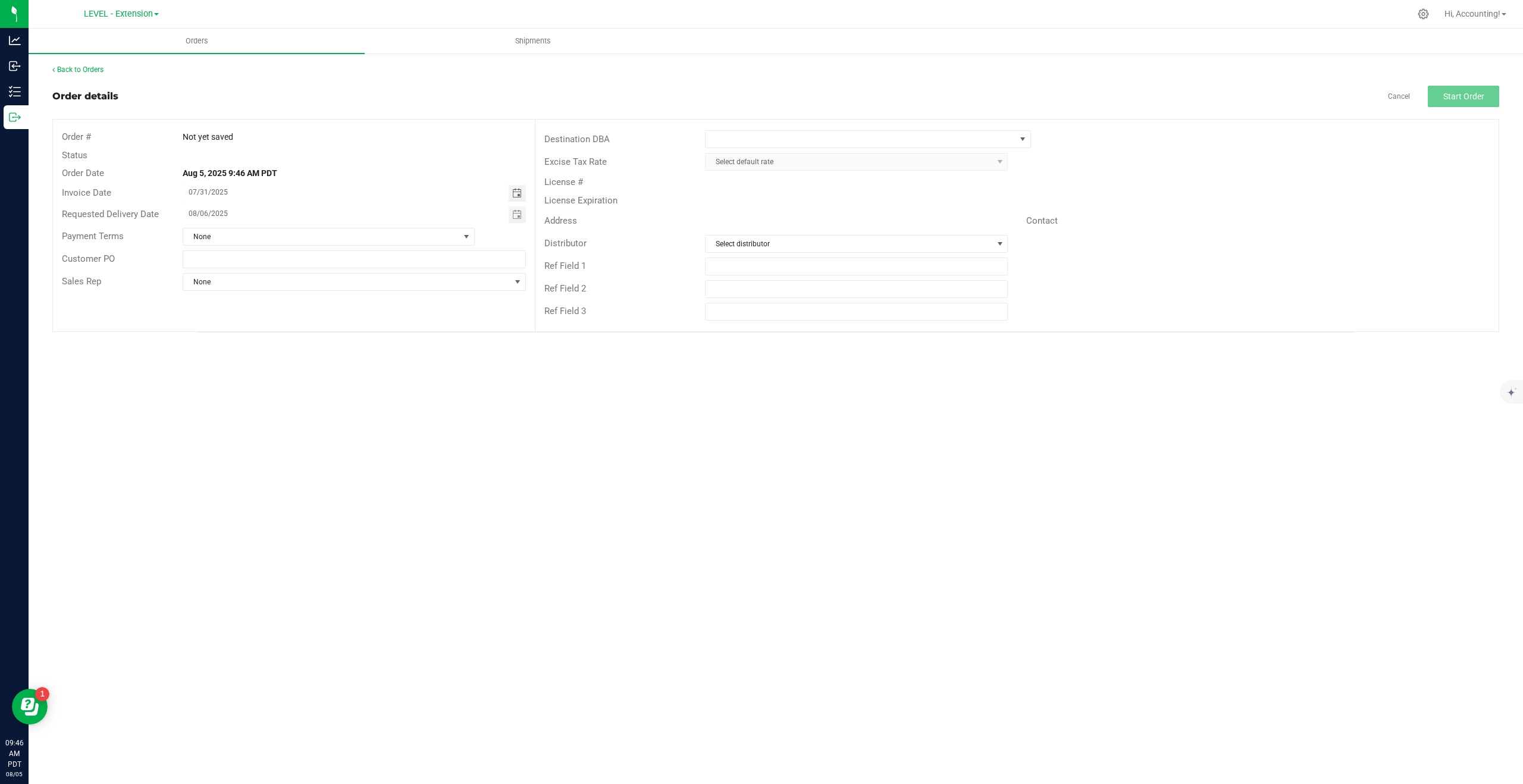 type on "07/31/2025" 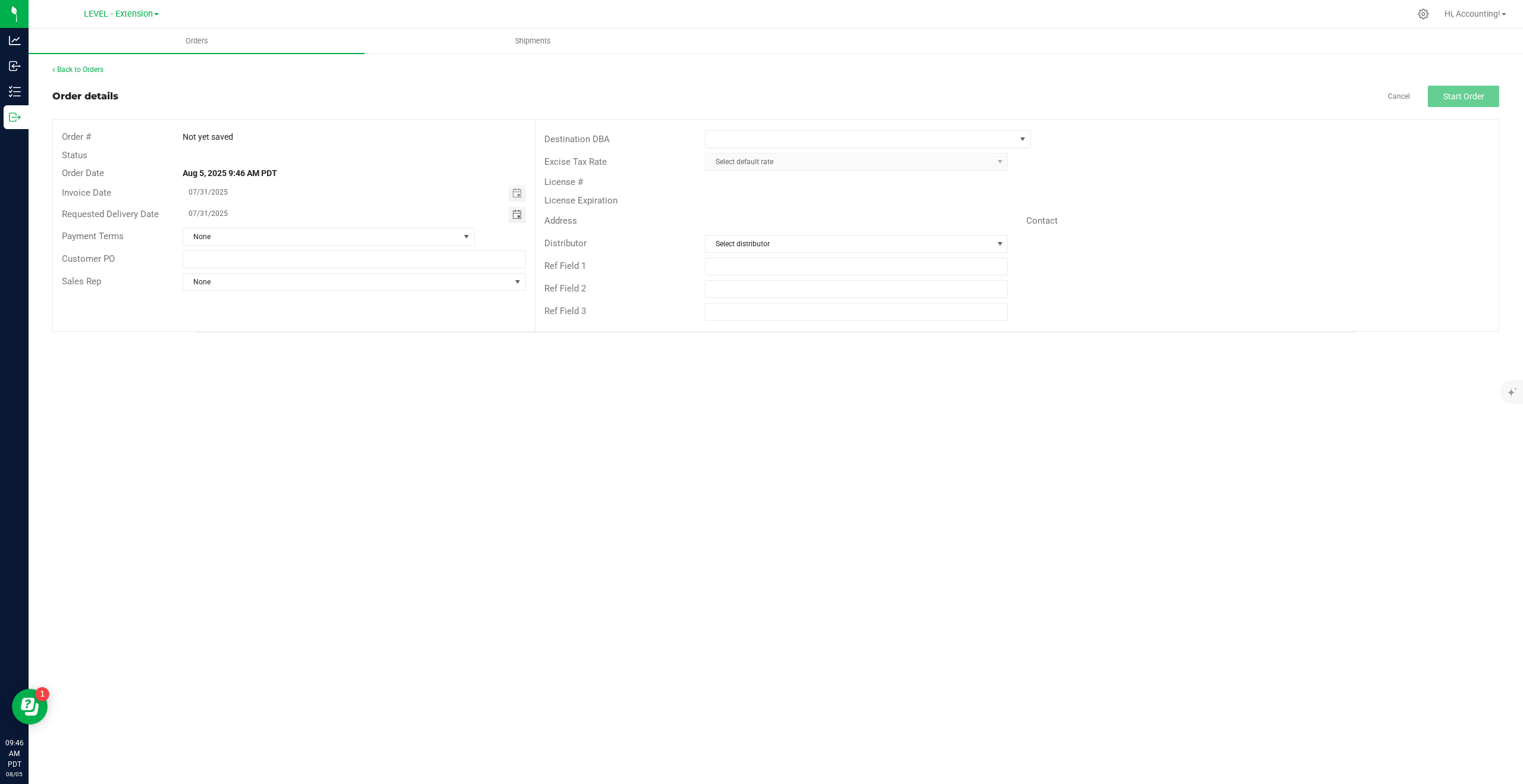 type on "07/31/2025" 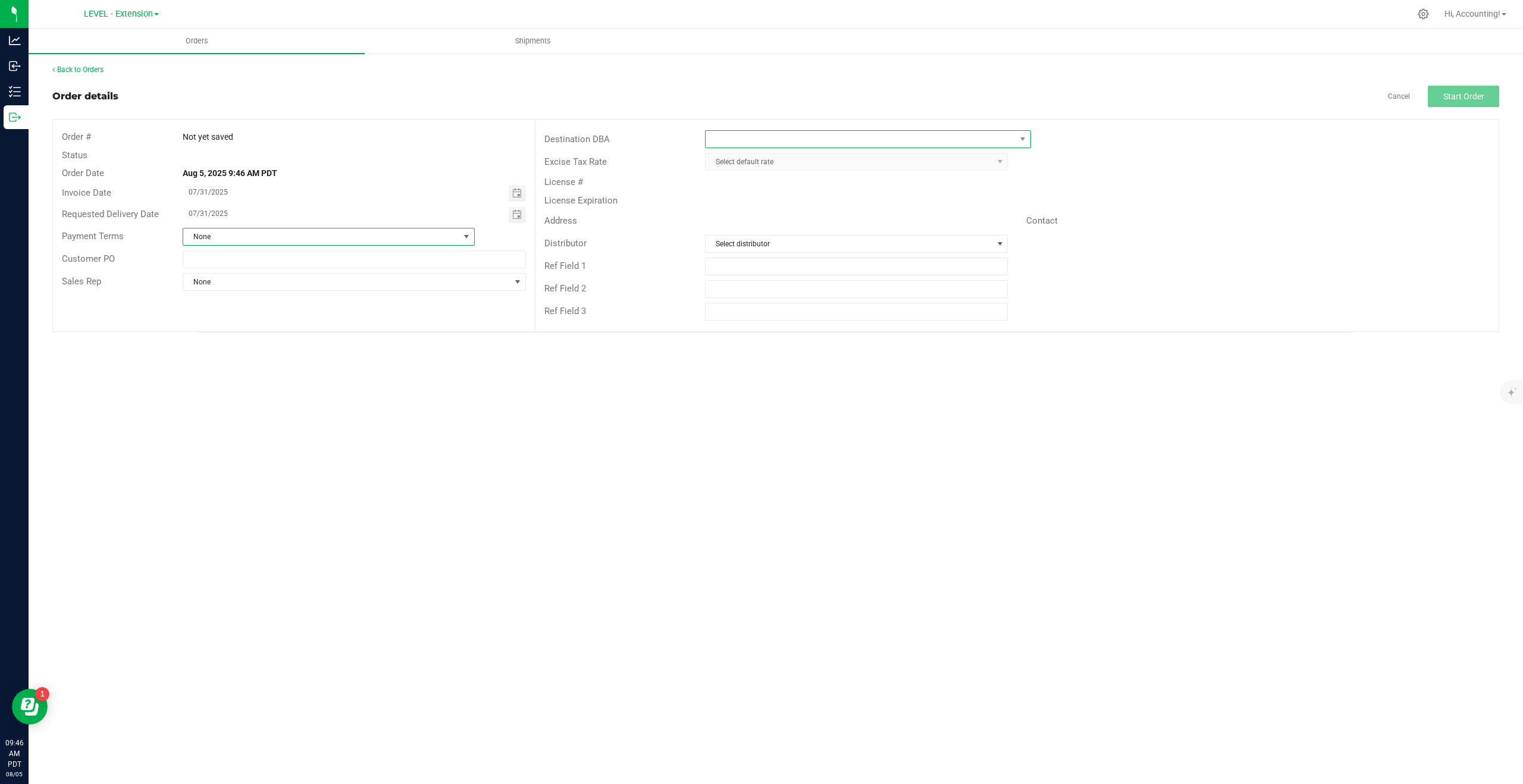 click at bounding box center [860, 139] 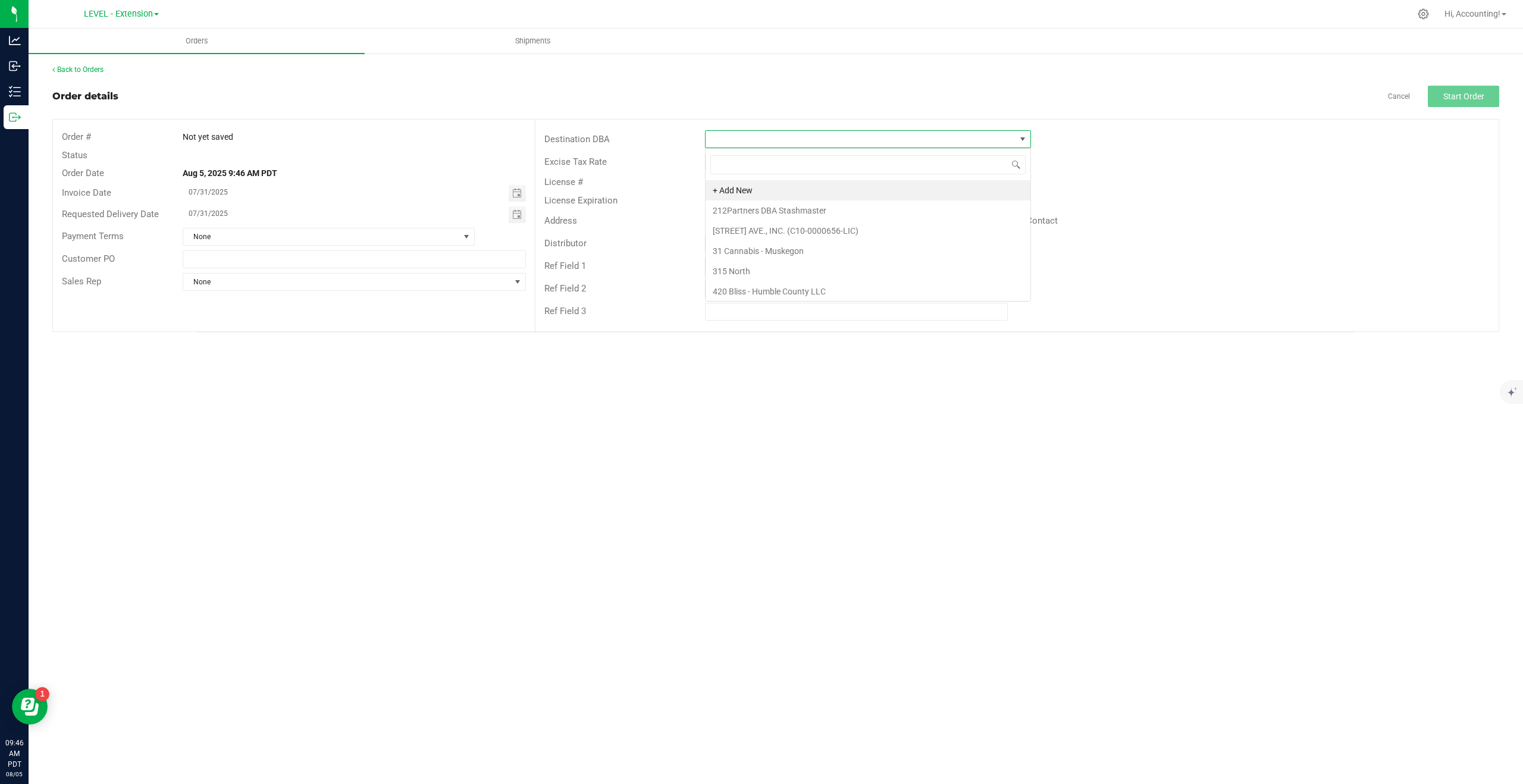 scroll, scrollTop: 59466, scrollLeft: 59166, axis: both 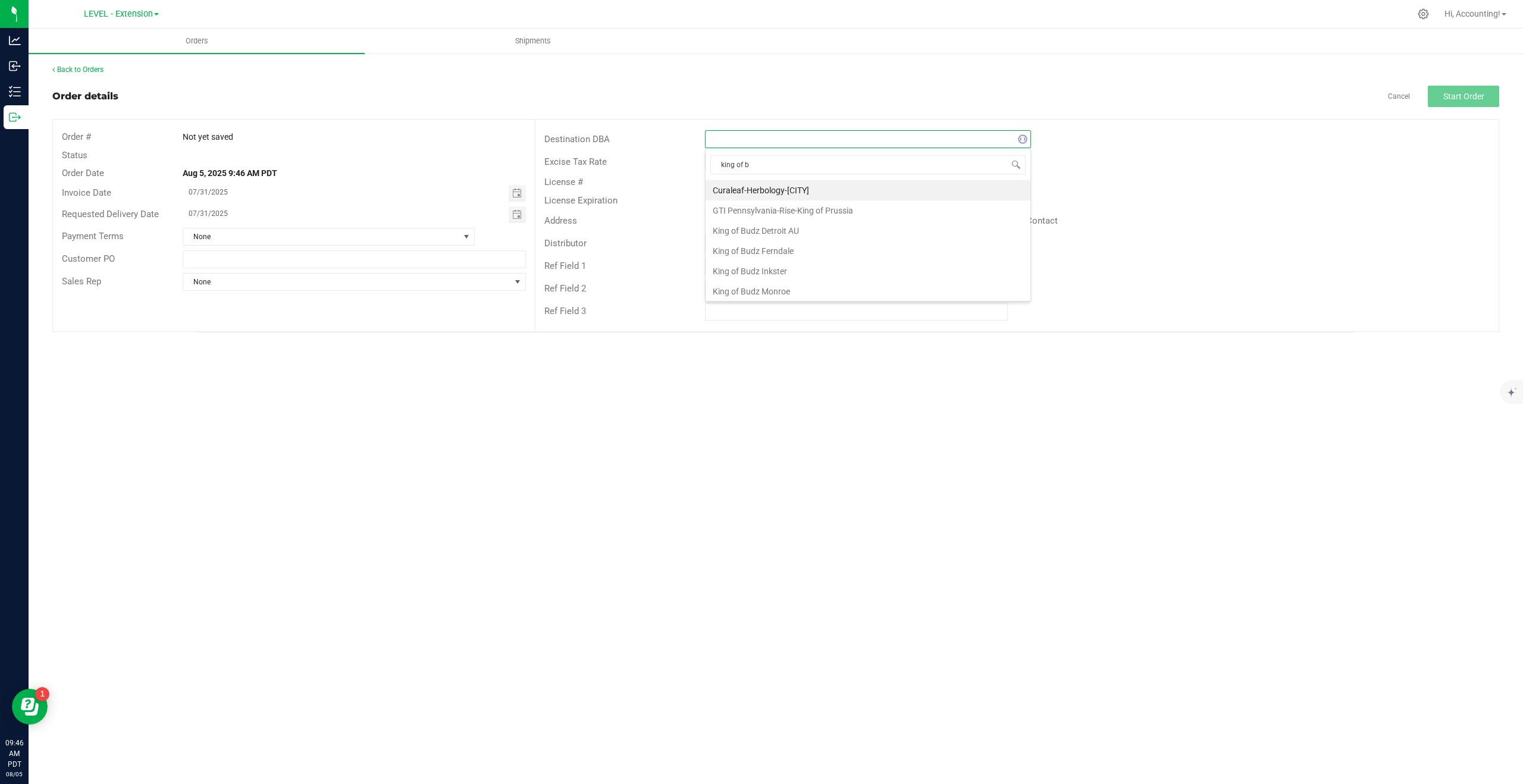 type on "king of bu" 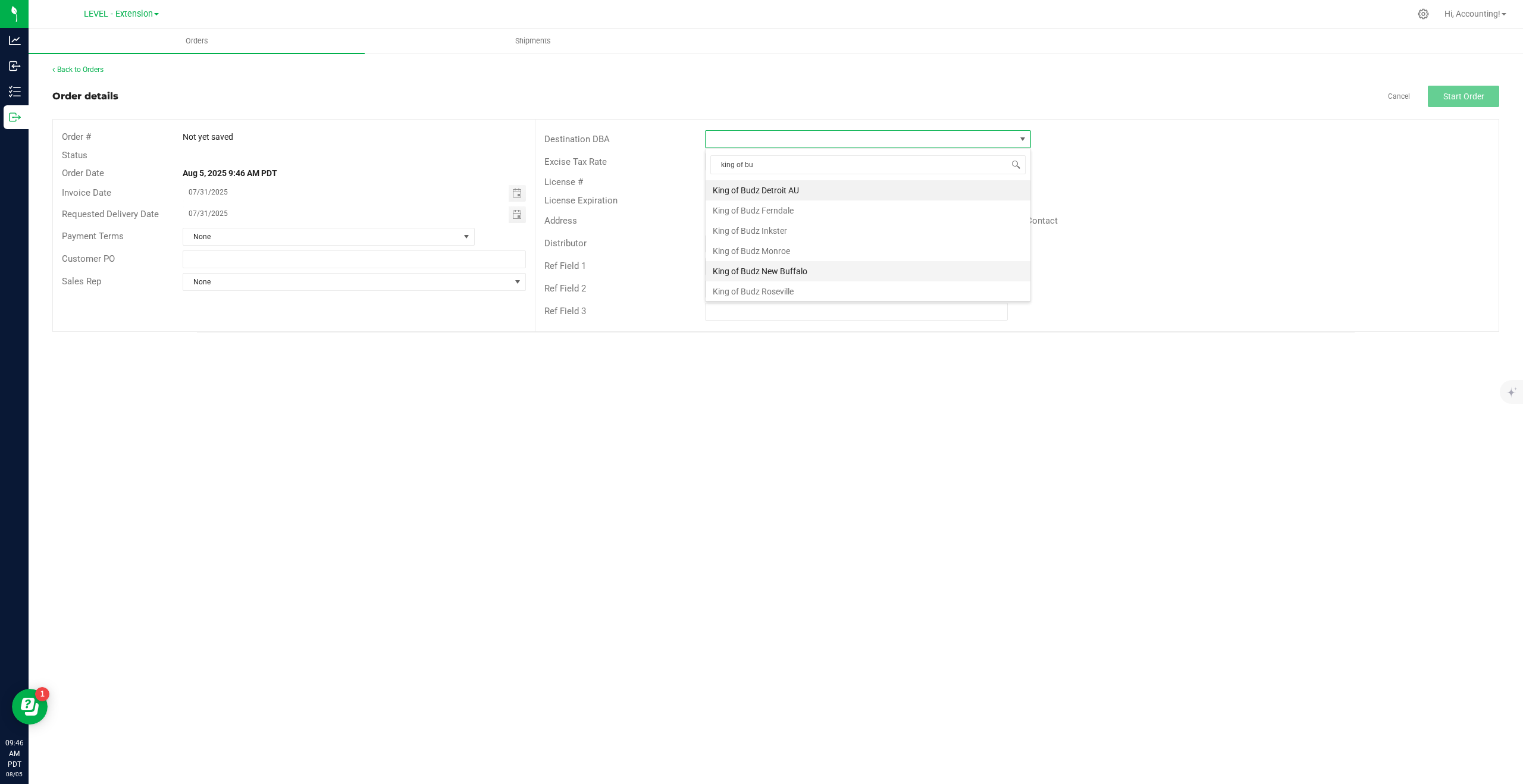 click on "King of Budz New Buffalo" at bounding box center (868, 271) 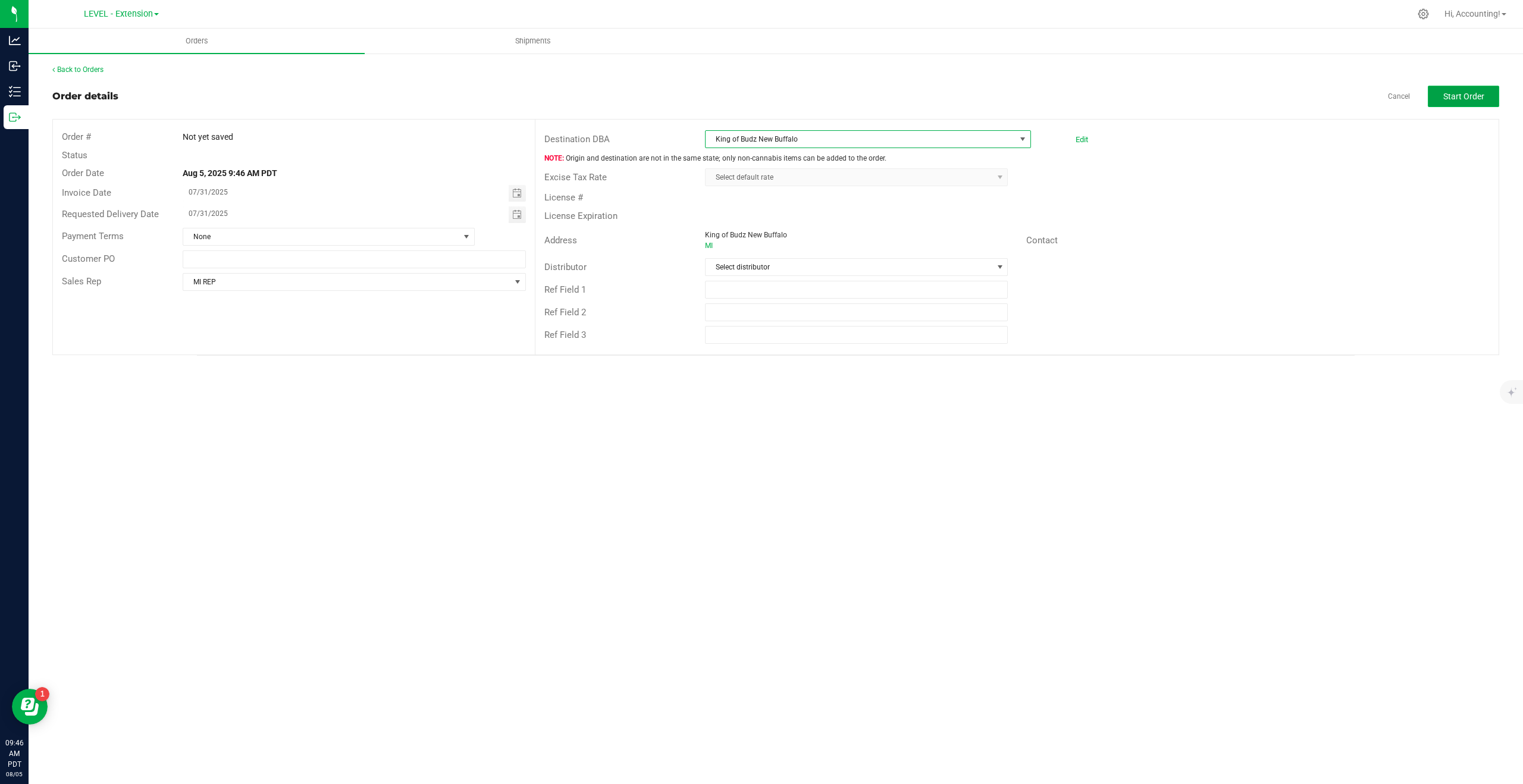 click on "Start Order" at bounding box center [1464, 96] 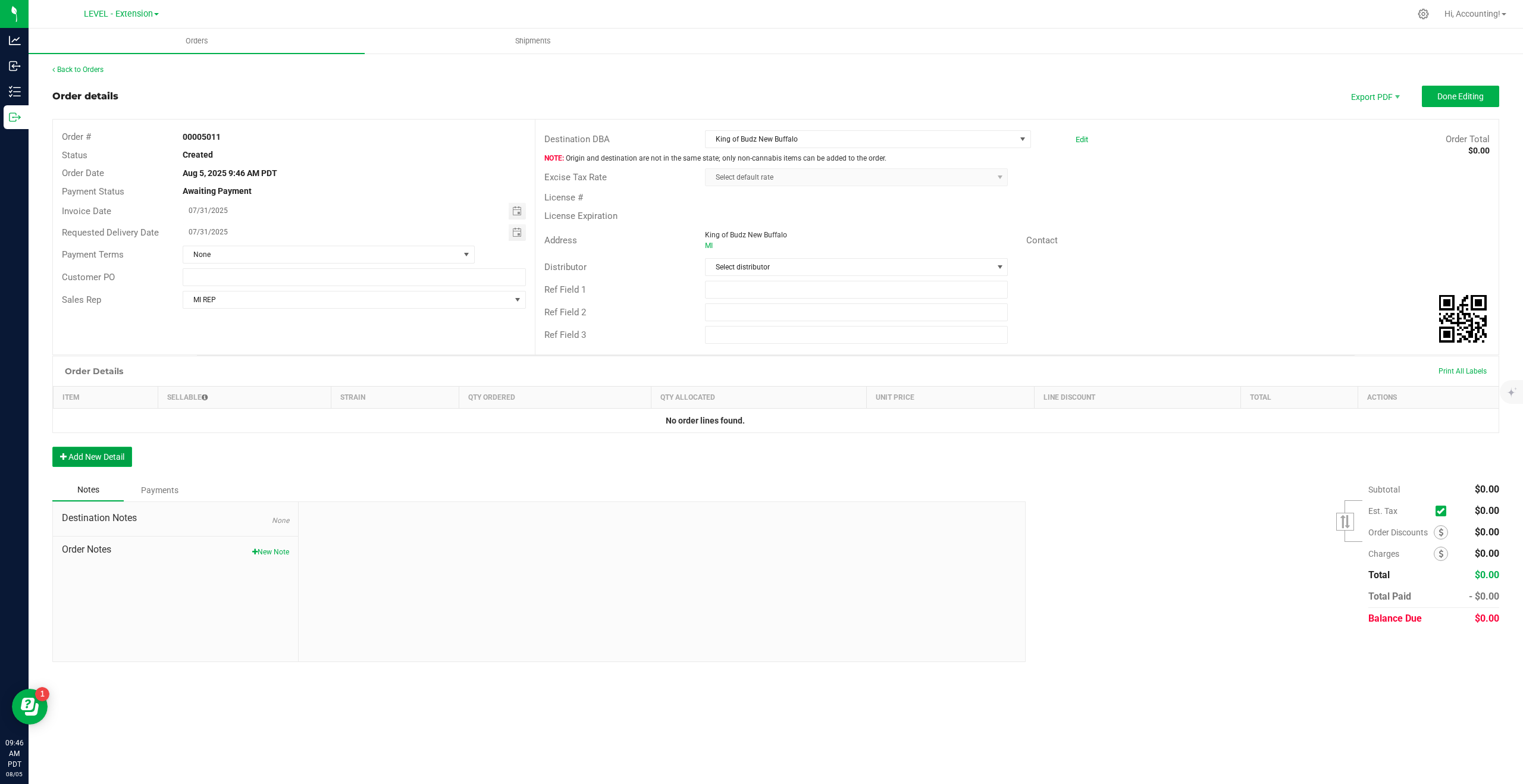 click on "Add New Detail" at bounding box center (92, 457) 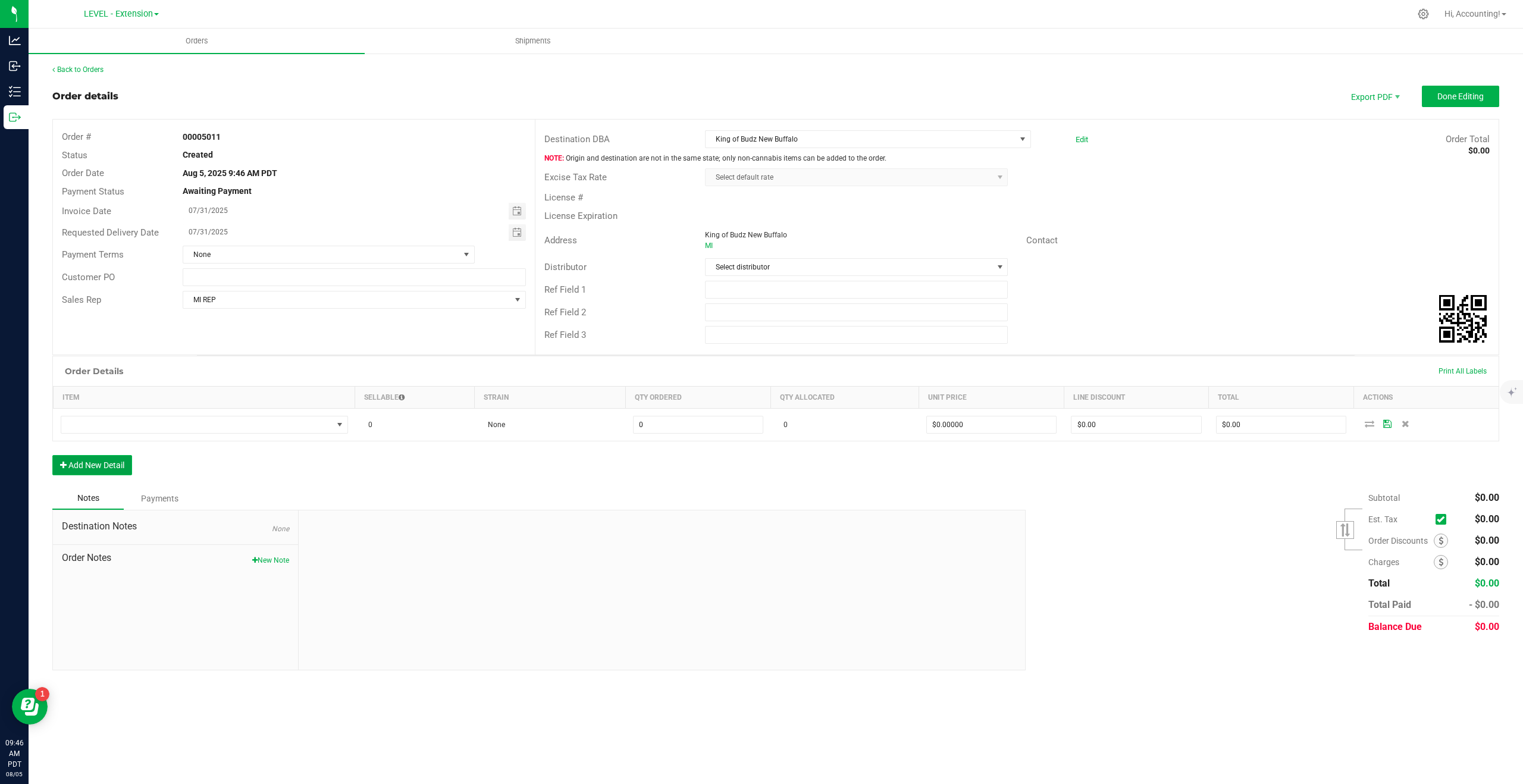 click on "Add New Detail" at bounding box center (92, 465) 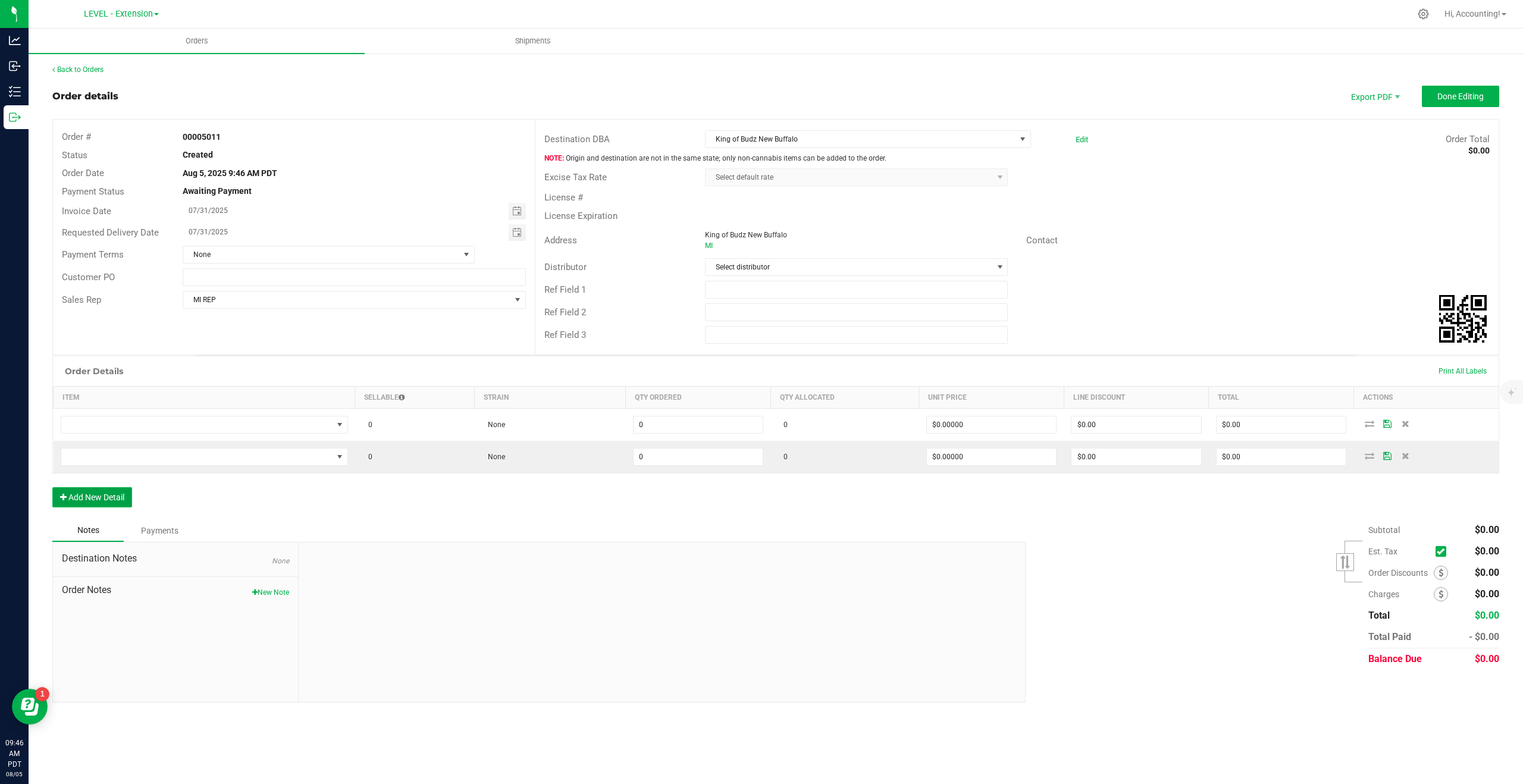 click on "Add New Detail" at bounding box center [92, 497] 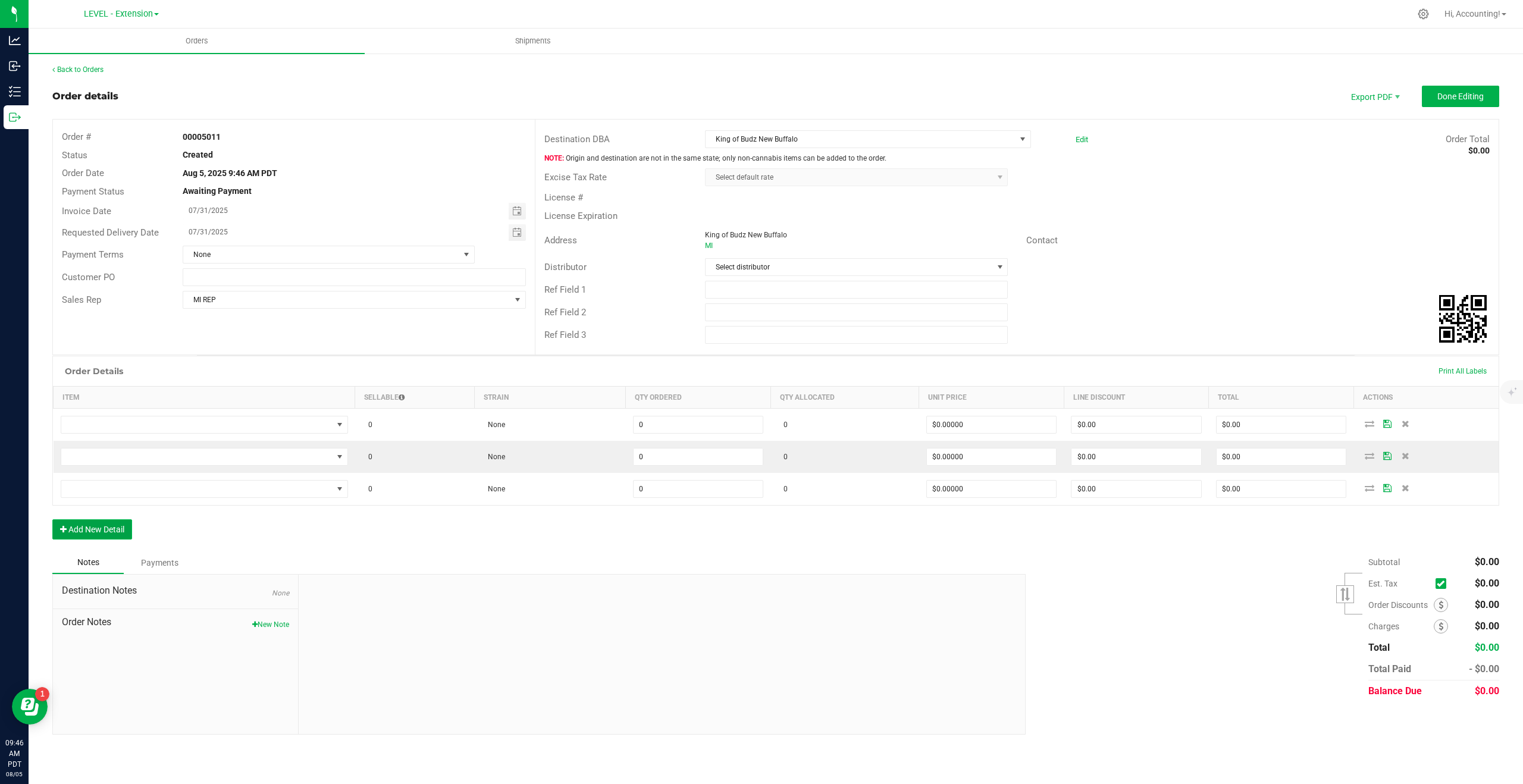click on "Add New Detail" at bounding box center [92, 529] 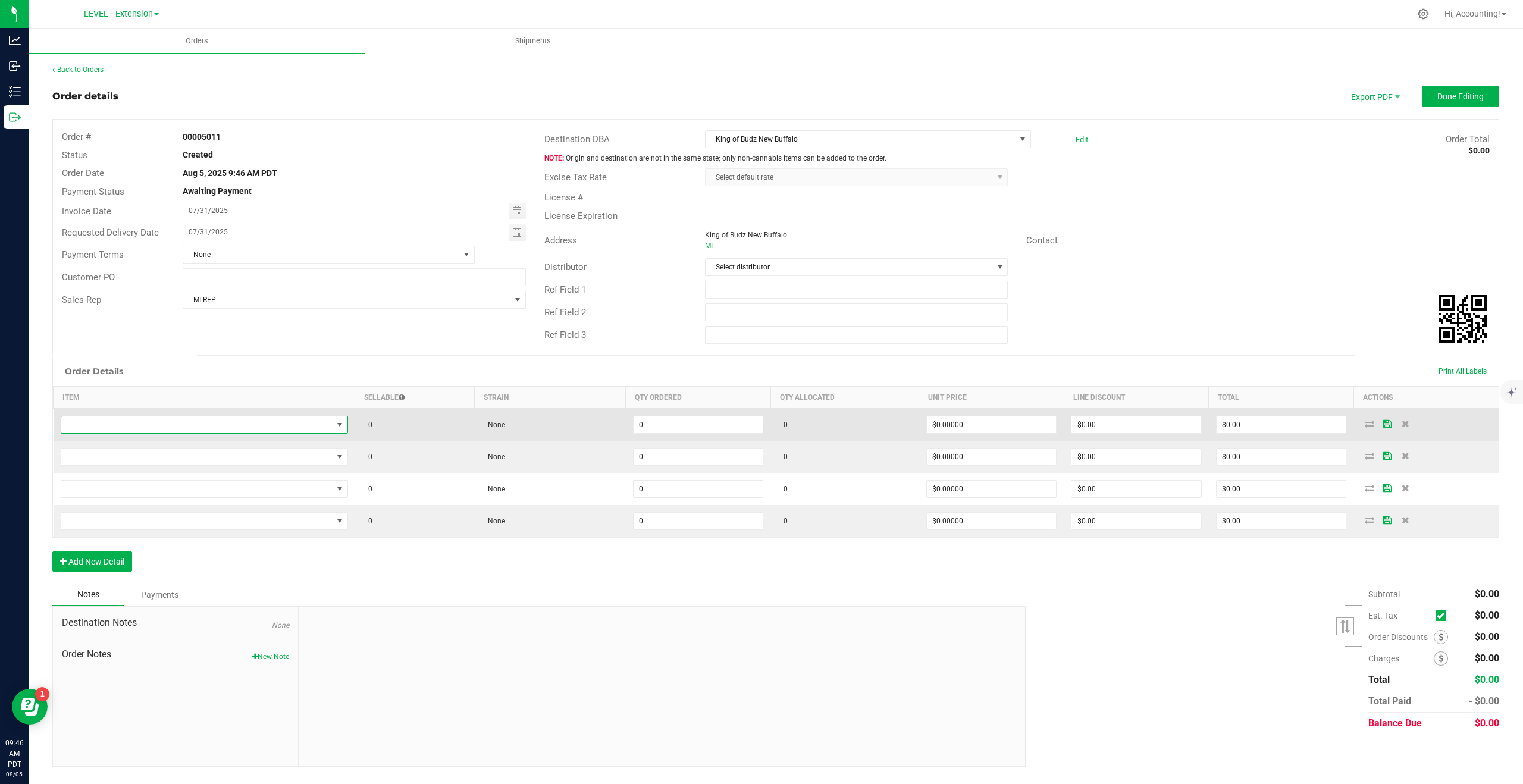 click at bounding box center [197, 425] 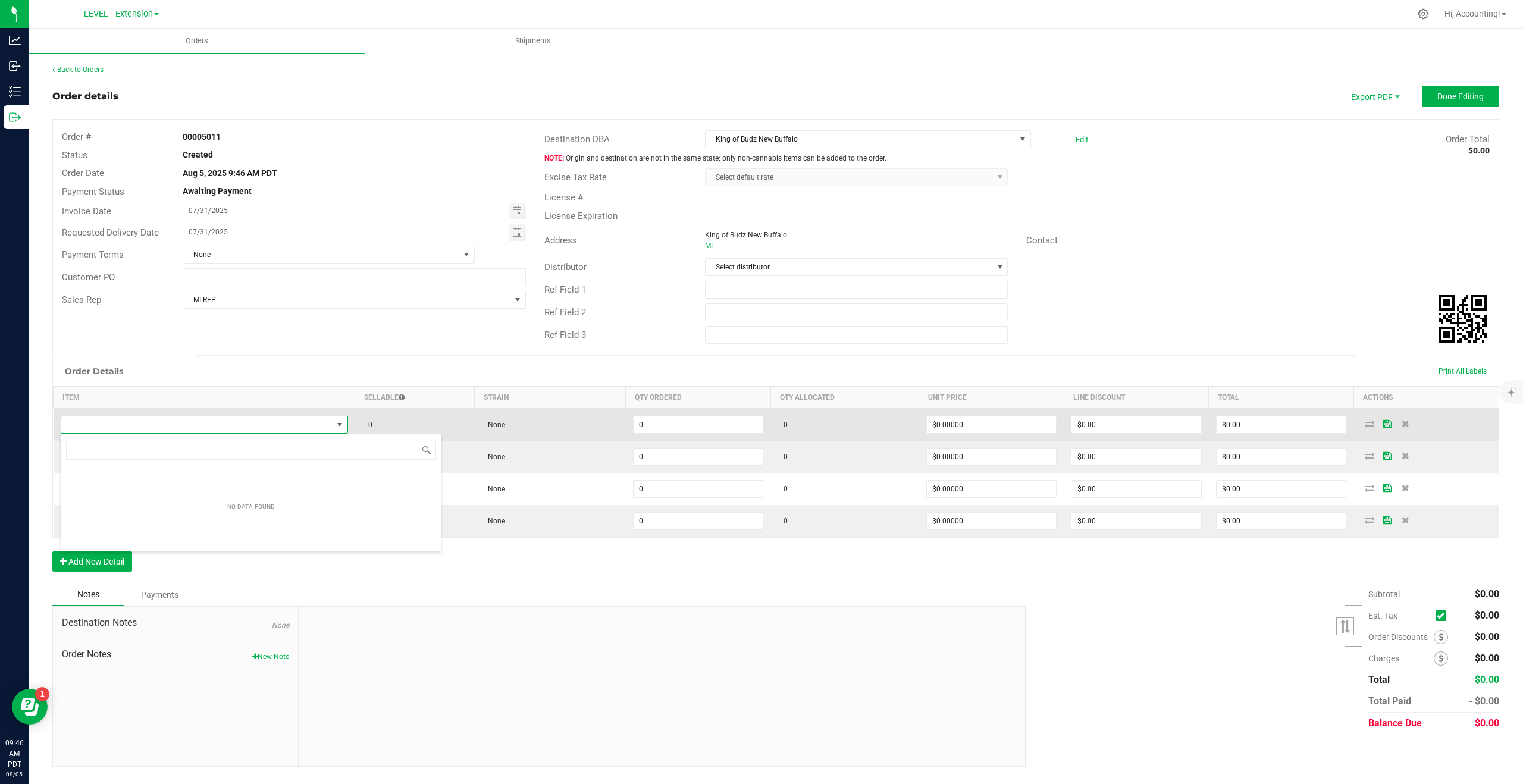 scroll, scrollTop: 59466, scrollLeft: 59205, axis: both 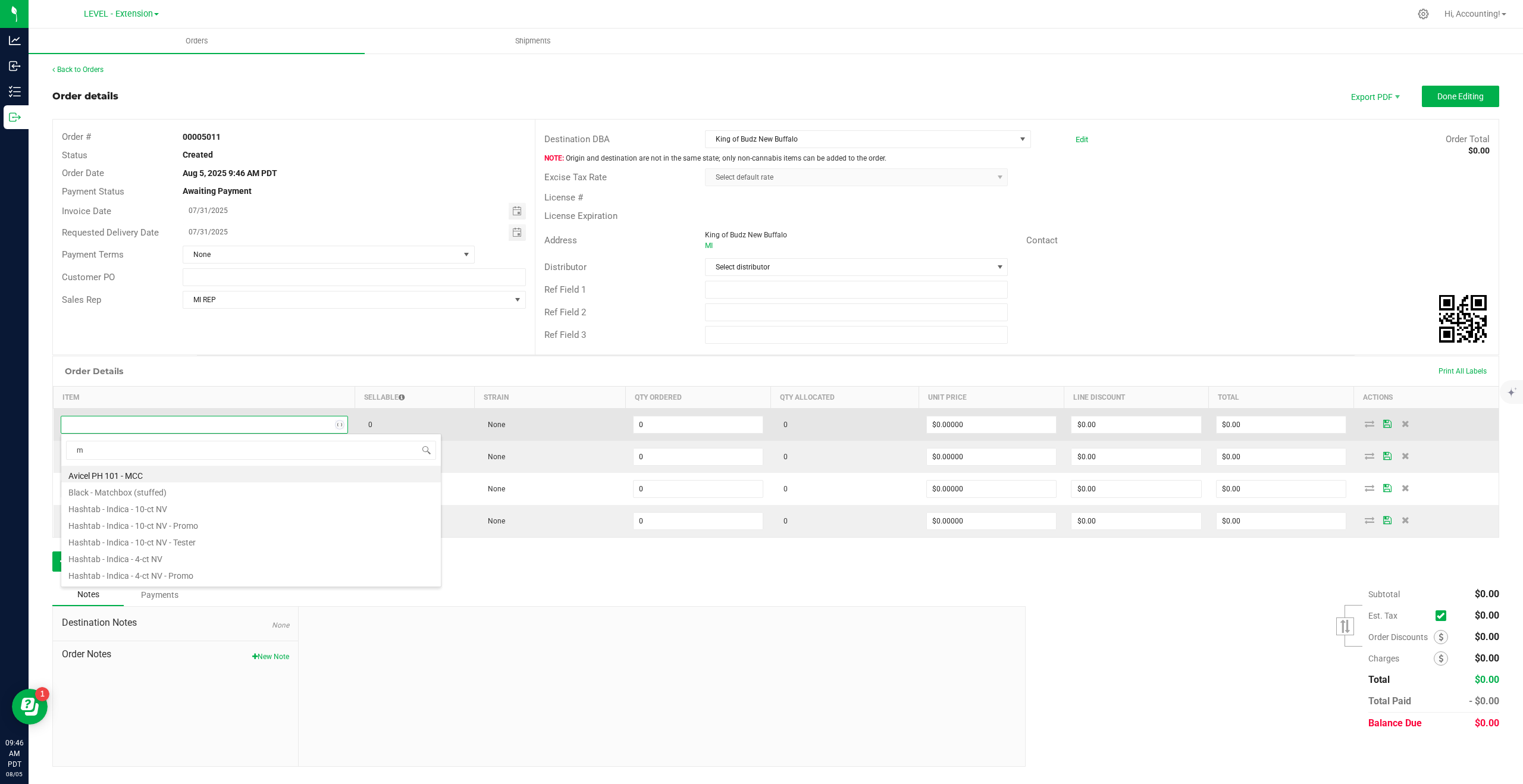type on "mi" 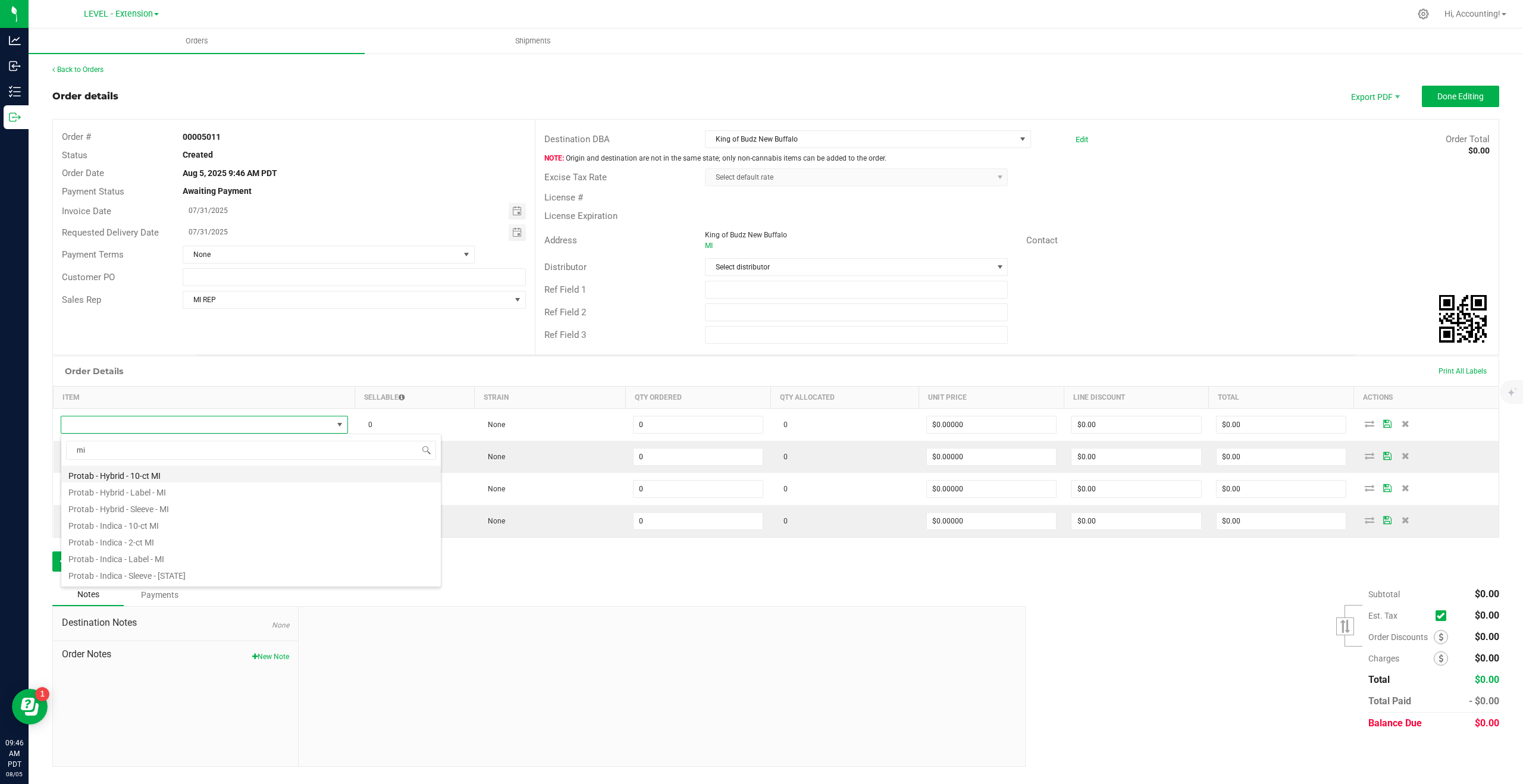 click on "Protab - Hybrid - 10-ct MI" at bounding box center [251, 474] 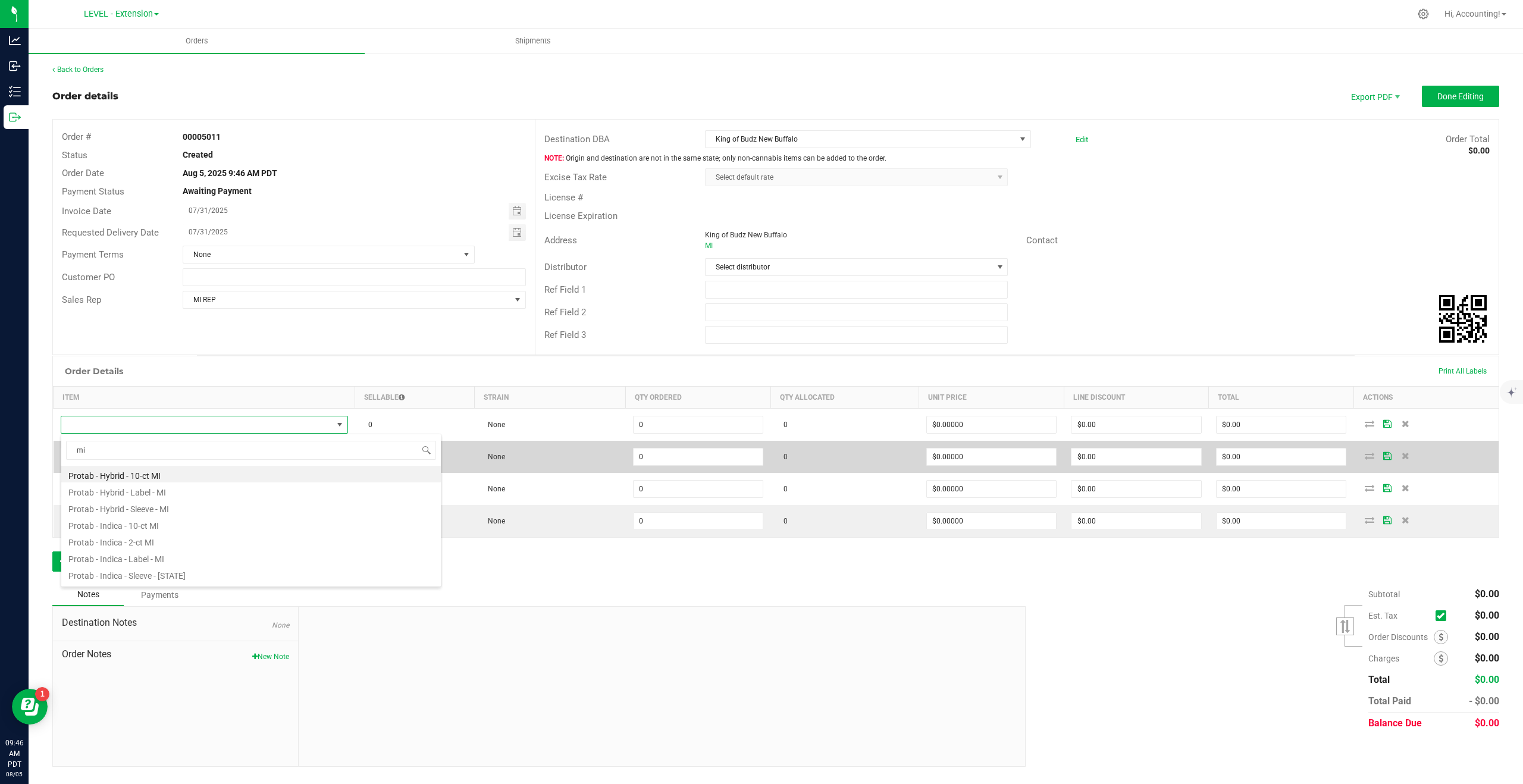 type on "0 ea" 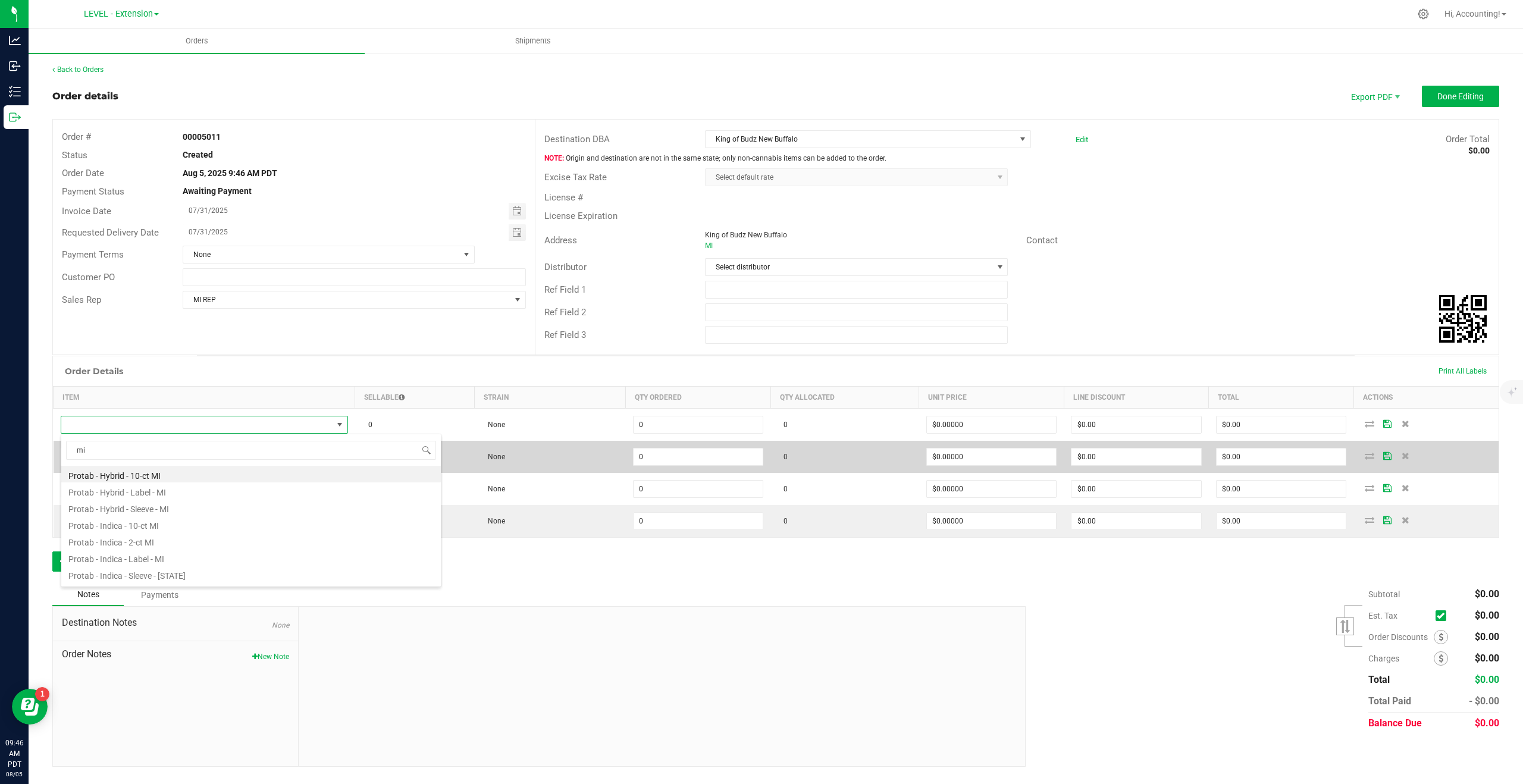 type on "$11.00000" 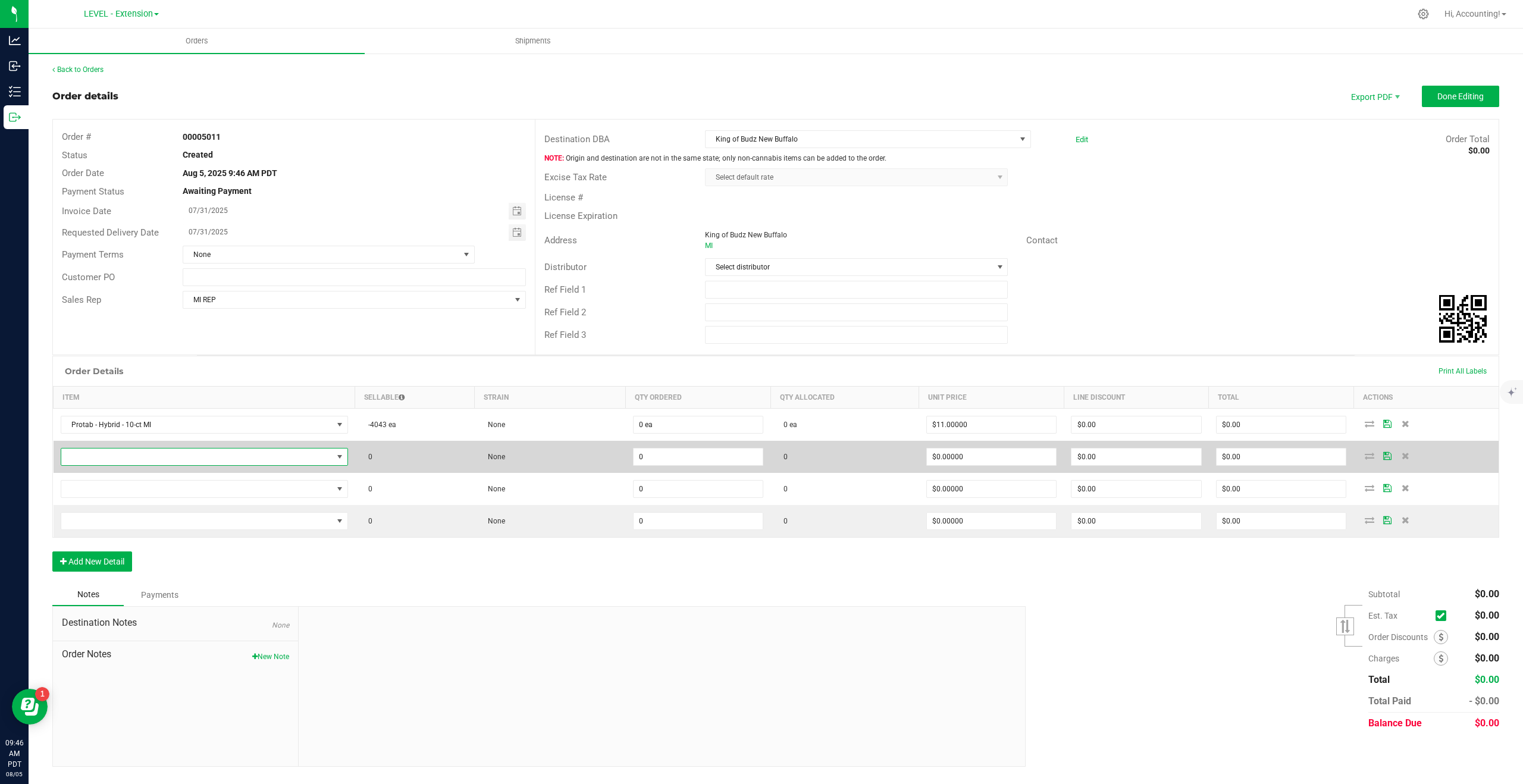 click at bounding box center (197, 457) 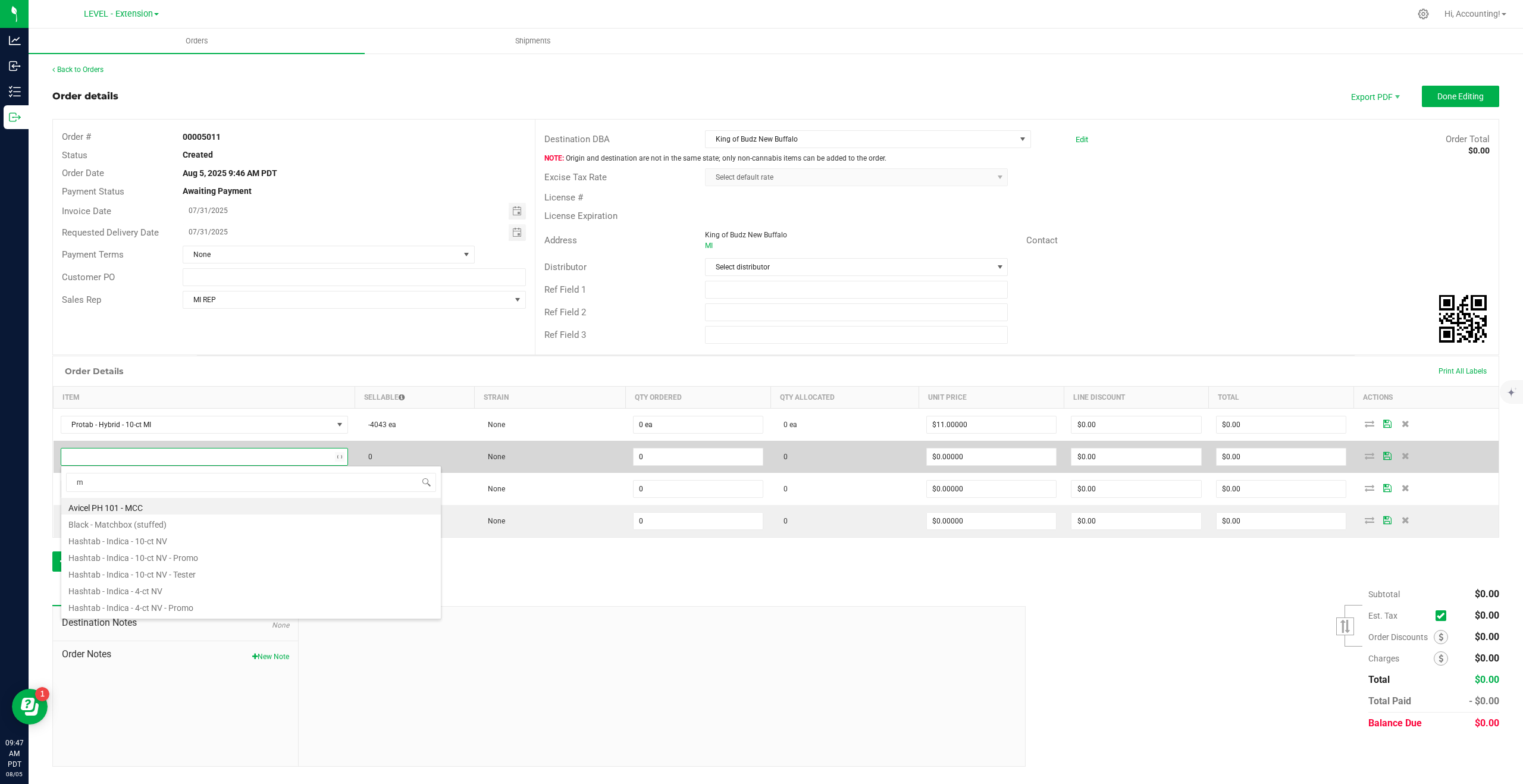 type on "mi" 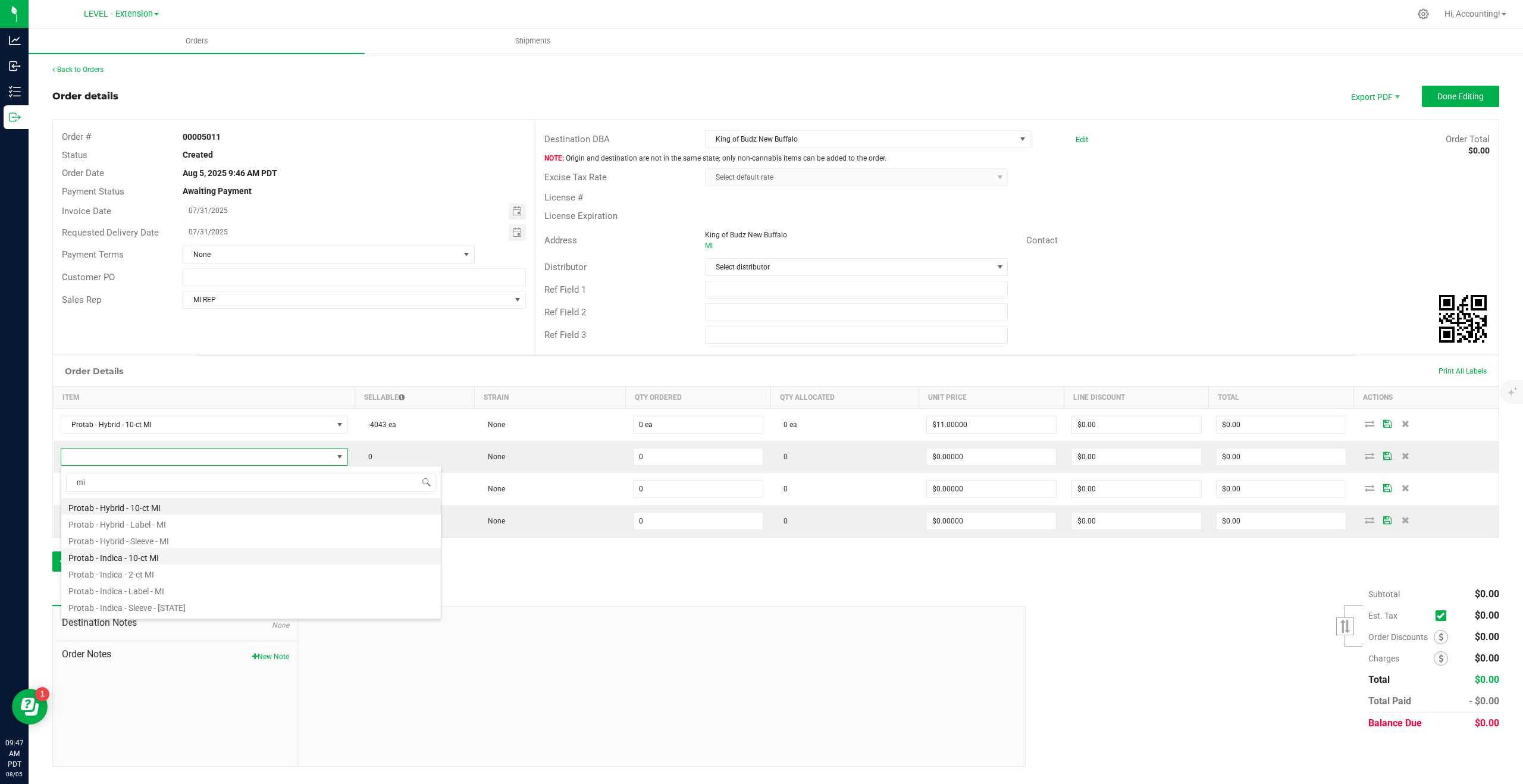 click on "Protab - Indica - 10-ct MI" at bounding box center [251, 556] 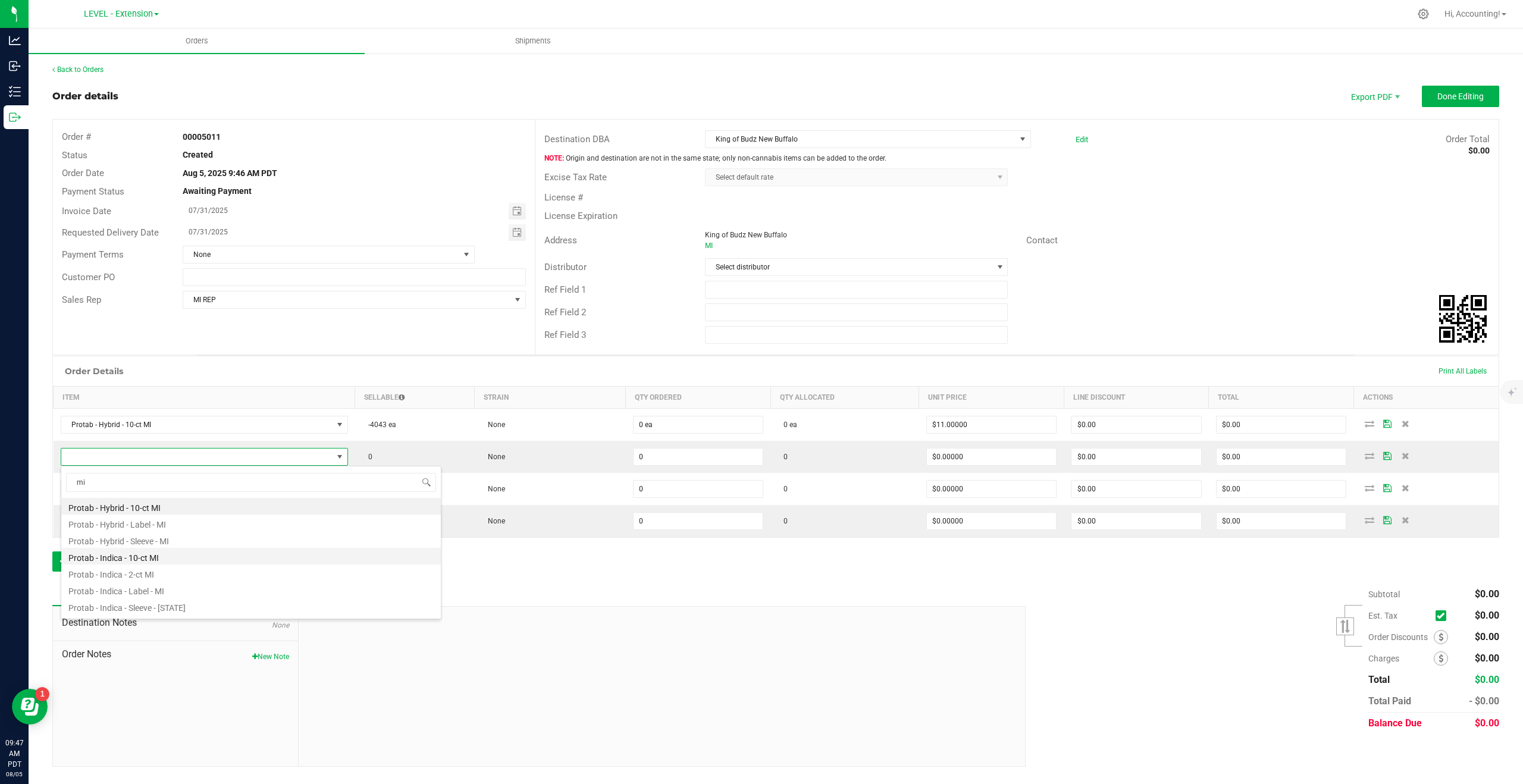 type on "0 ea" 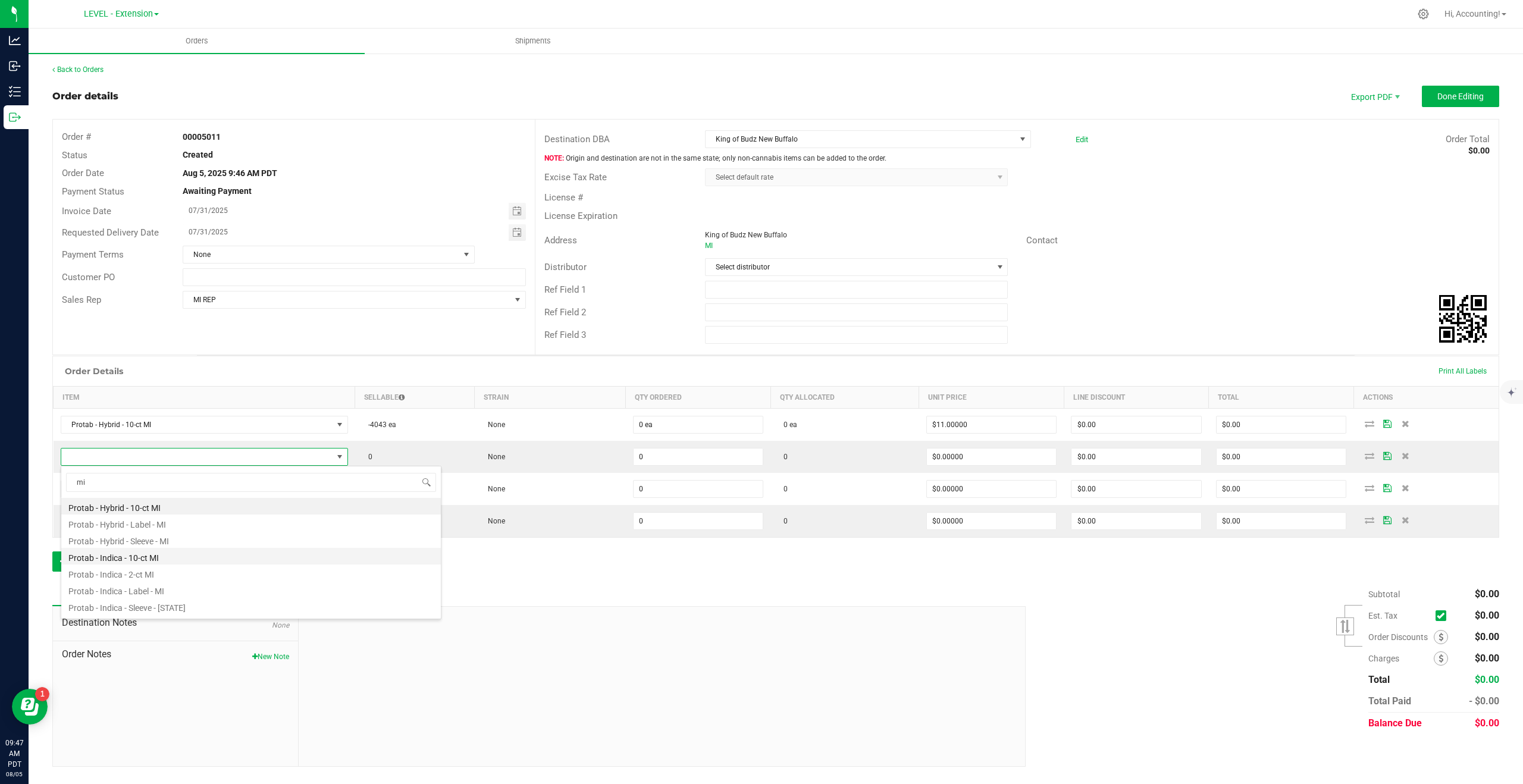 type on "$11.00000" 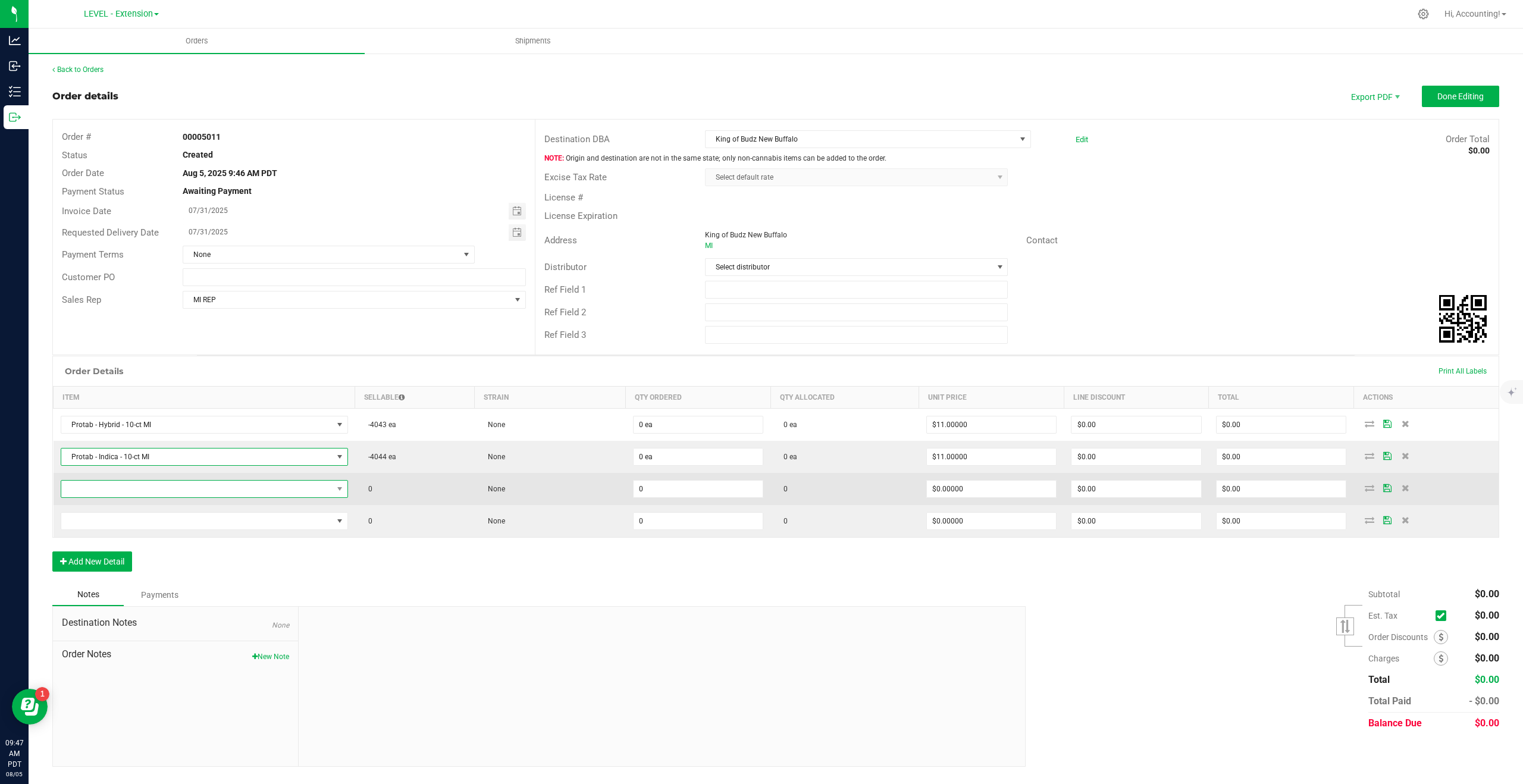click at bounding box center [197, 489] 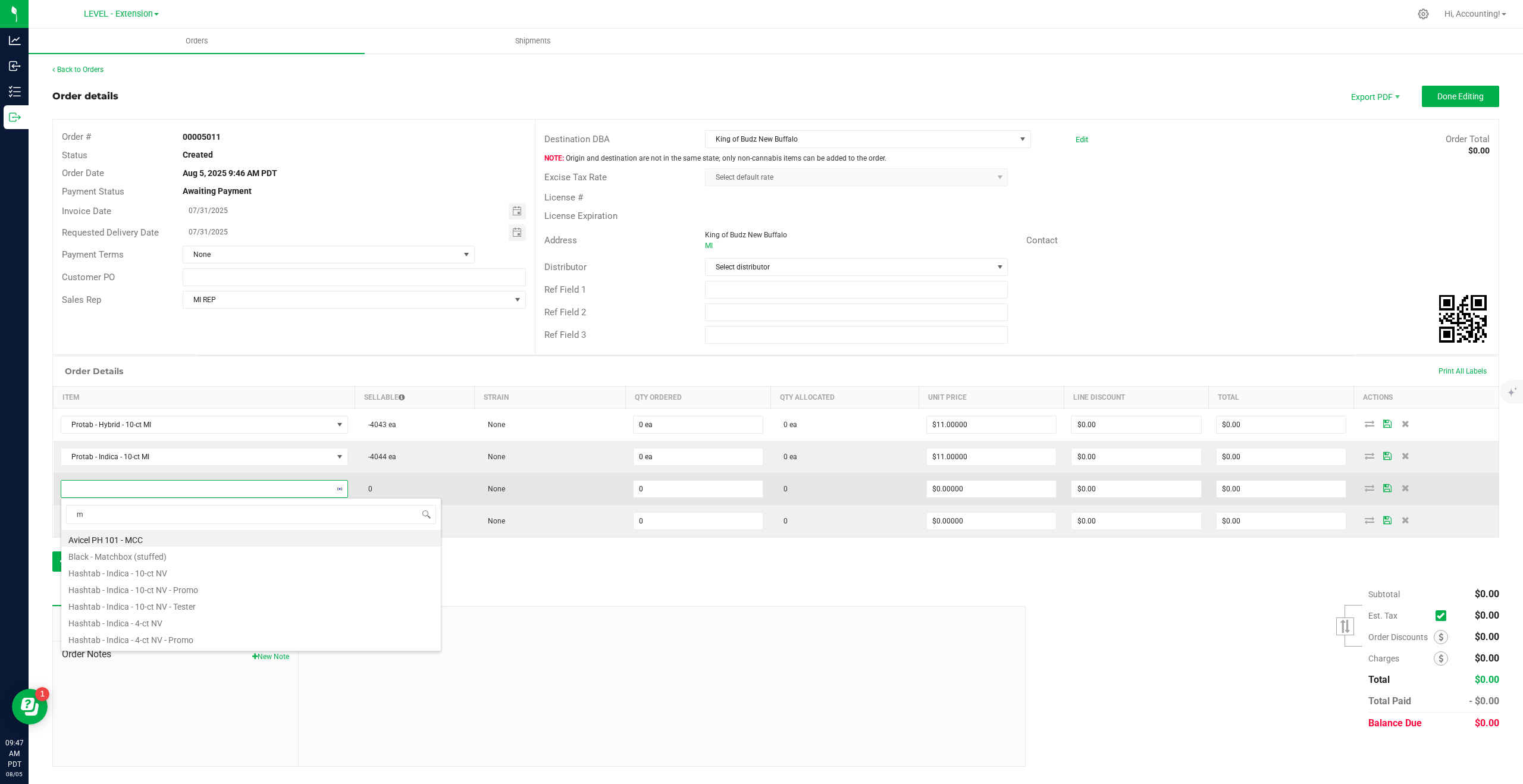 type on "mi" 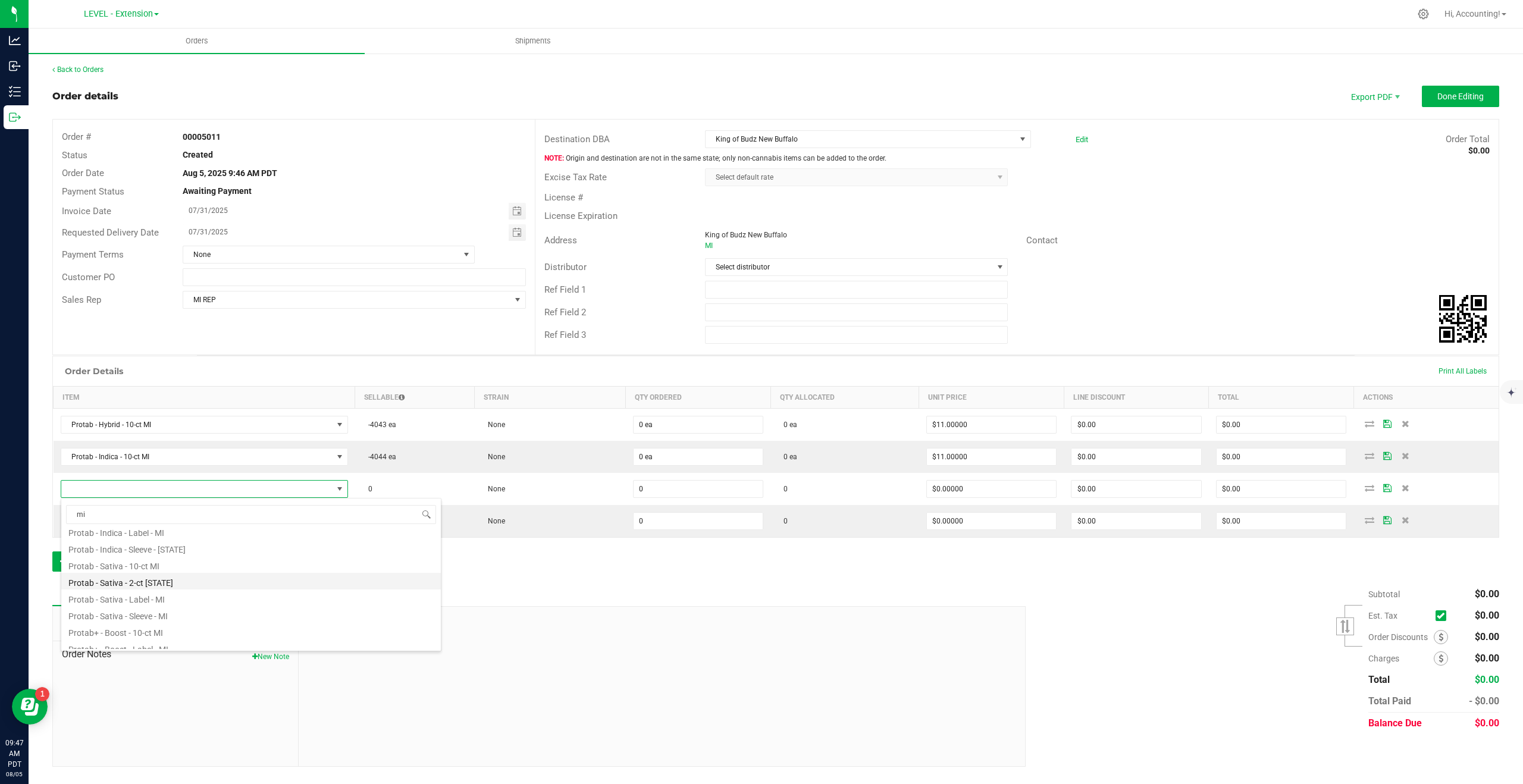 click on "Protab - Sativa - 2-ct [STATE]" at bounding box center (251, 581) 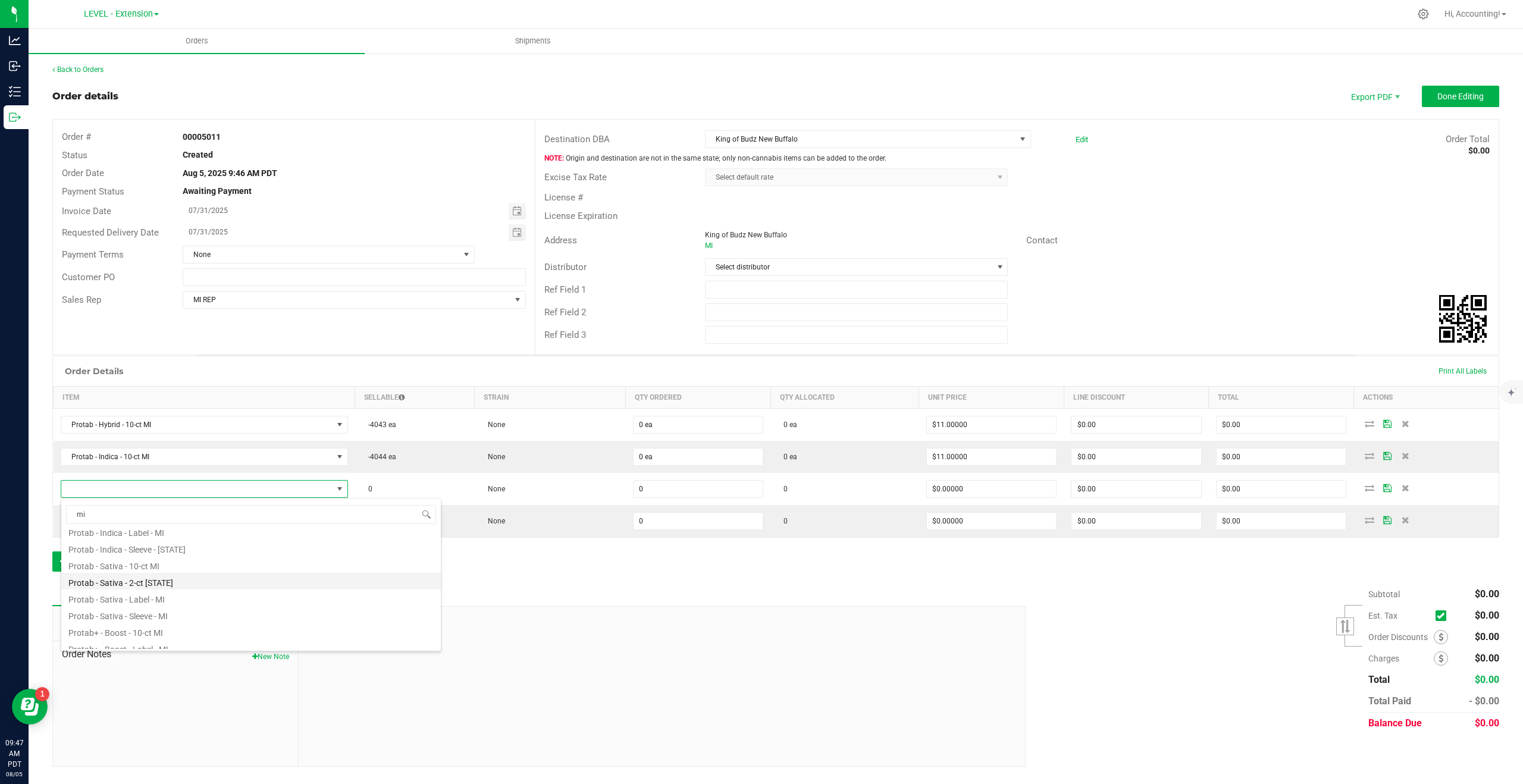 type on "0 ea" 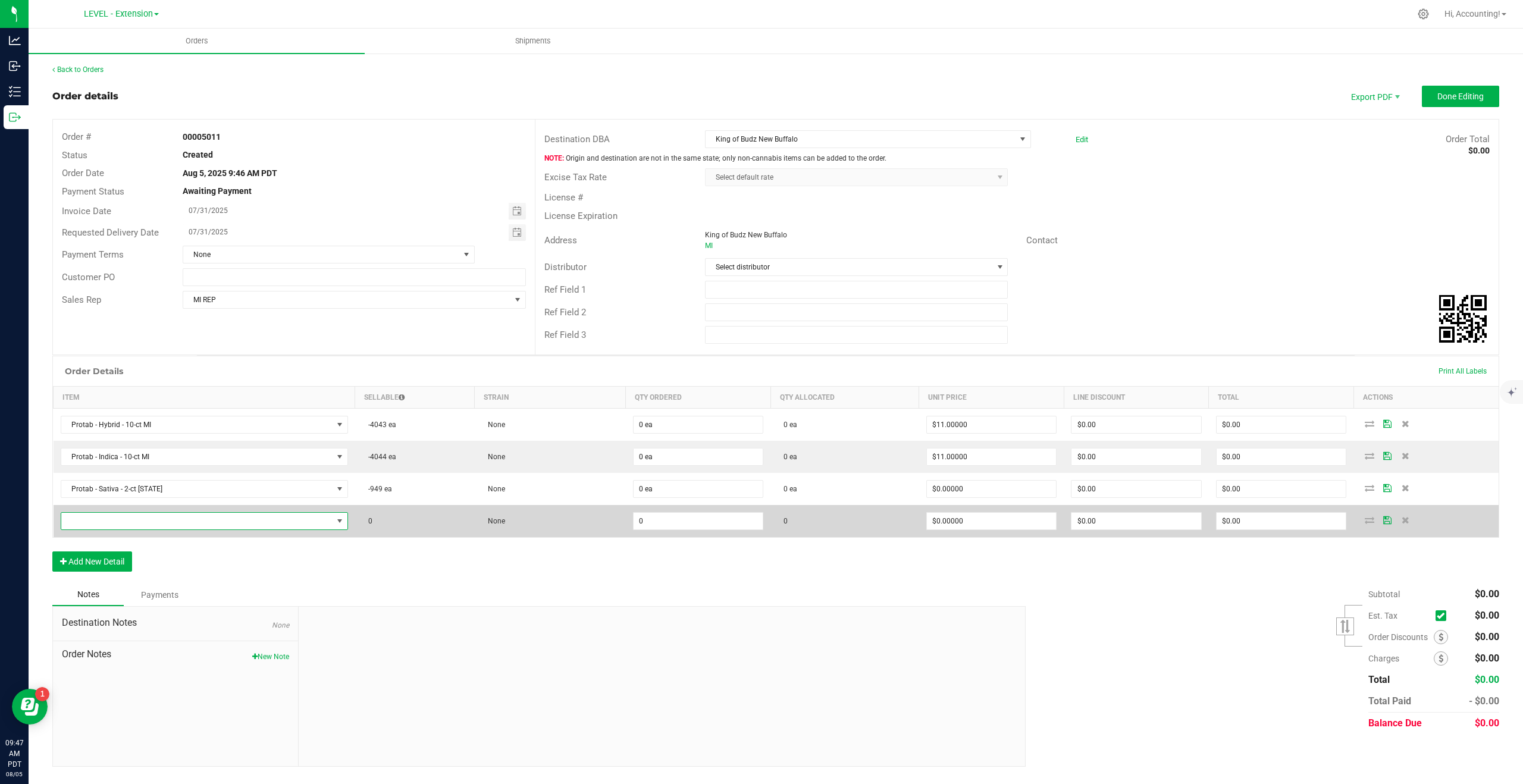 click at bounding box center (197, 521) 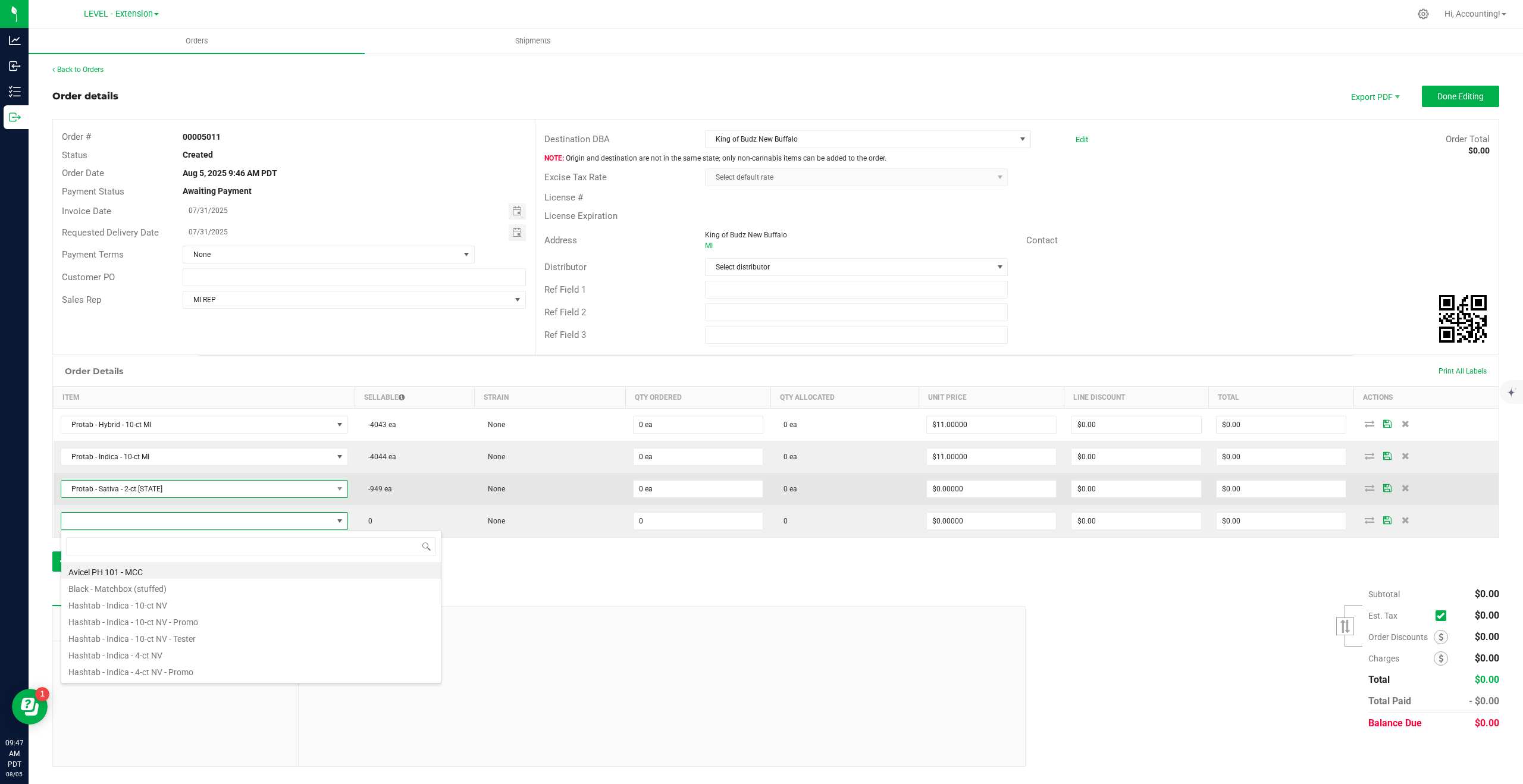 click on "Protab - Sativa - 2-ct [STATE]" at bounding box center (197, 489) 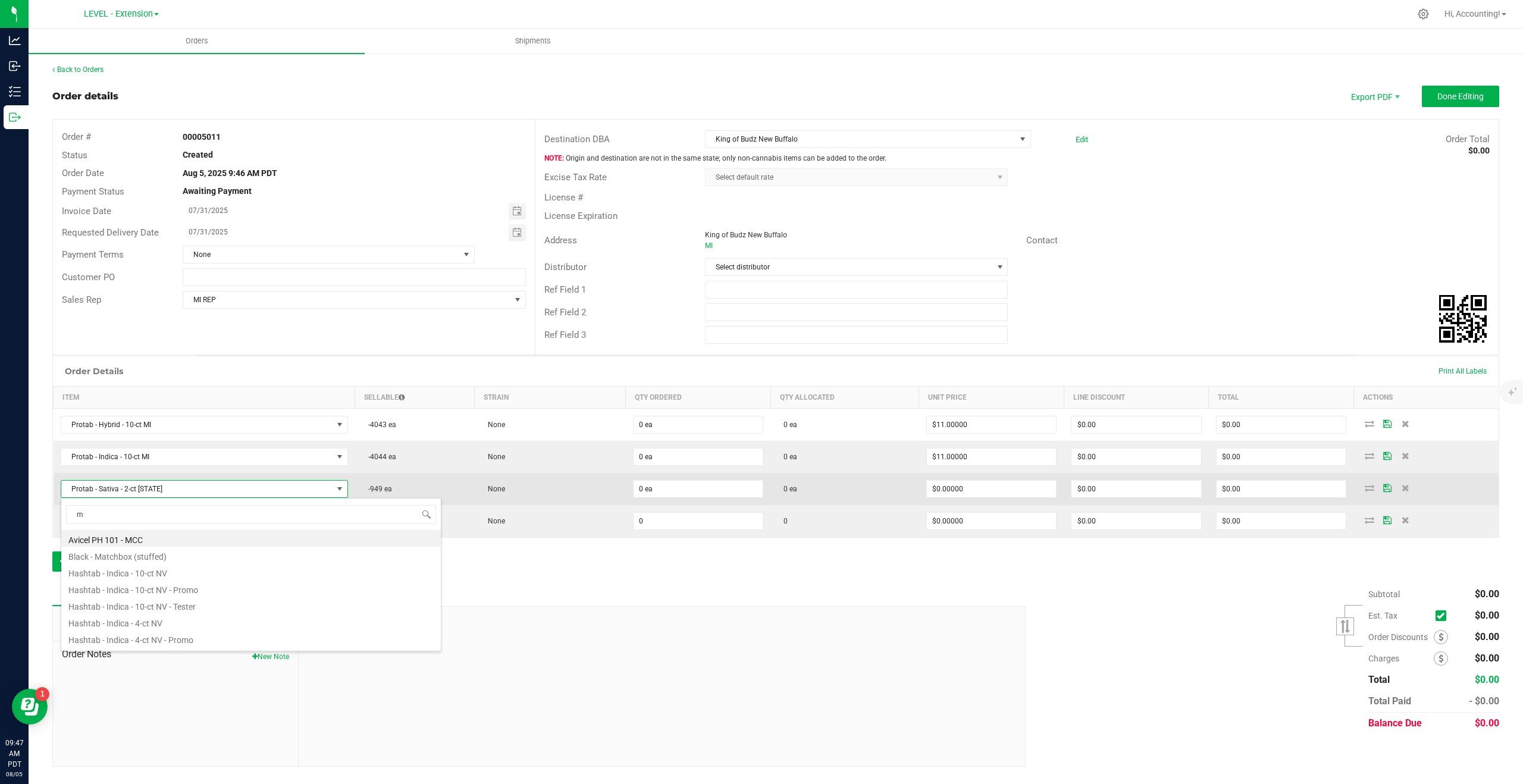 type on "mi" 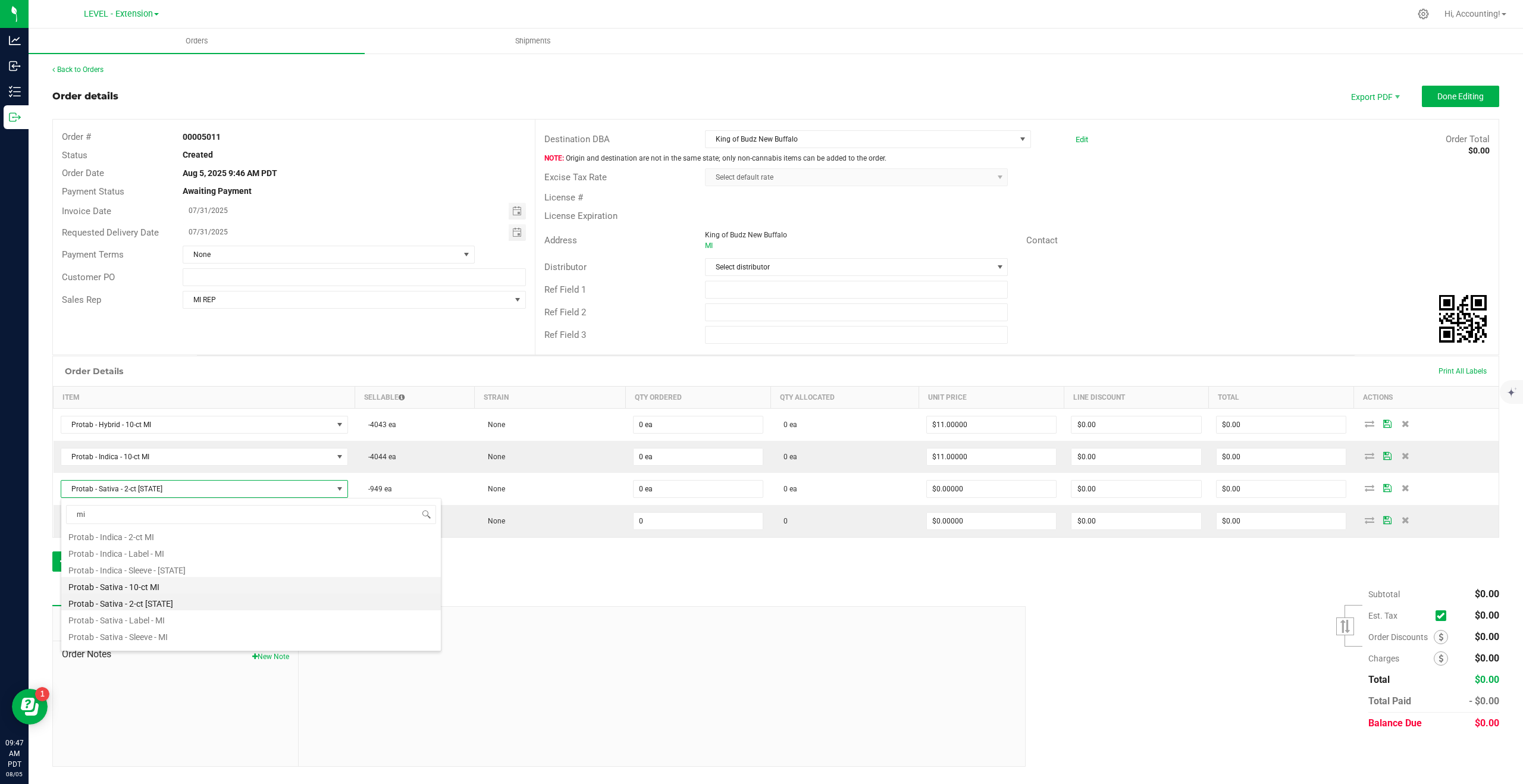 click on "Protab - Sativa - 10-ct MI" at bounding box center (251, 585) 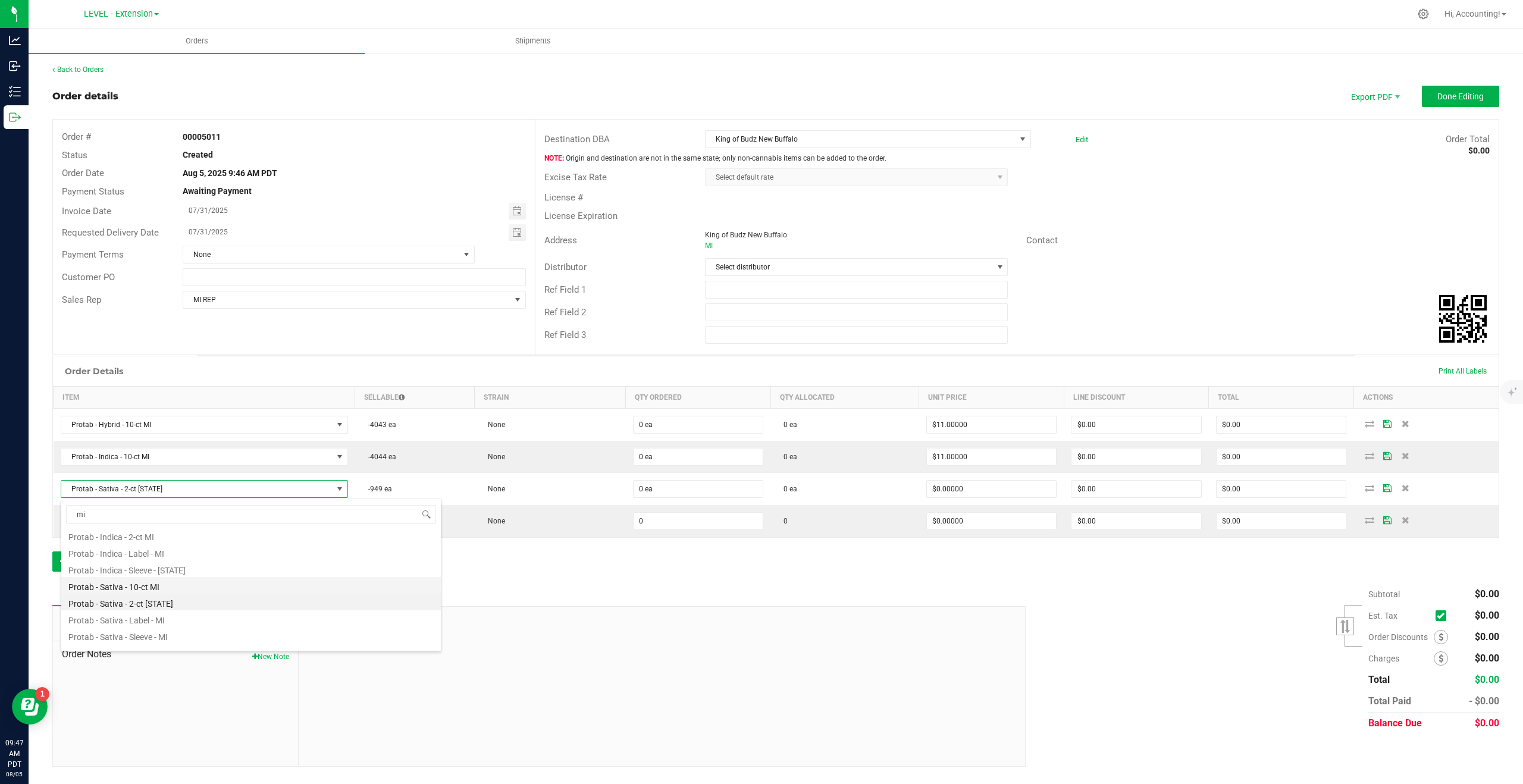 type on "$11.00000" 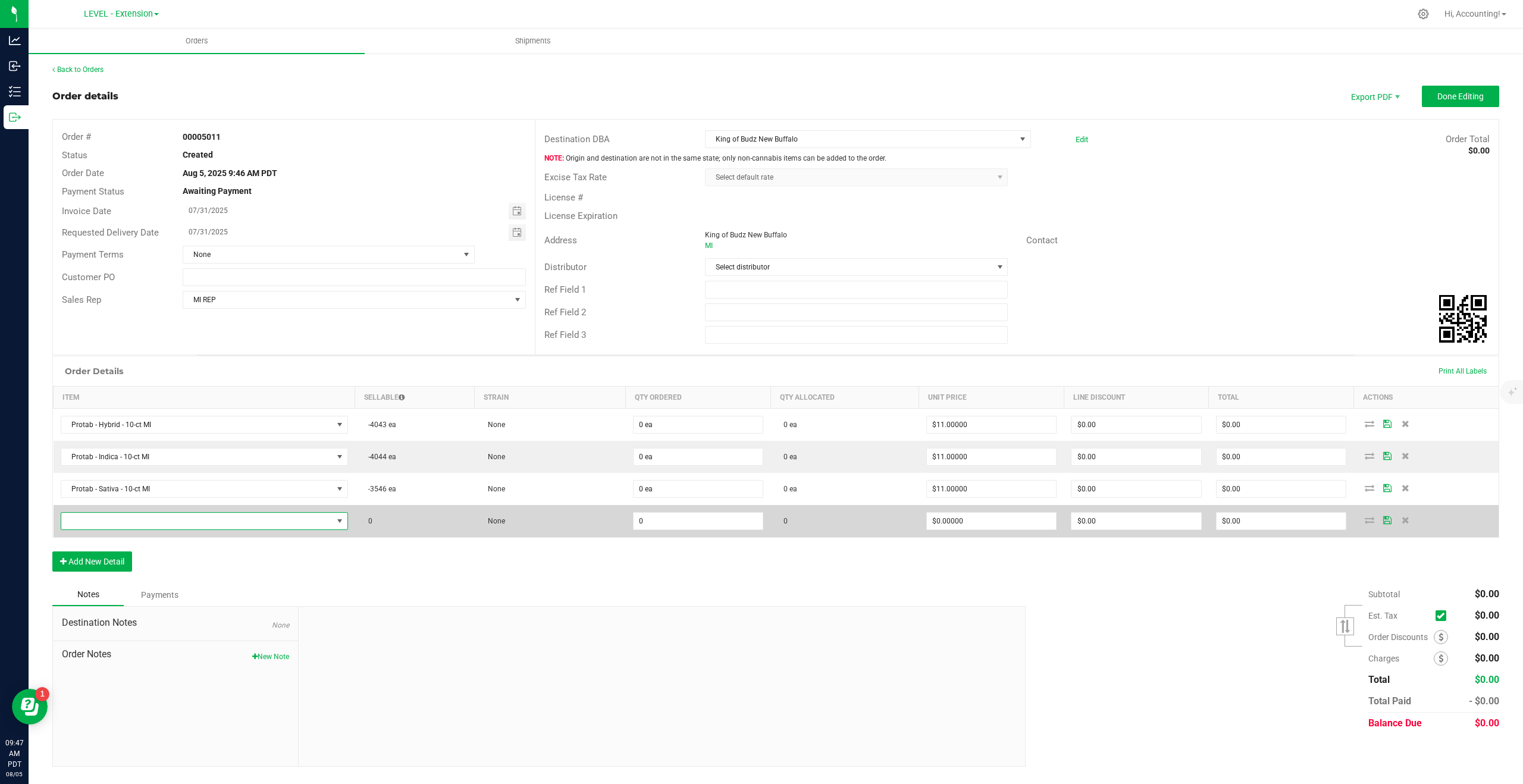 click at bounding box center (197, 521) 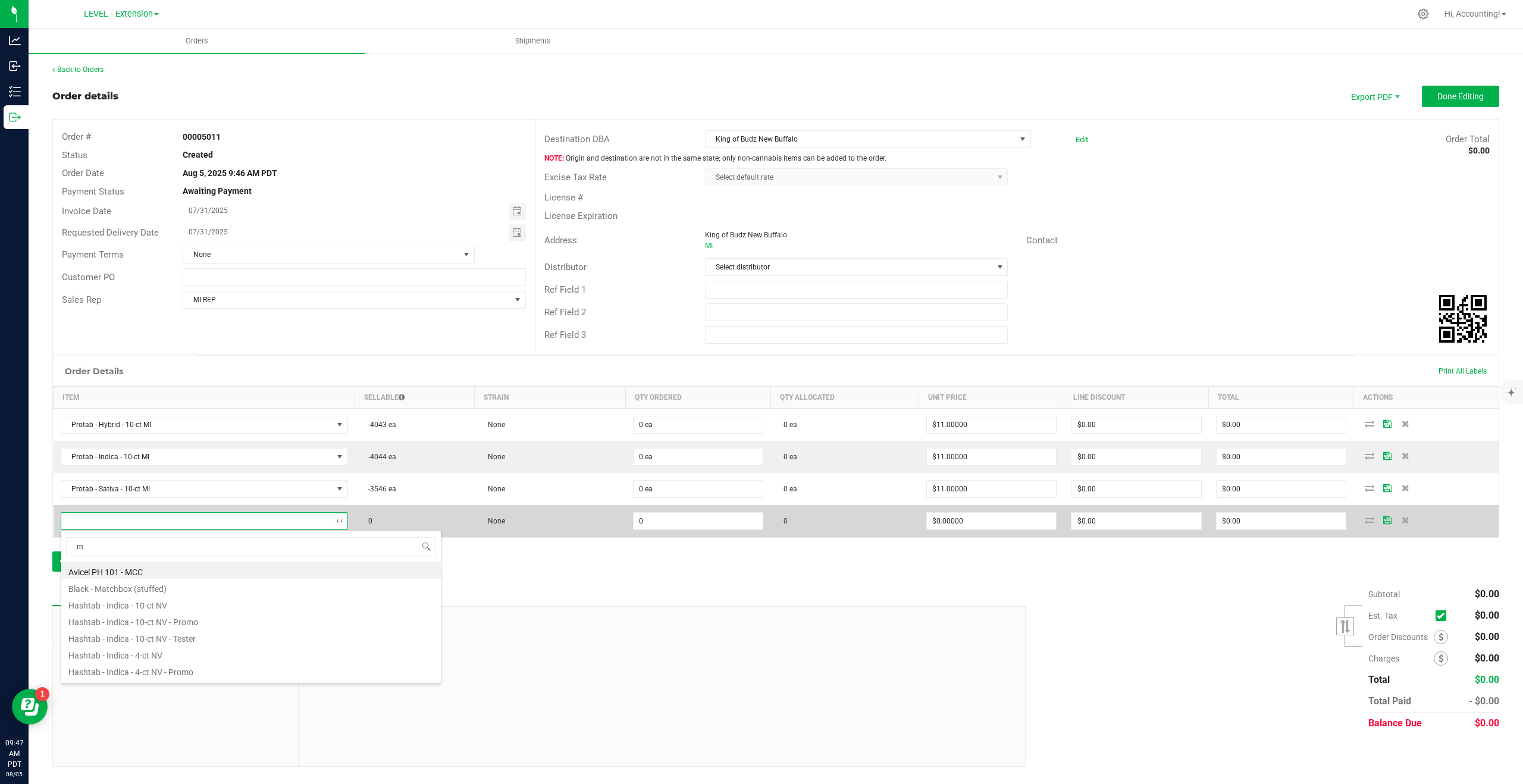 type on "mi" 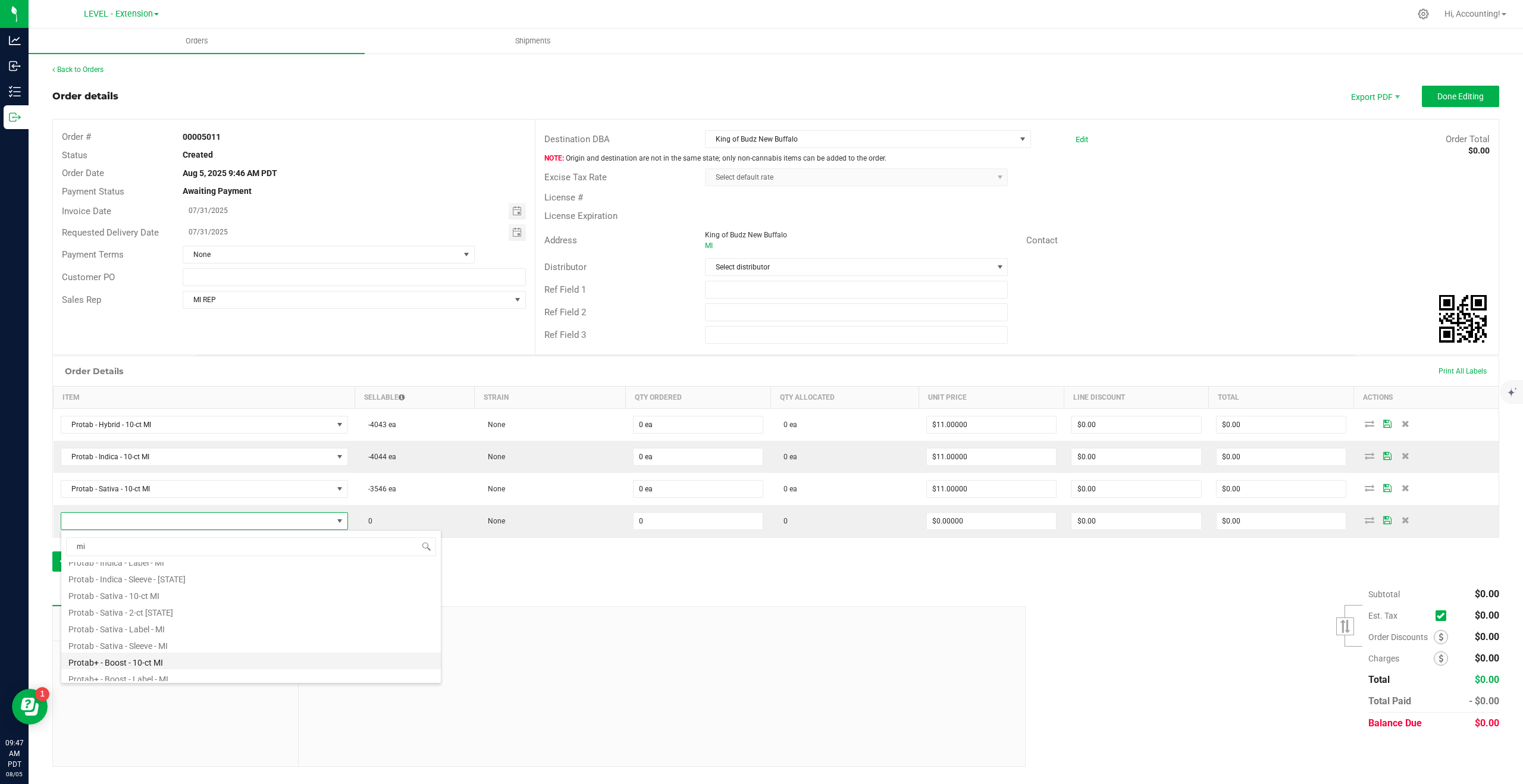 click on "Protab+ - Boost - 10-ct MI" at bounding box center (251, 661) 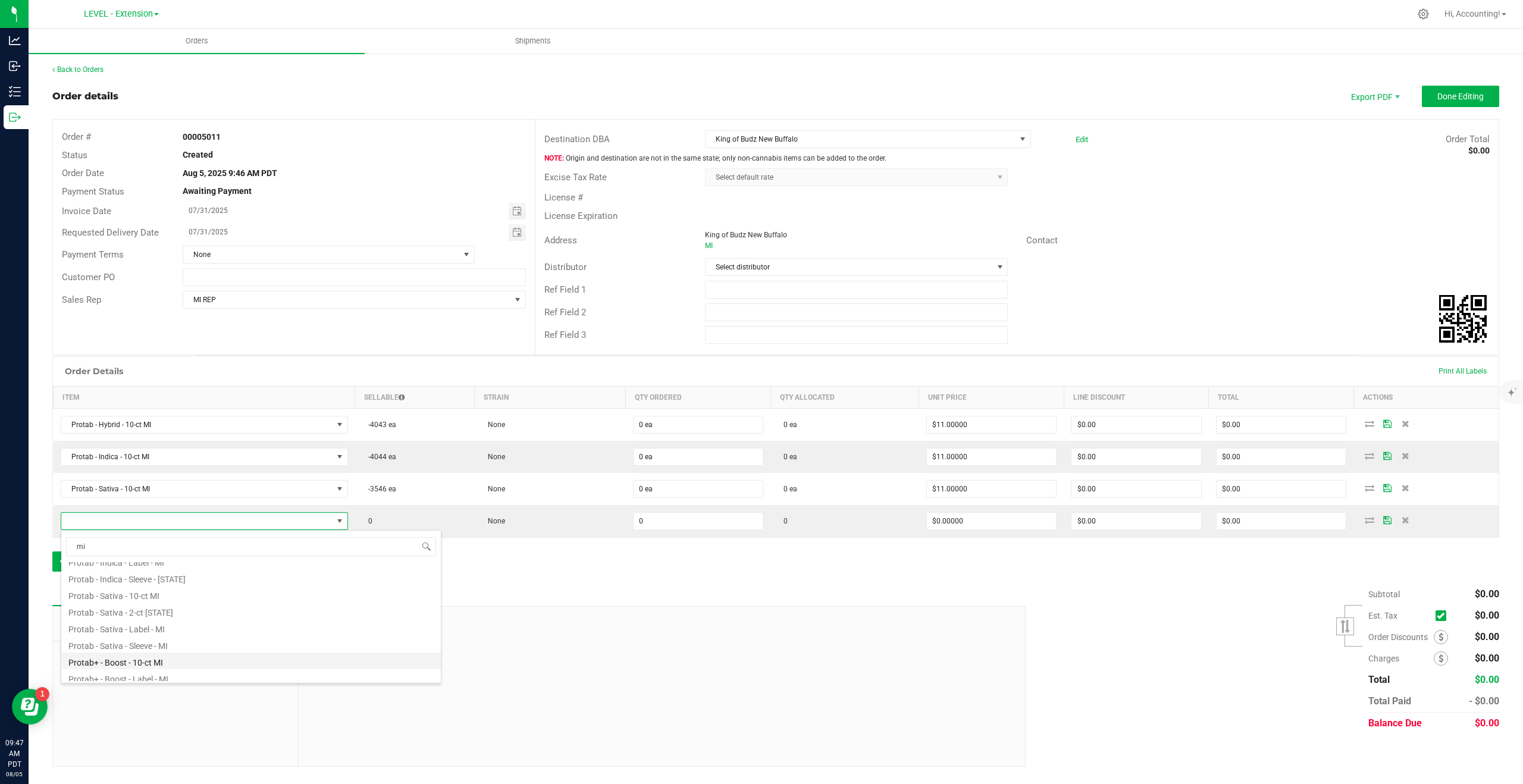 type on "0 ea" 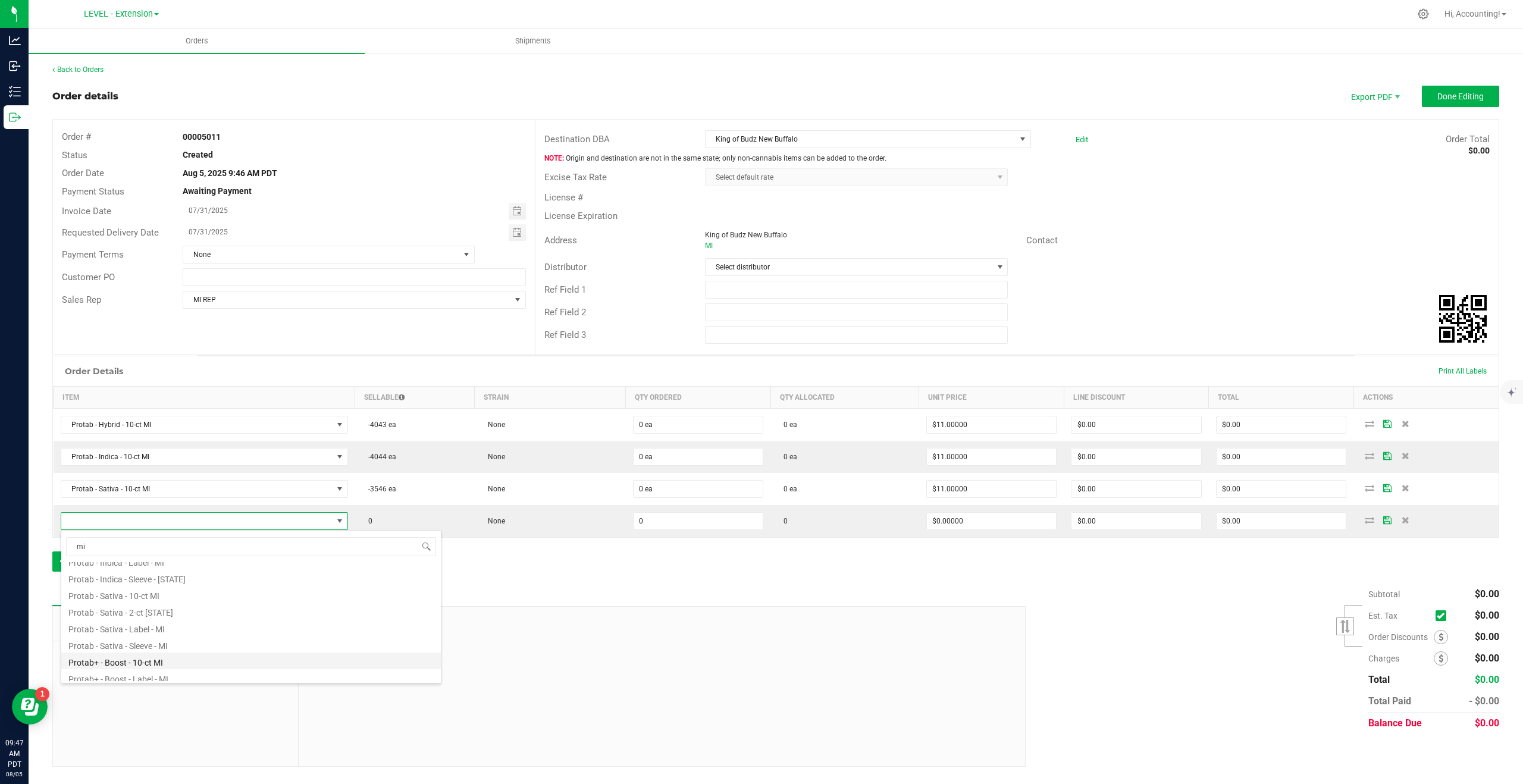 type on "$12.00000" 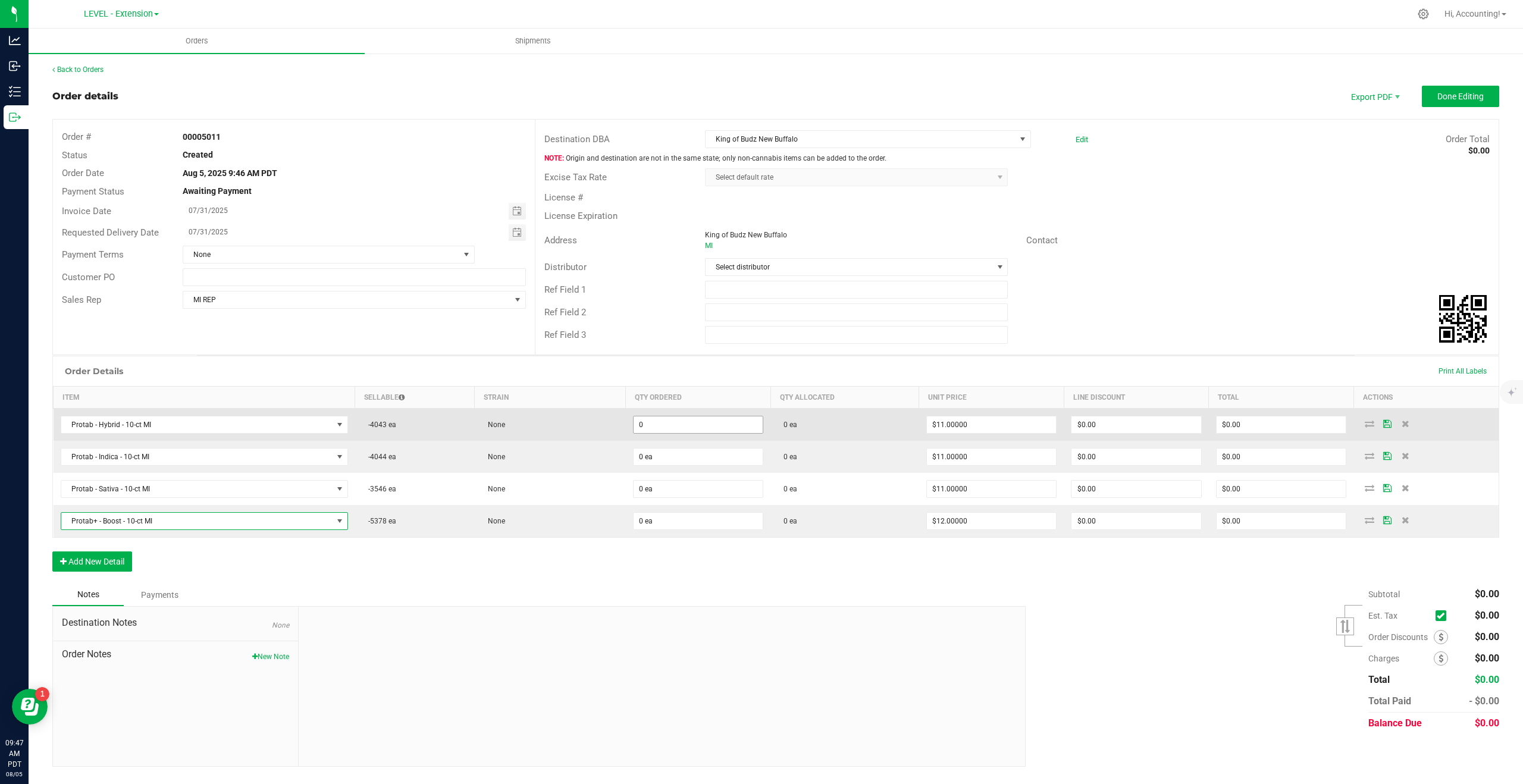 click on "0" at bounding box center [698, 425] 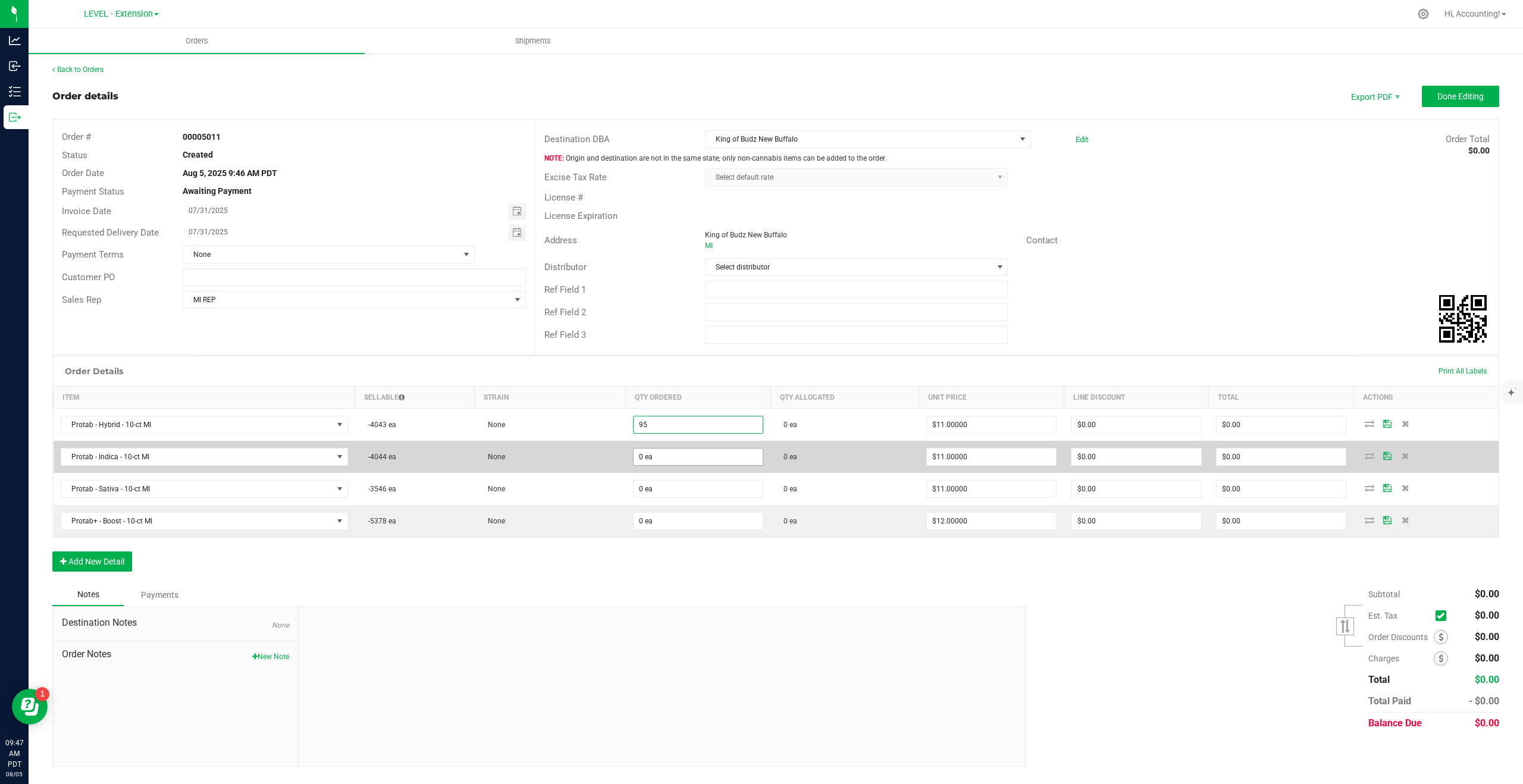 type on "95 ea" 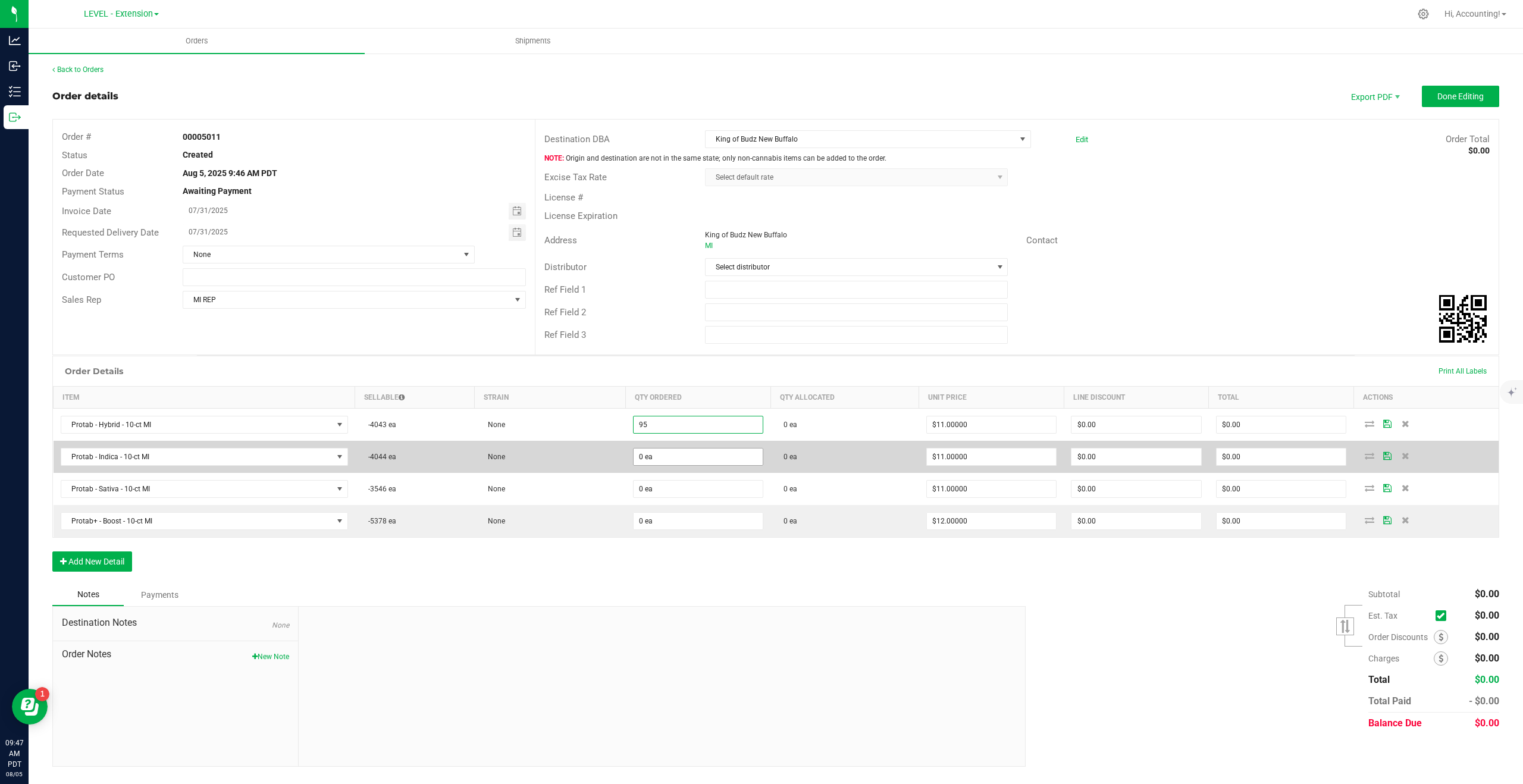 type on "$1,045.00" 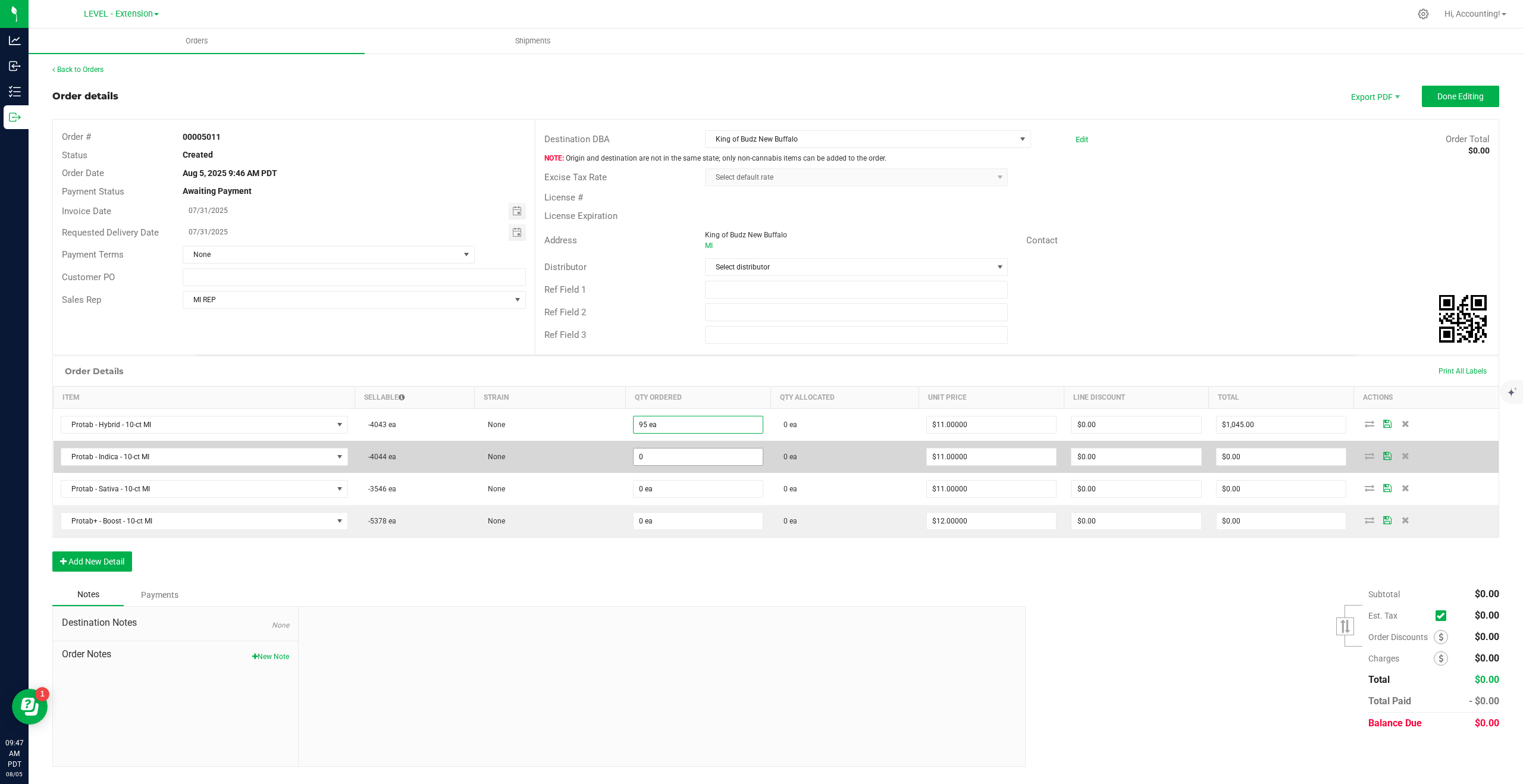 click on "0" at bounding box center (698, 457) 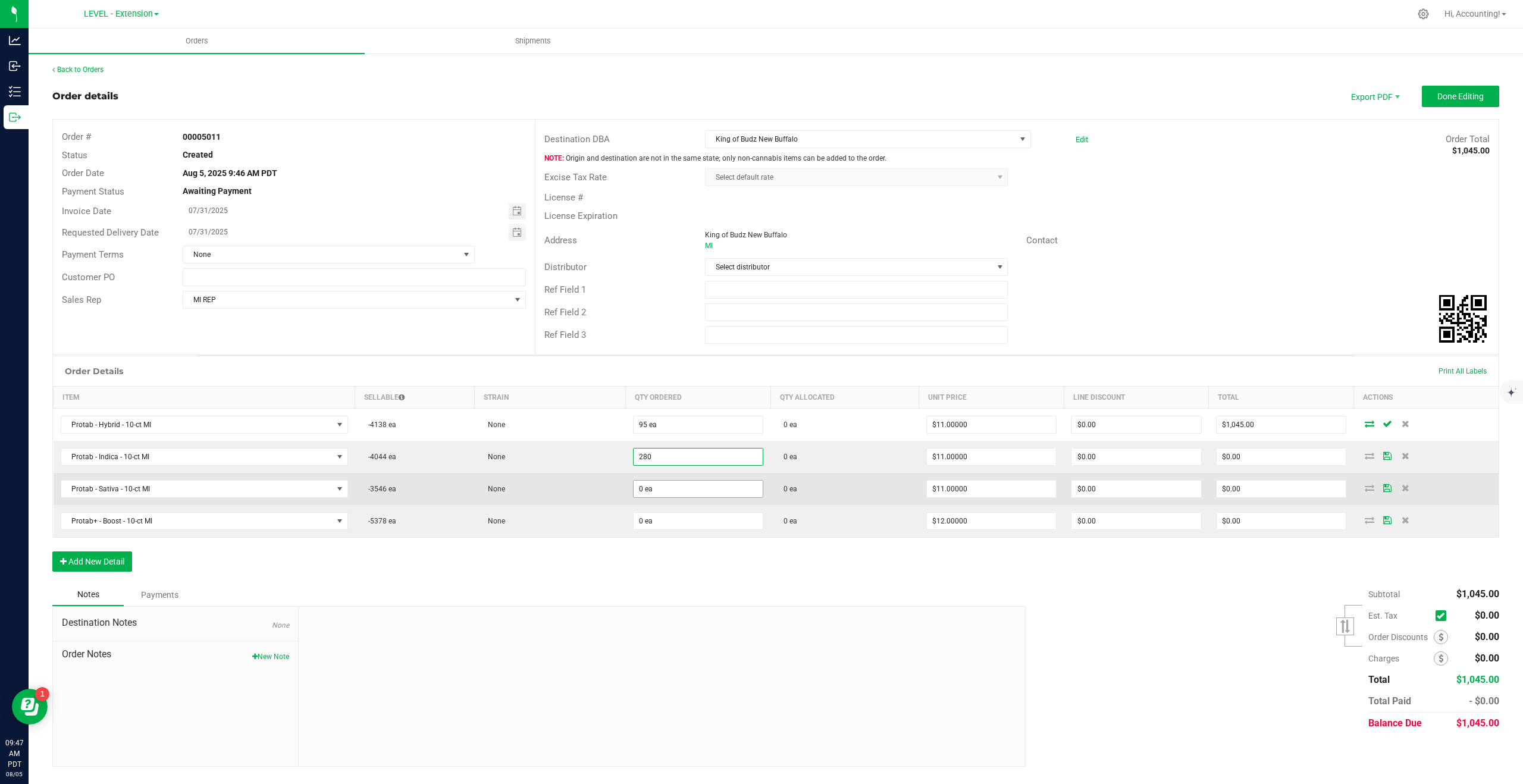 type on "280 ea" 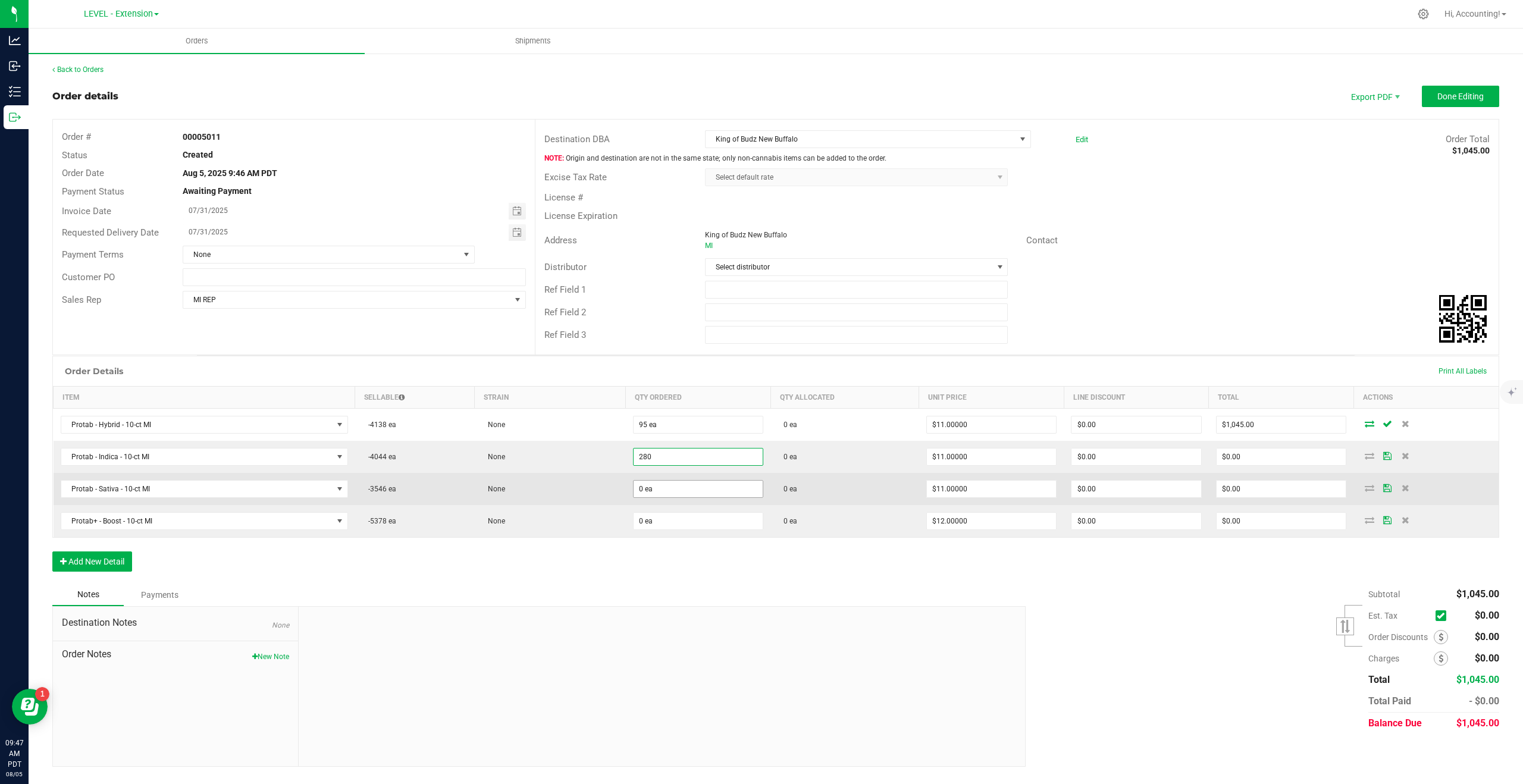 type on "$3,080.00" 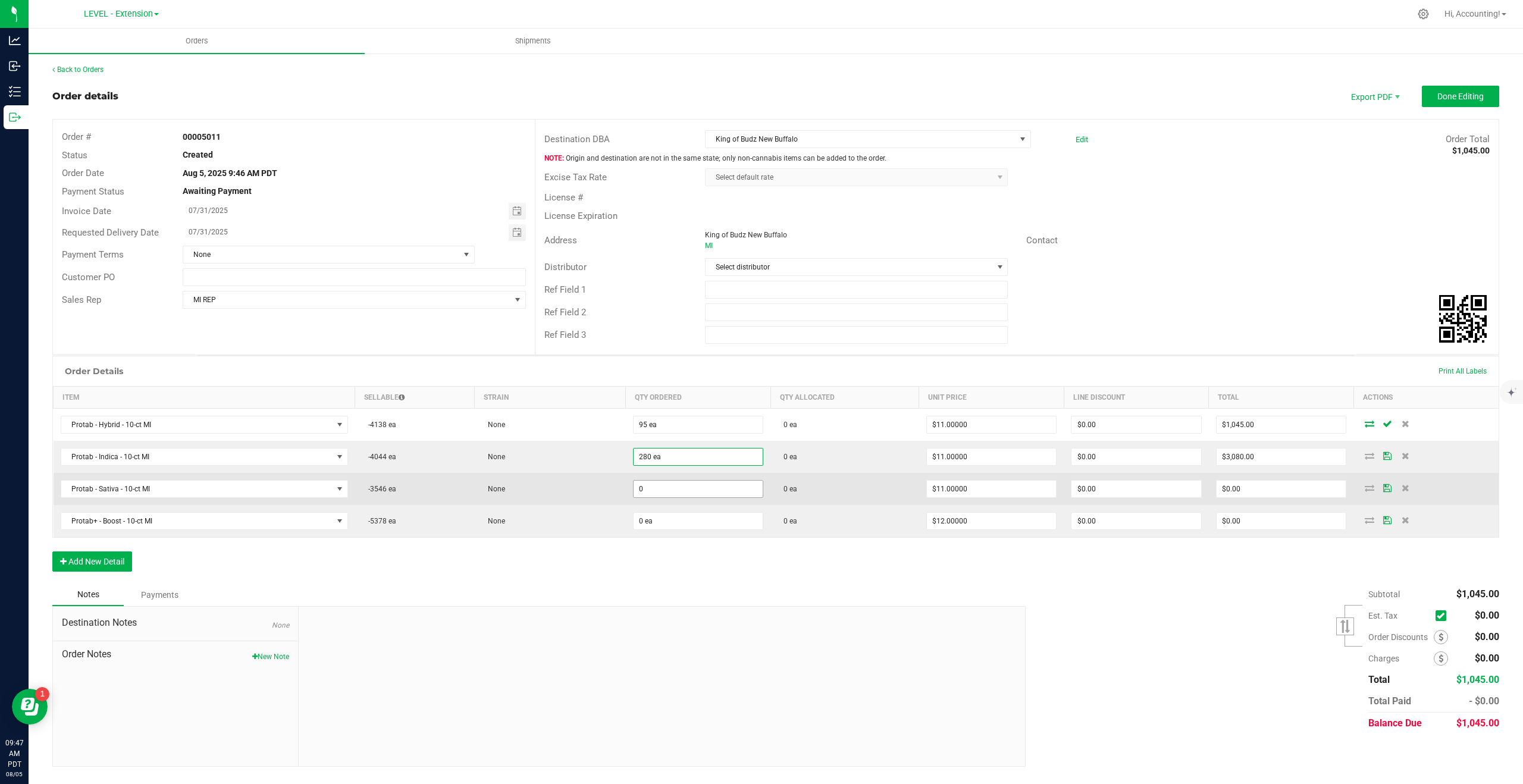 click on "0" at bounding box center (698, 489) 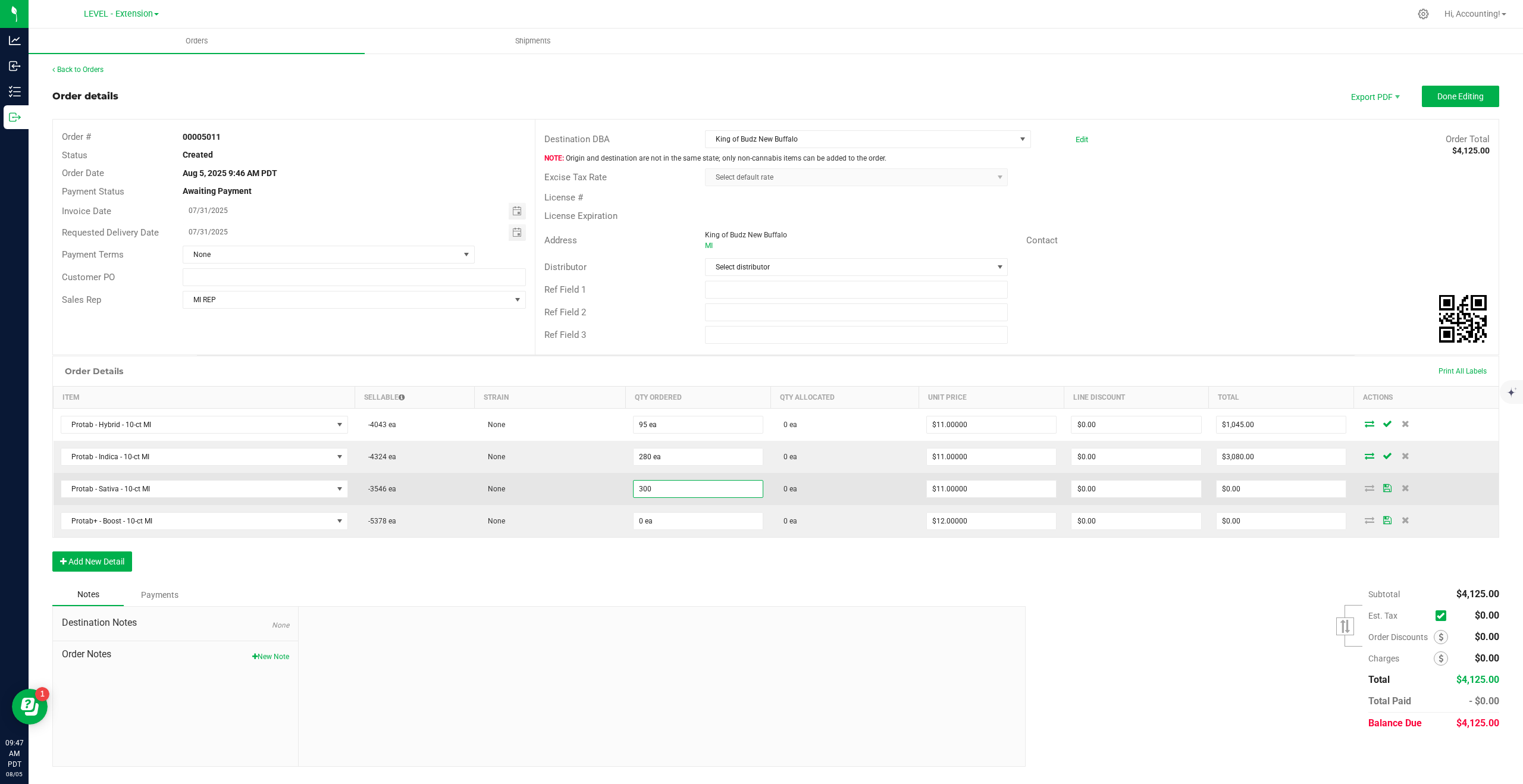 type on "300 ea" 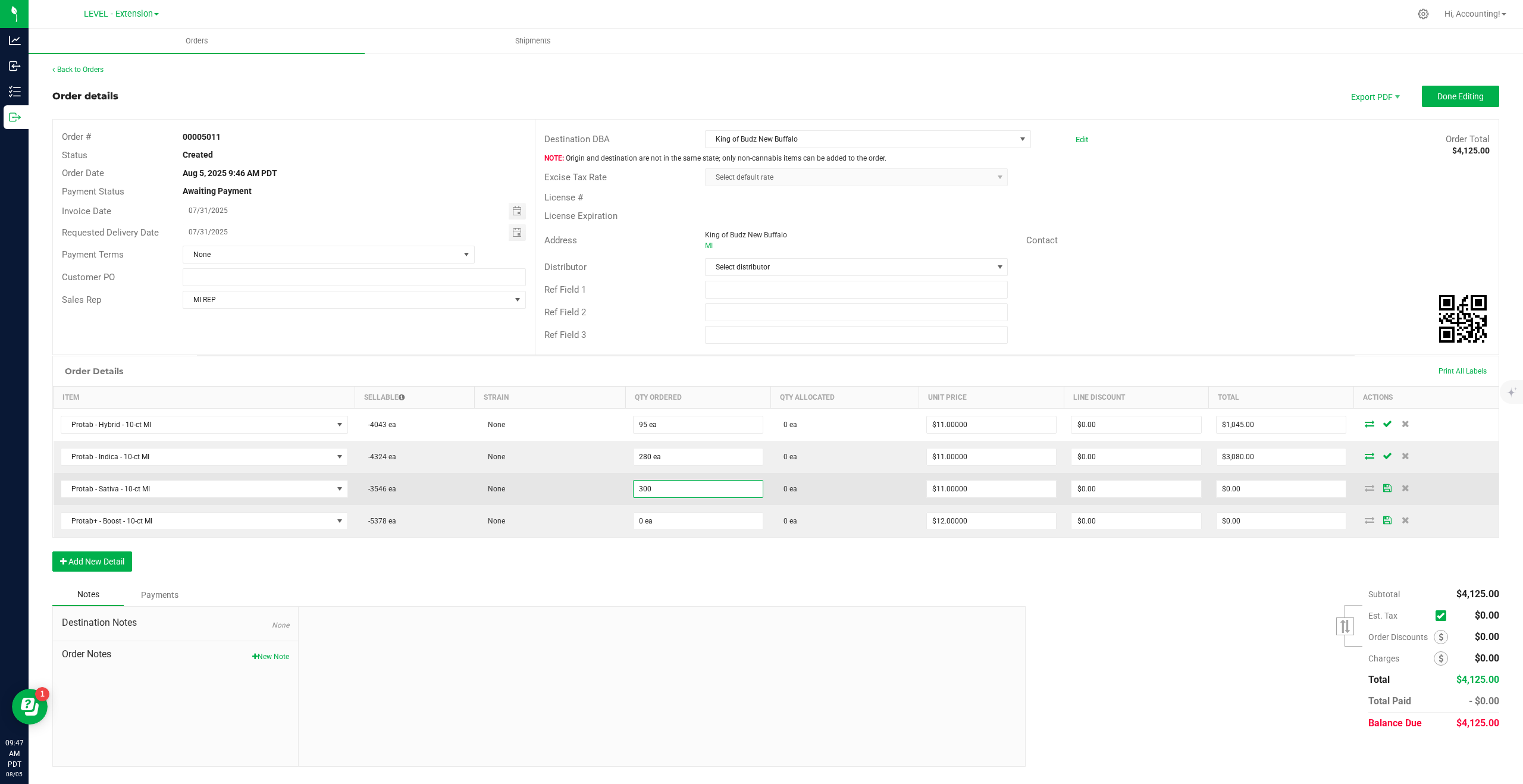 type on "11" 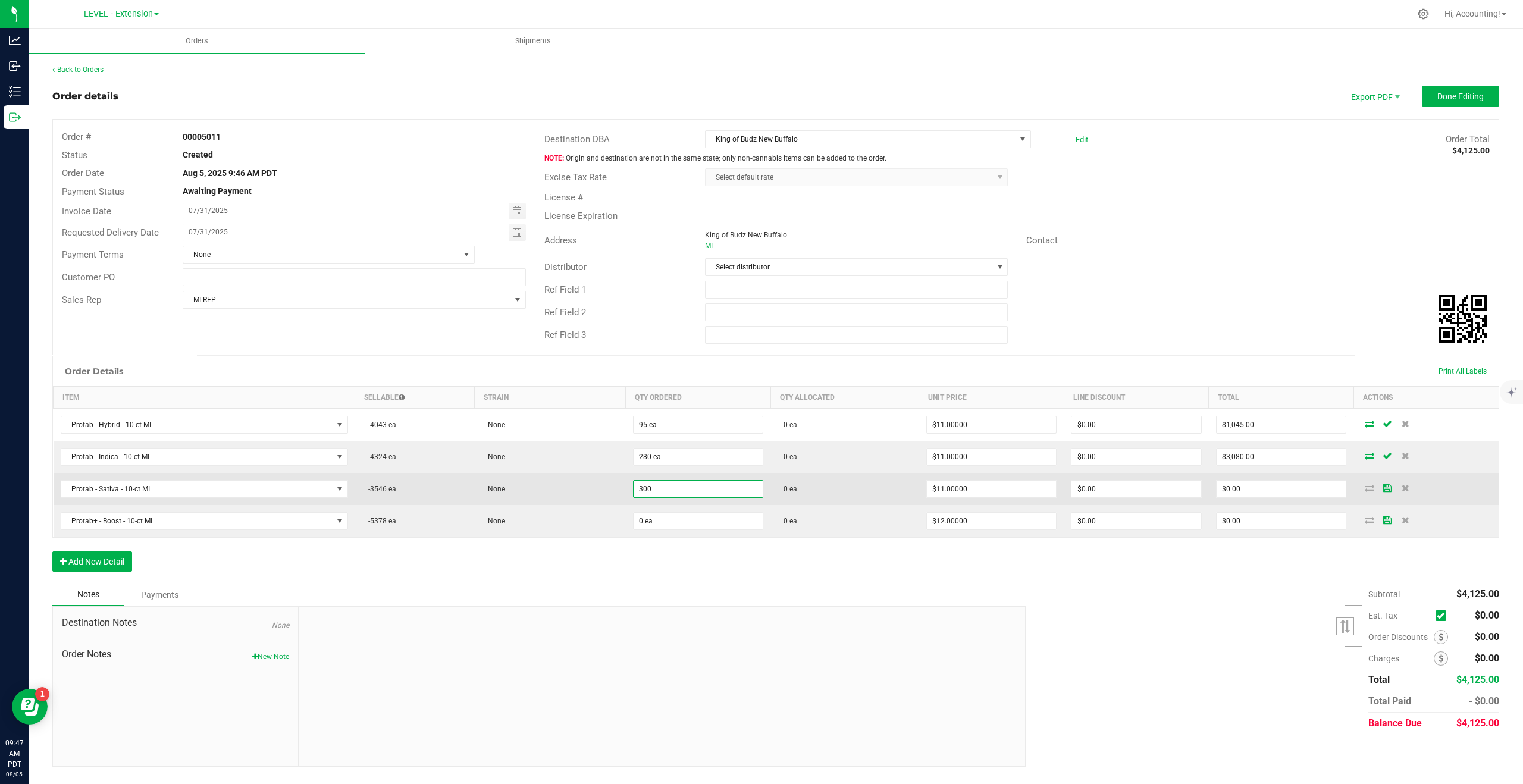 type on "$3,300.00" 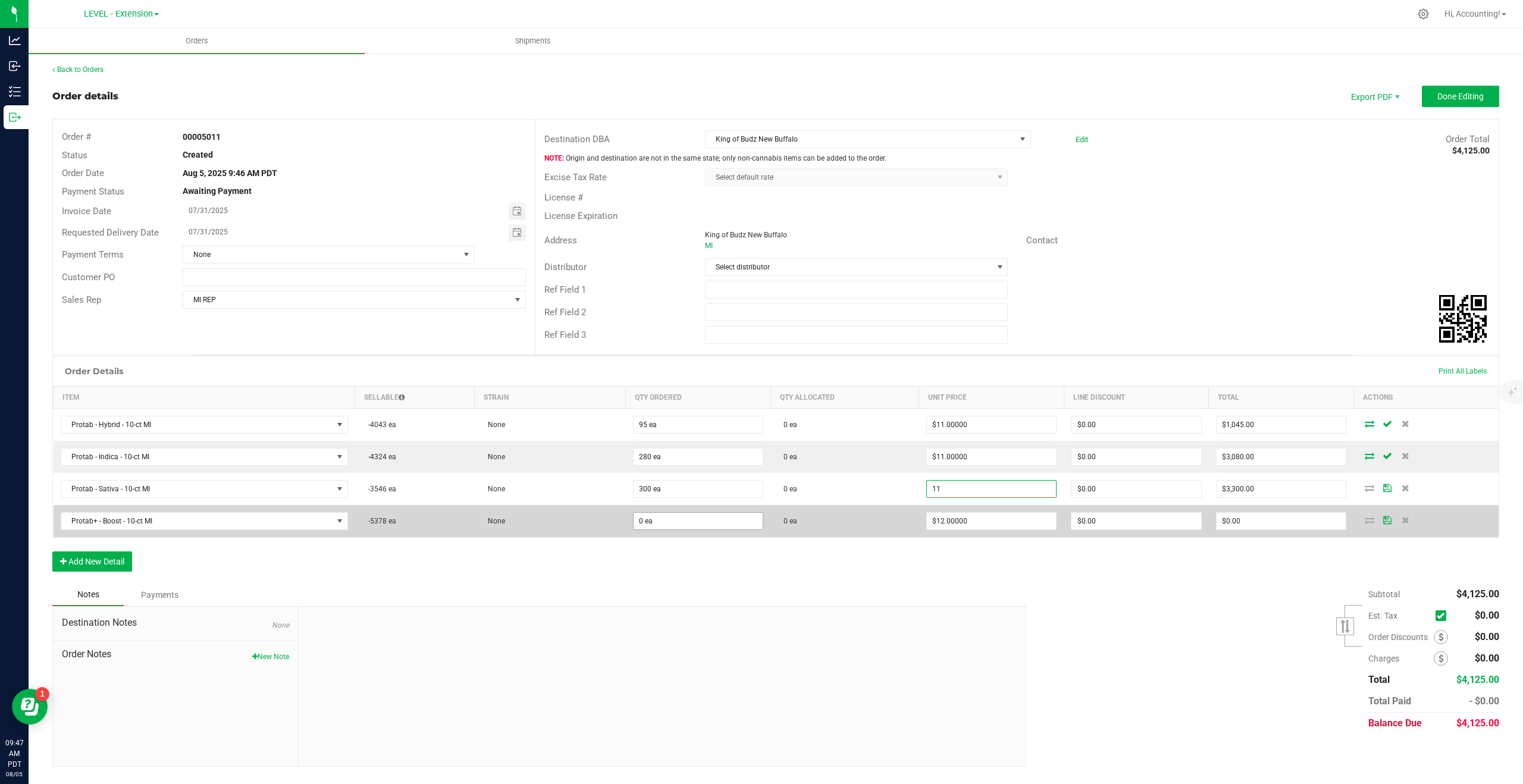 type on "$11.00000" 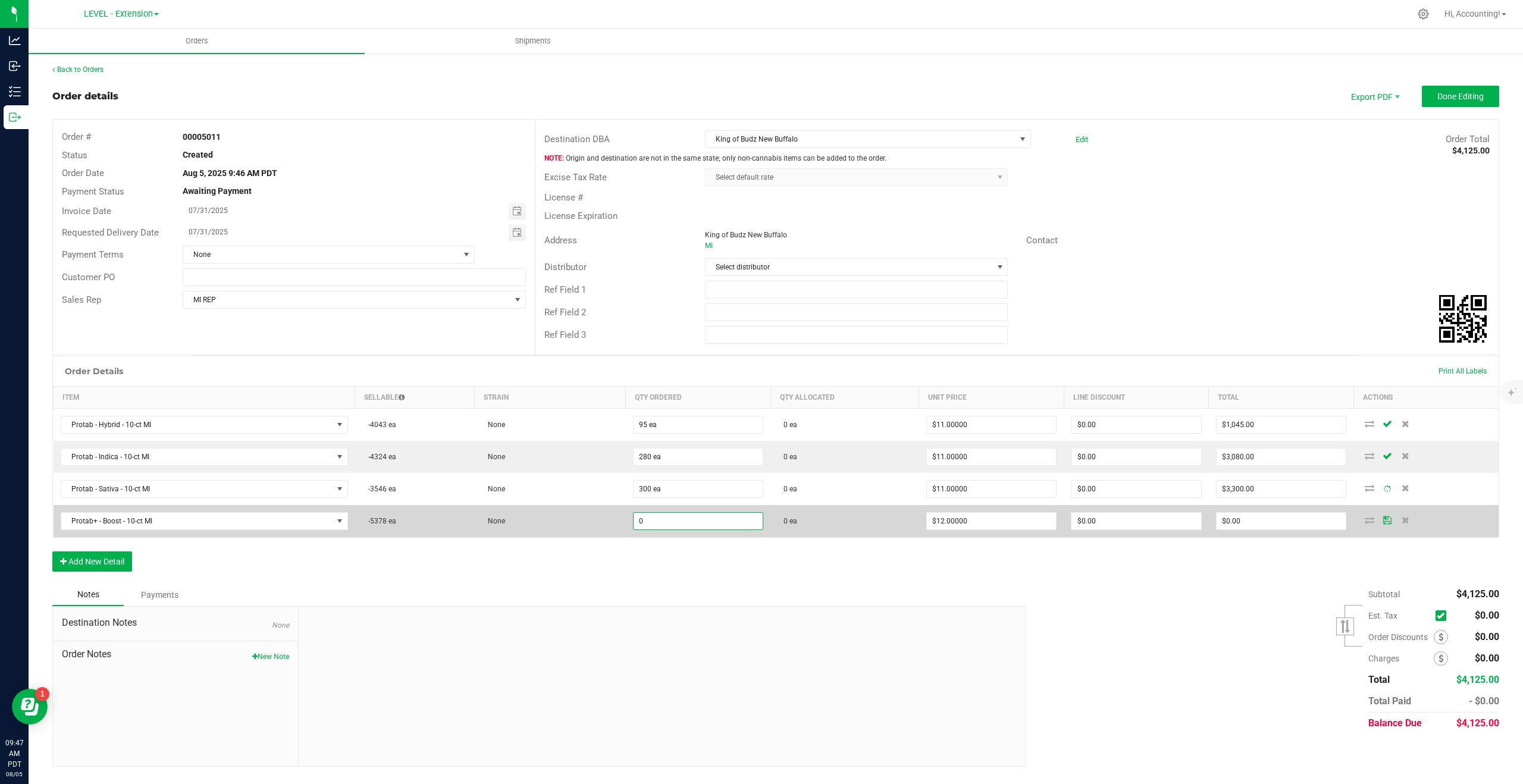 click on "0" at bounding box center [698, 521] 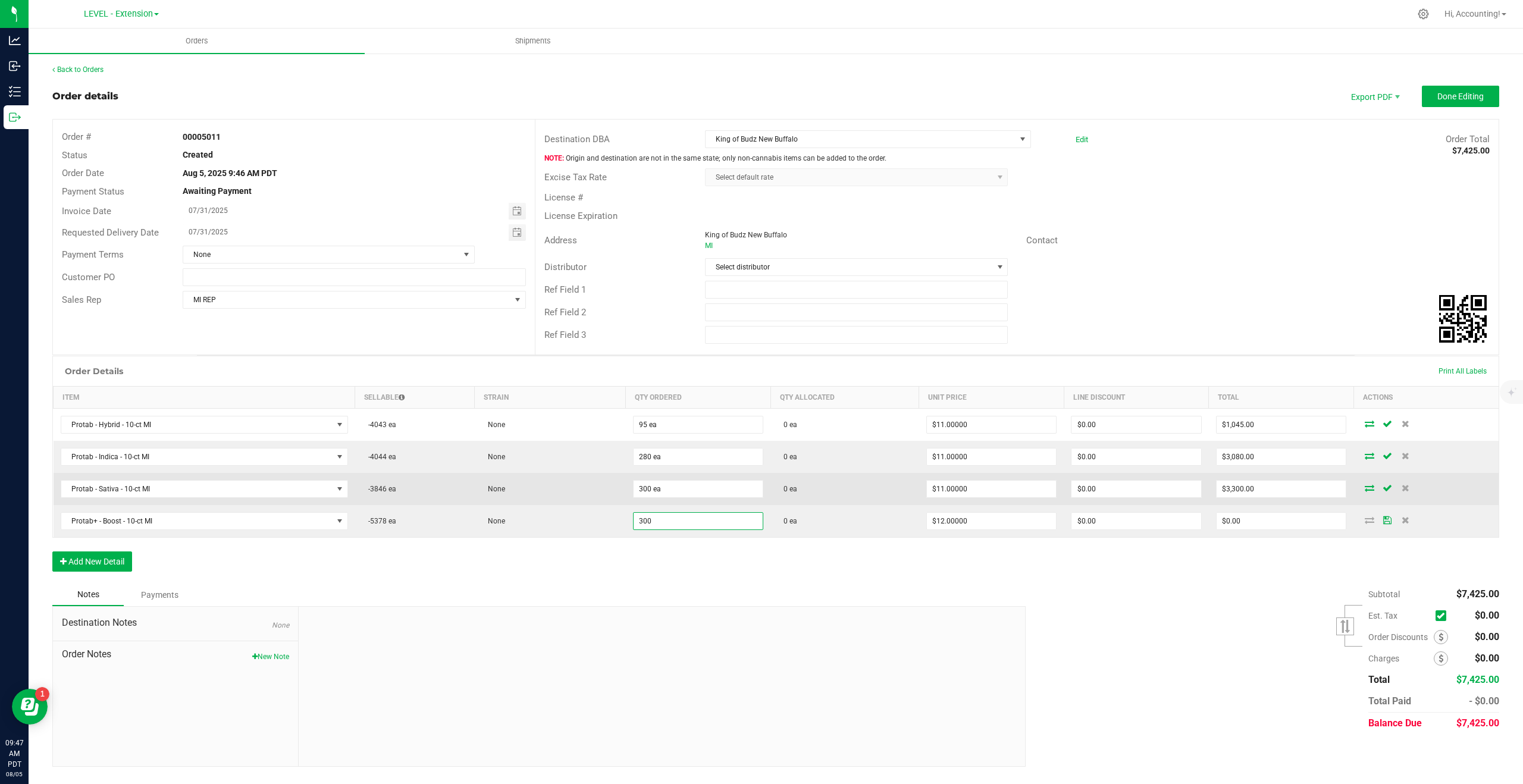 type on "300 ea" 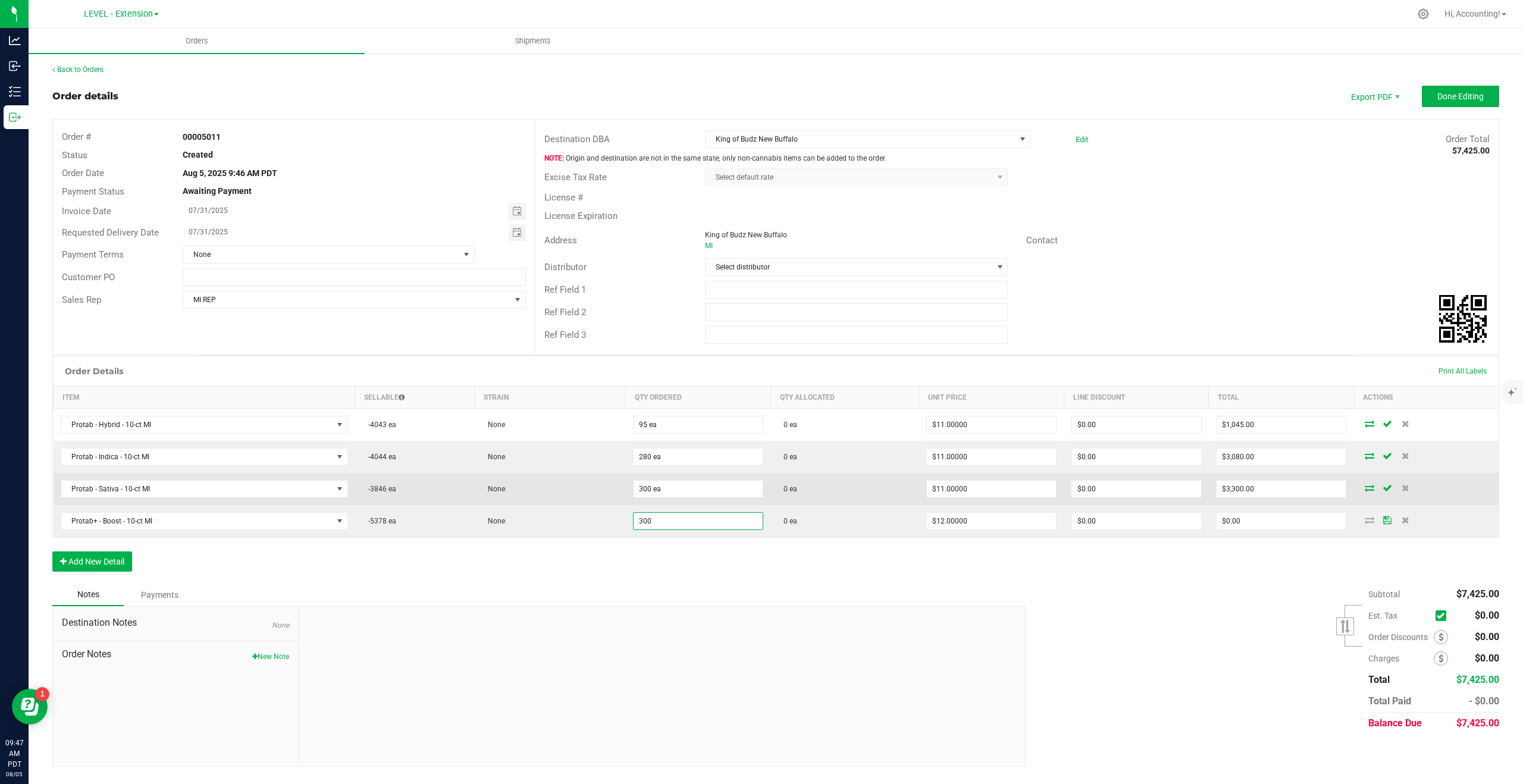 type on "12" 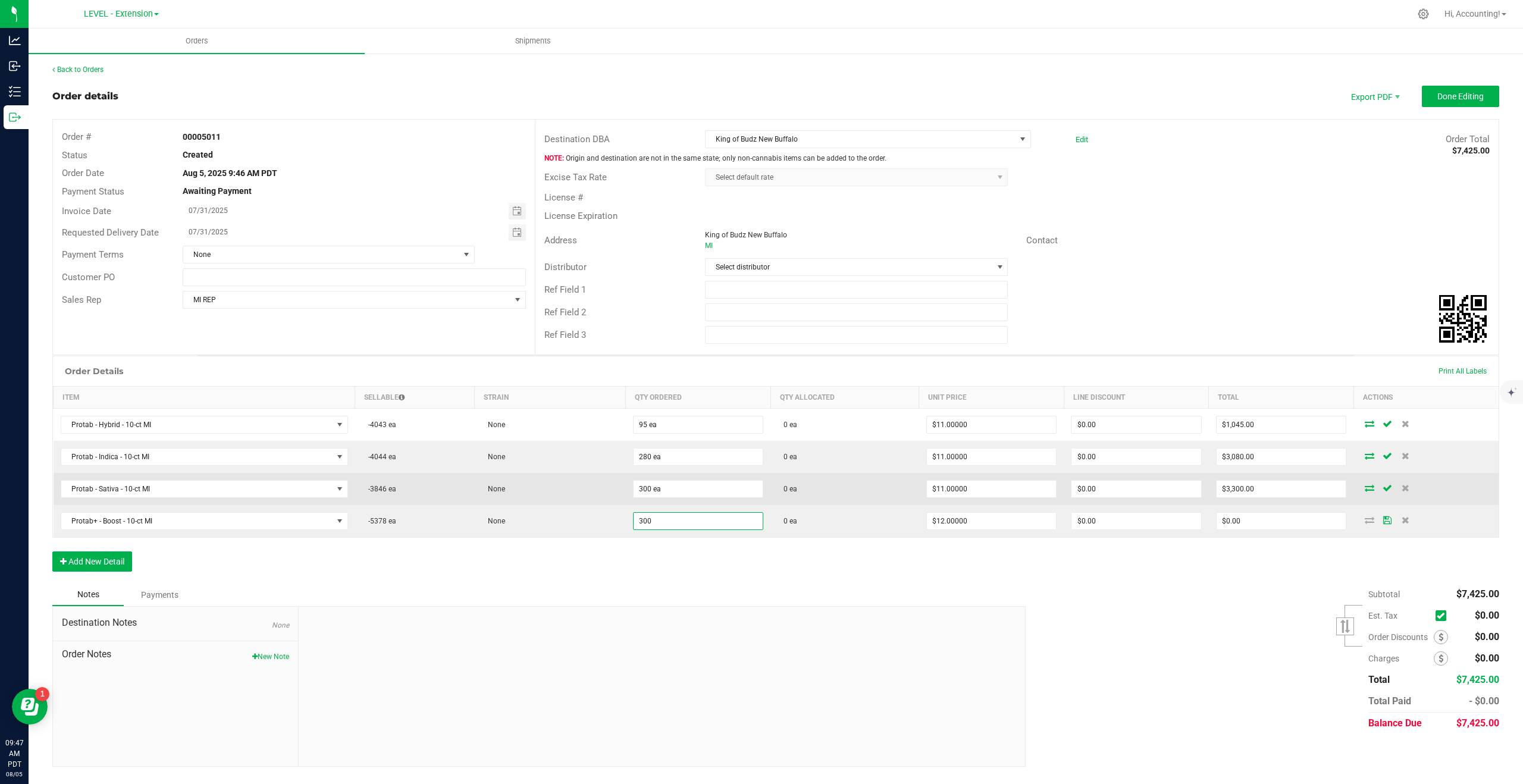 type on "$3,600.00" 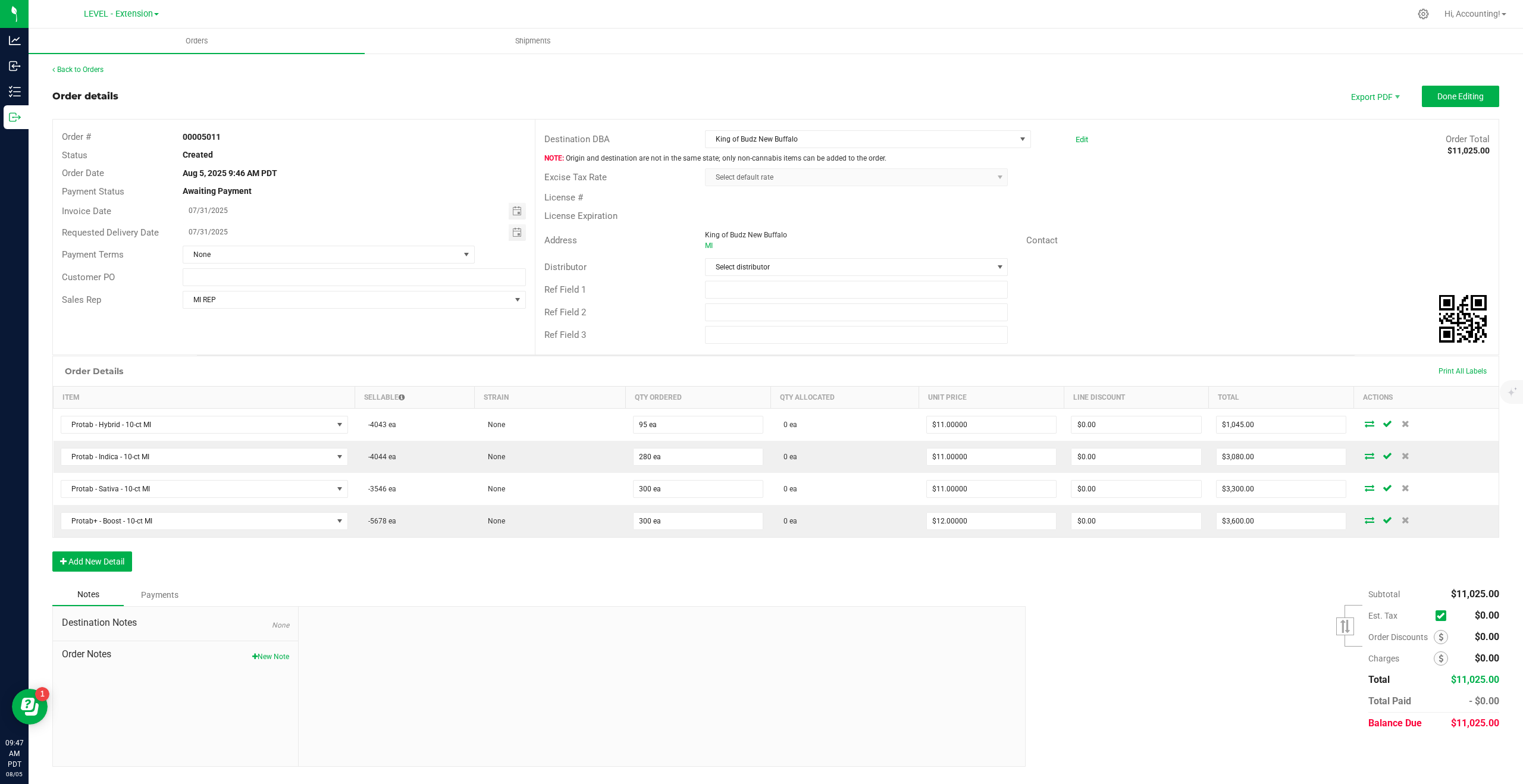 click at bounding box center [662, 686] 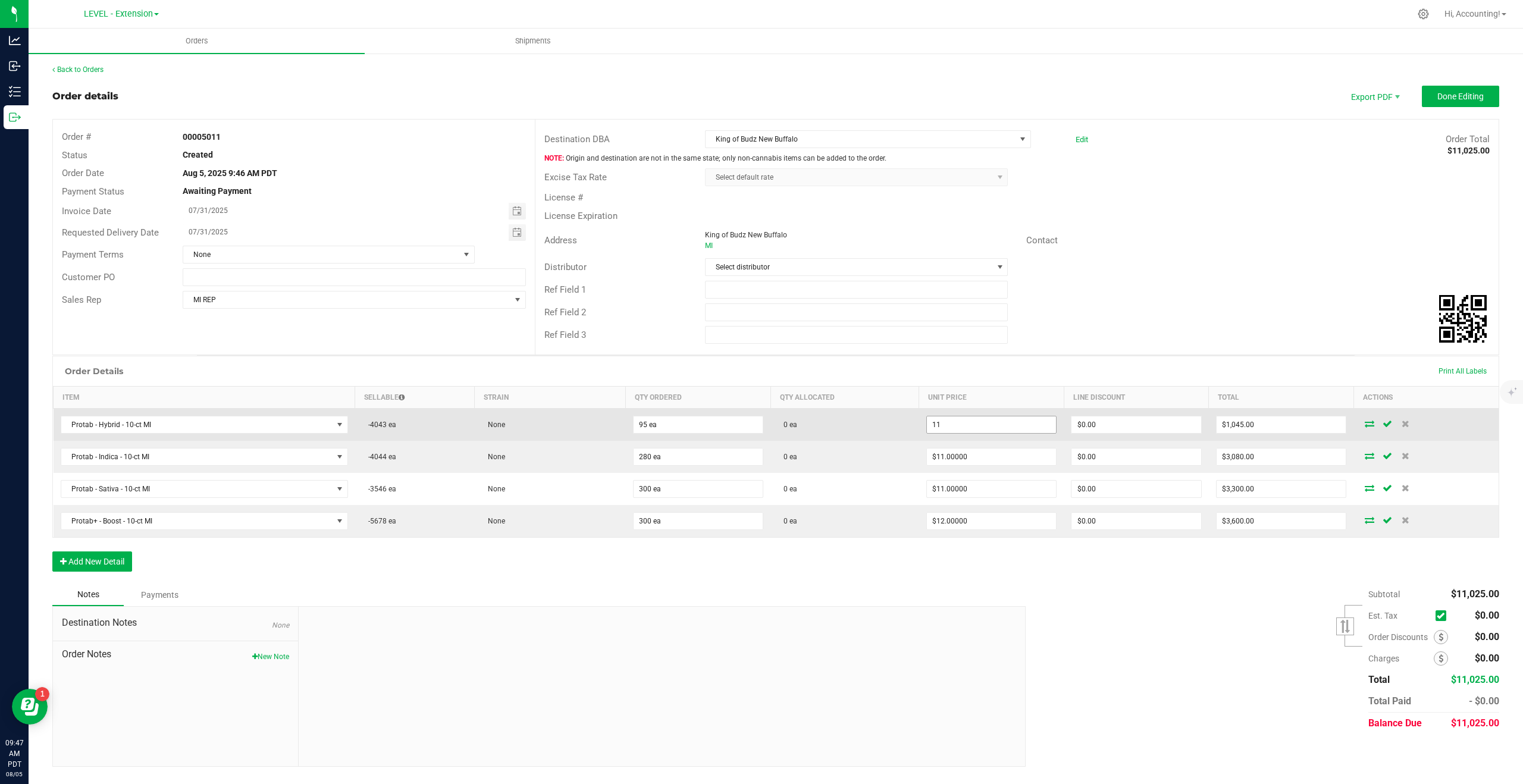 click on "11" at bounding box center [992, 425] 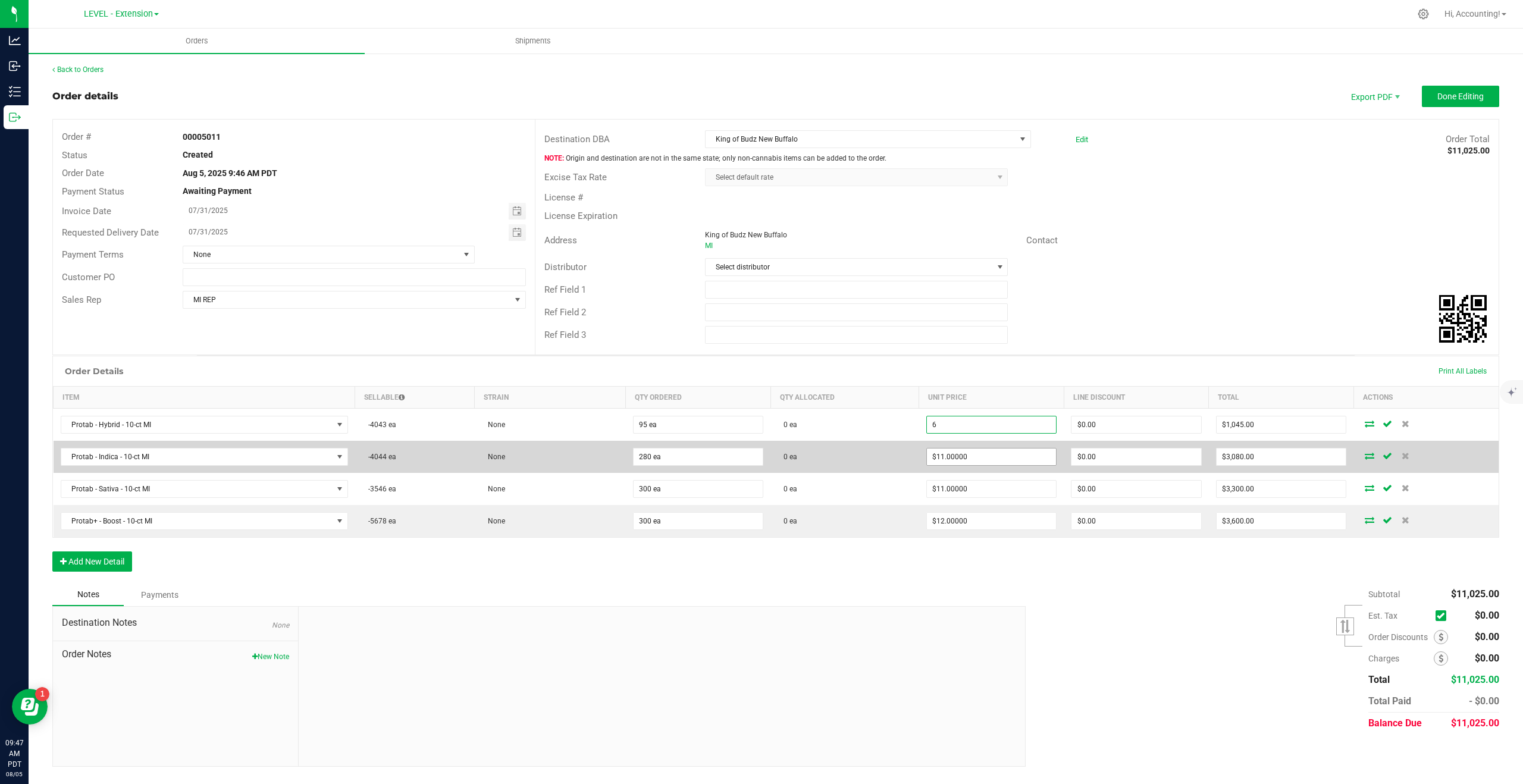 type on "$6.00000" 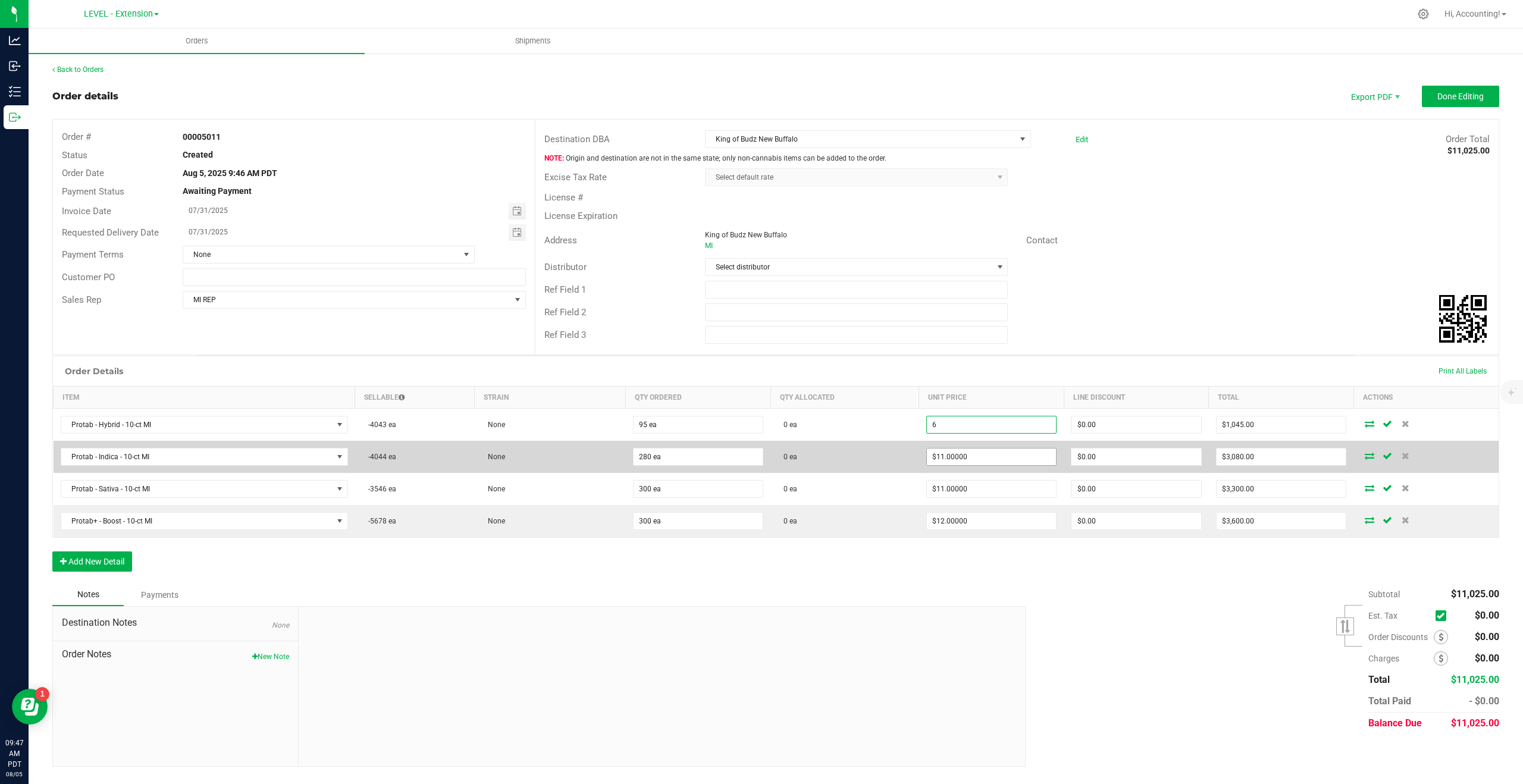 type on "$570.00" 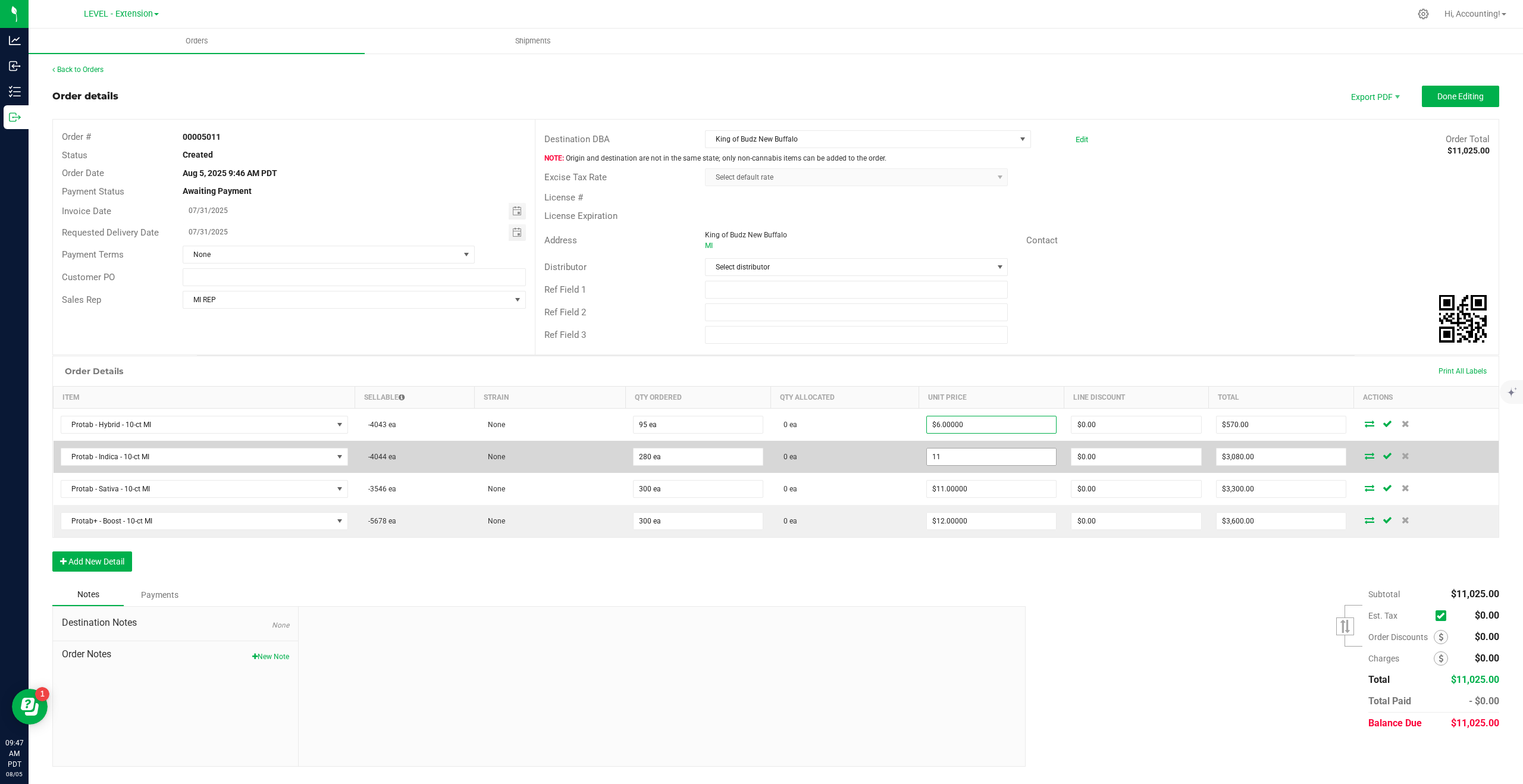 click on "11" at bounding box center [992, 457] 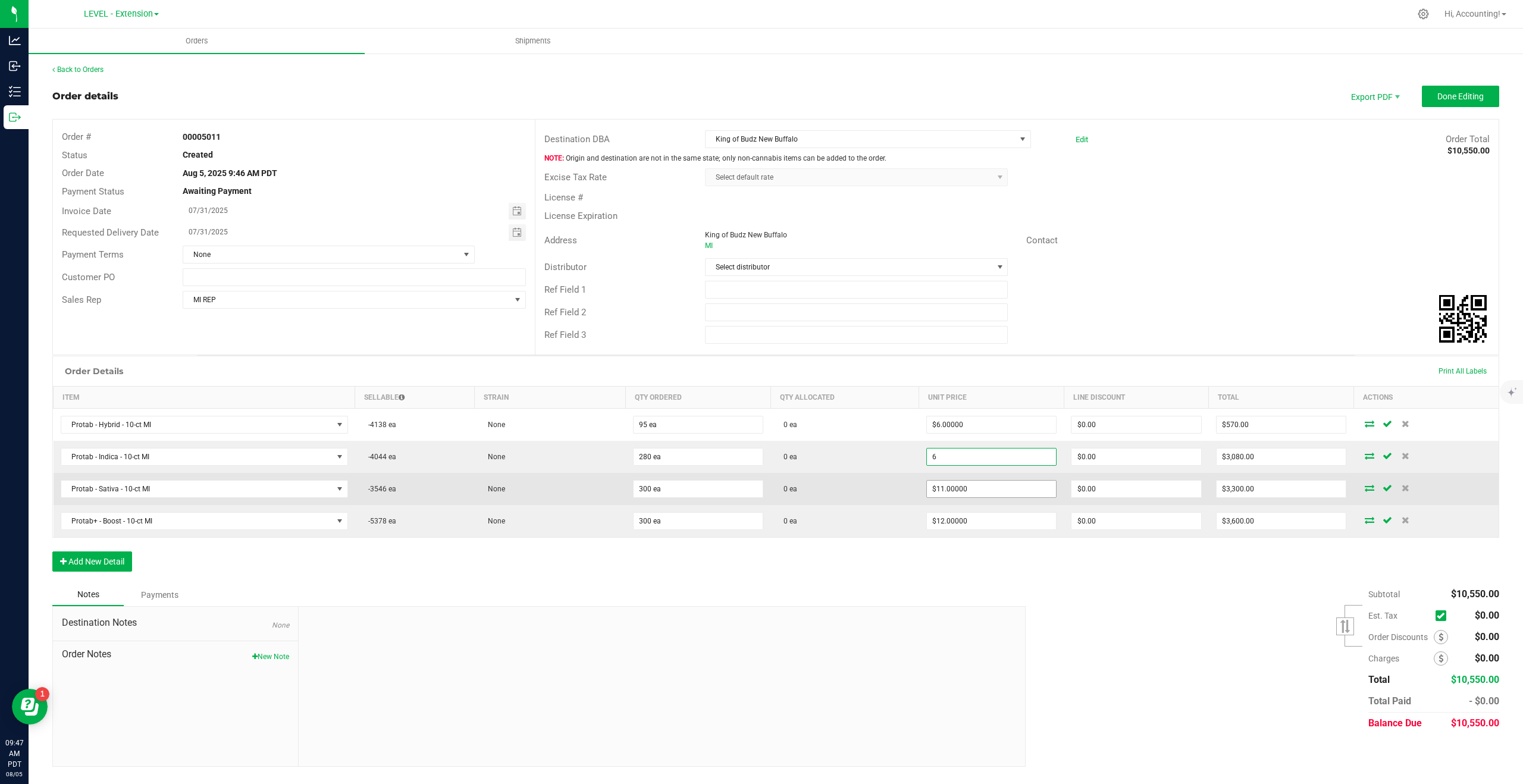 type on "$6.00000" 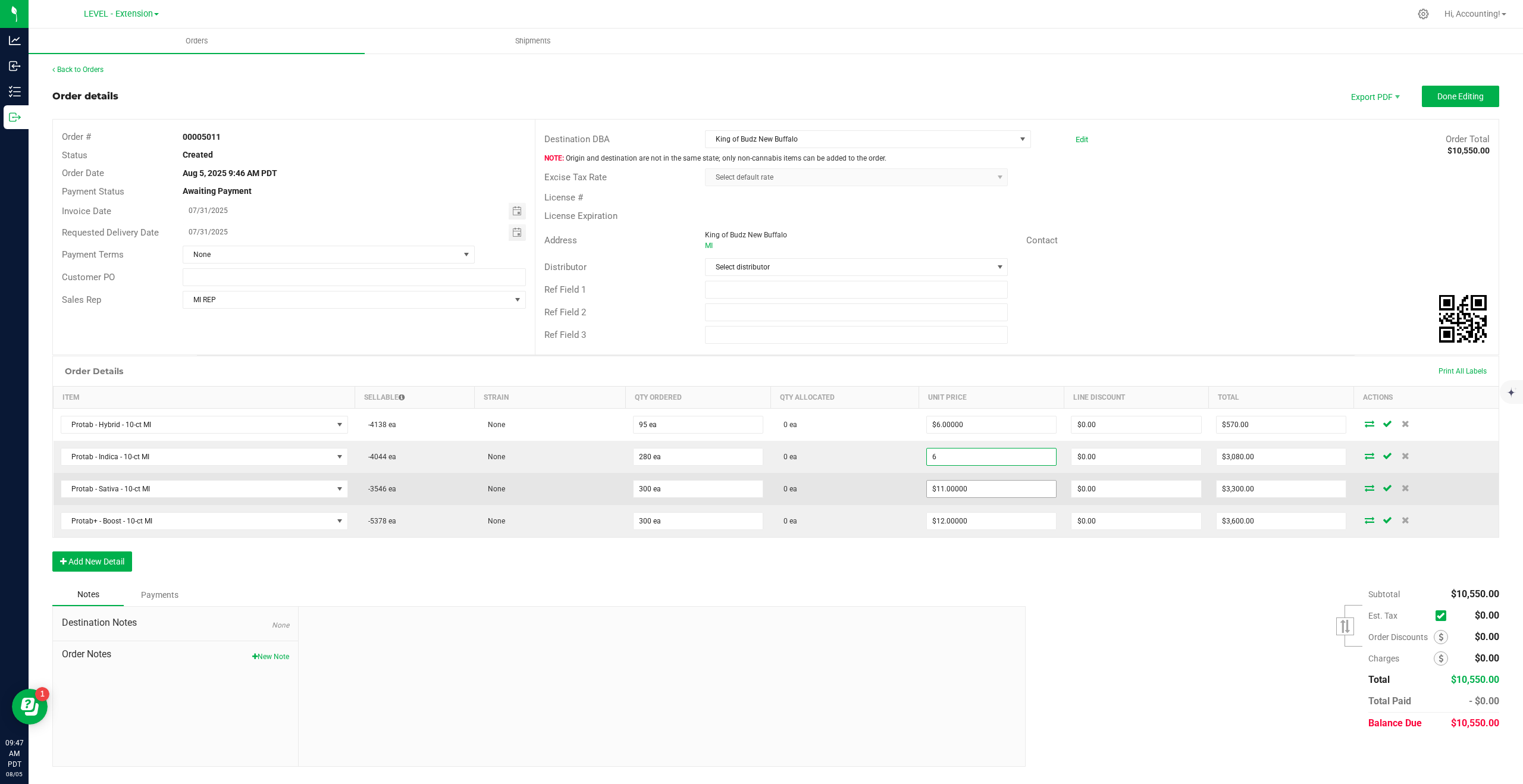 type on "$1,680.00" 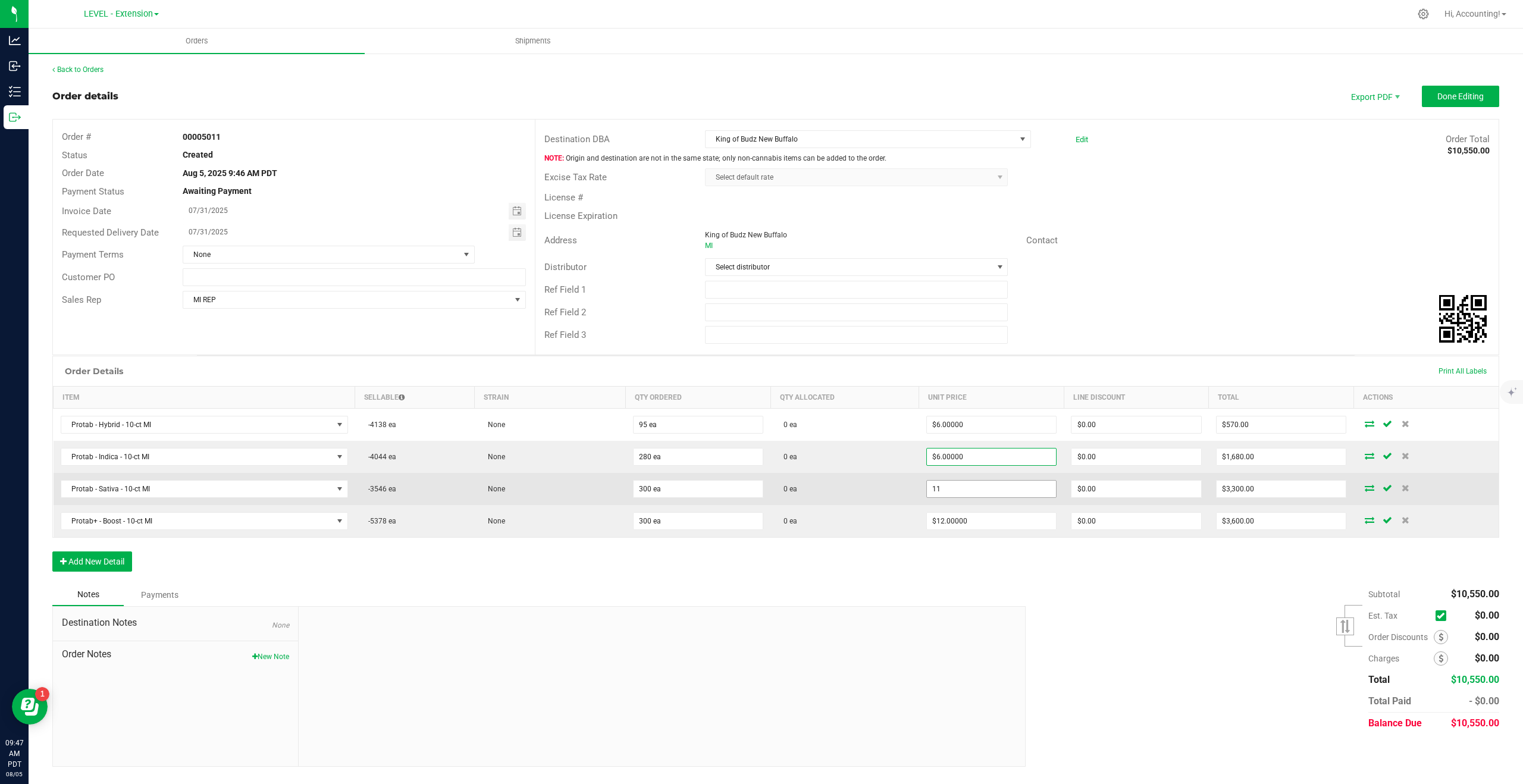click on "11" at bounding box center [992, 489] 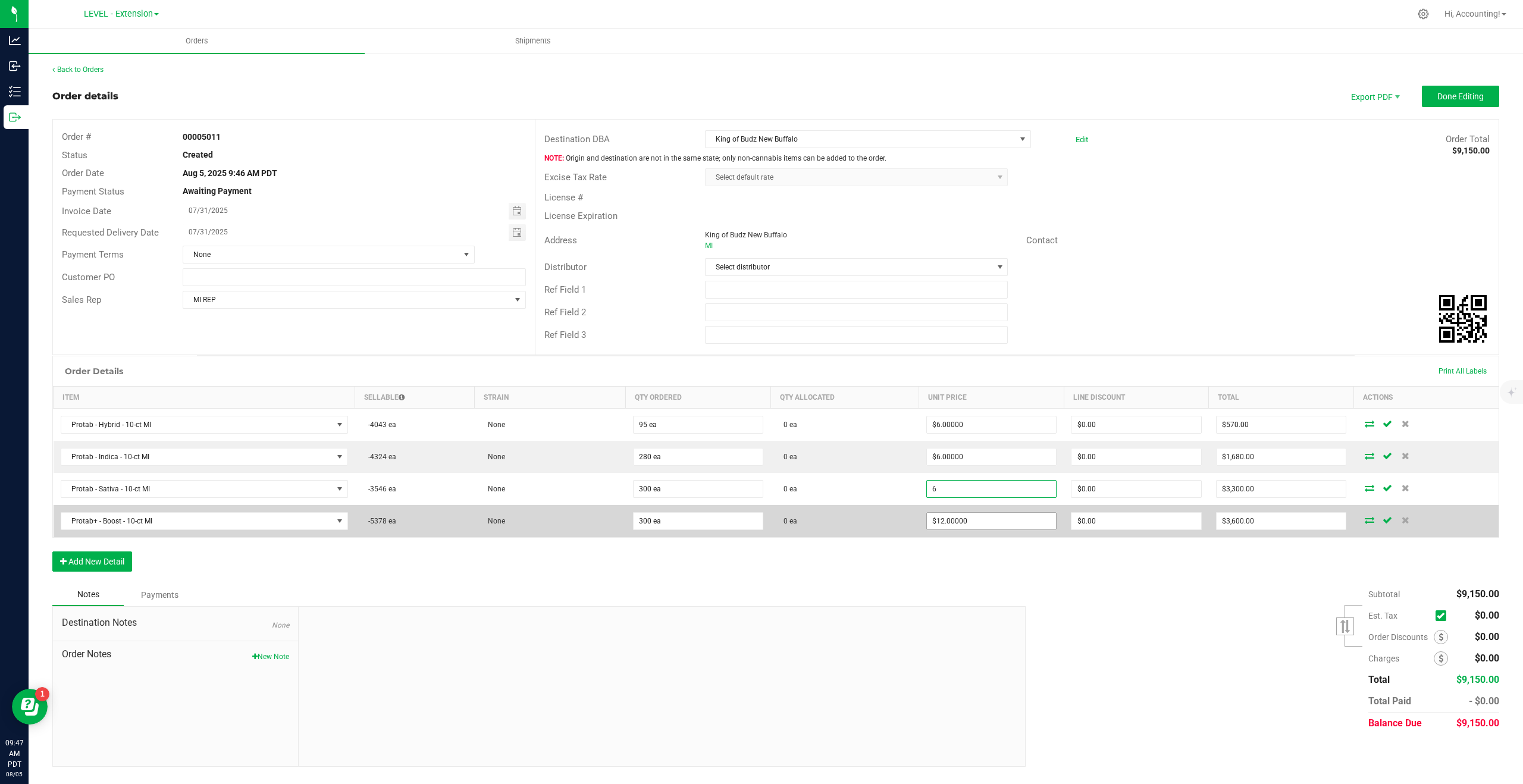 type on "$6.00000" 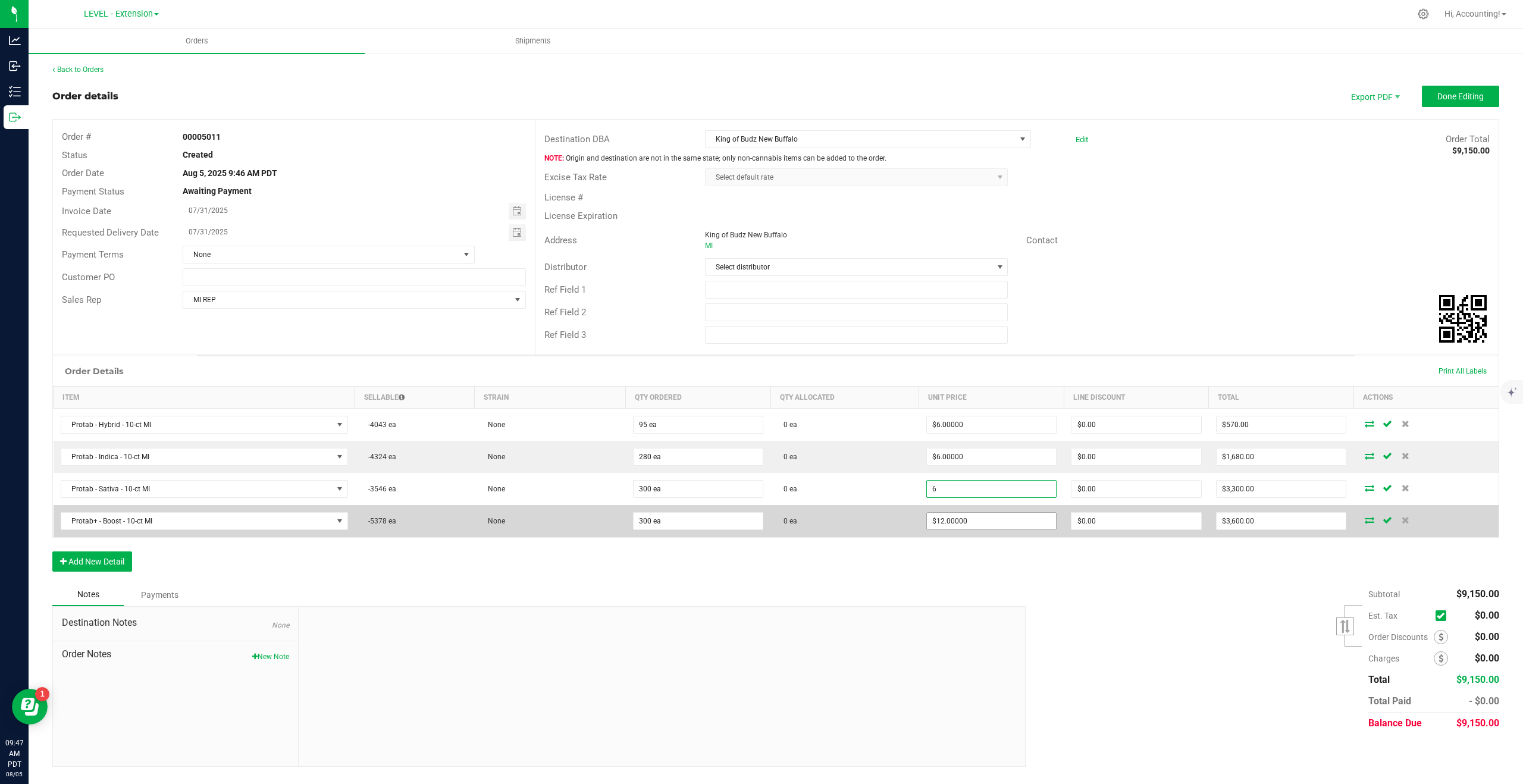 type on "$1,800.00" 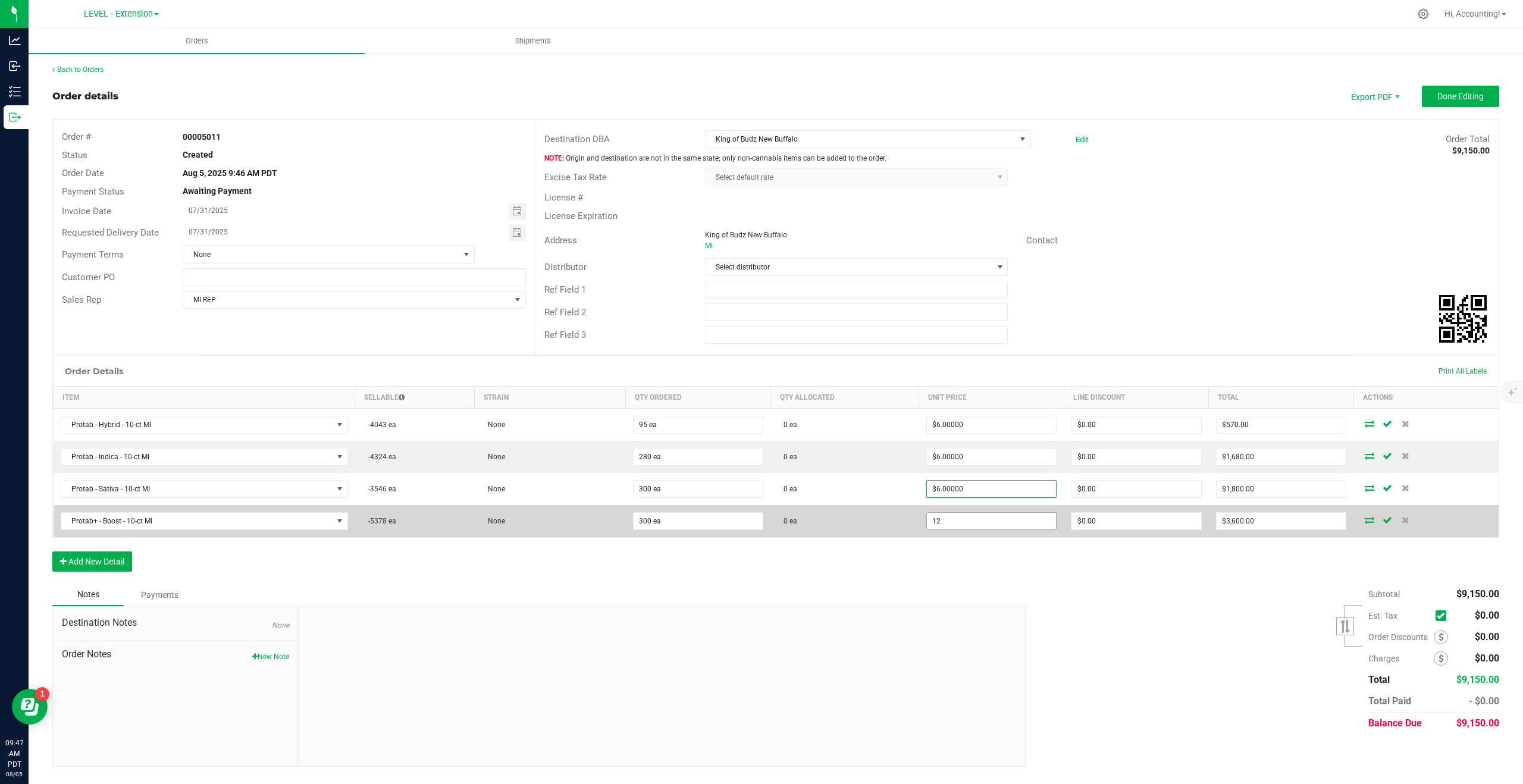 click on "12" at bounding box center [992, 521] 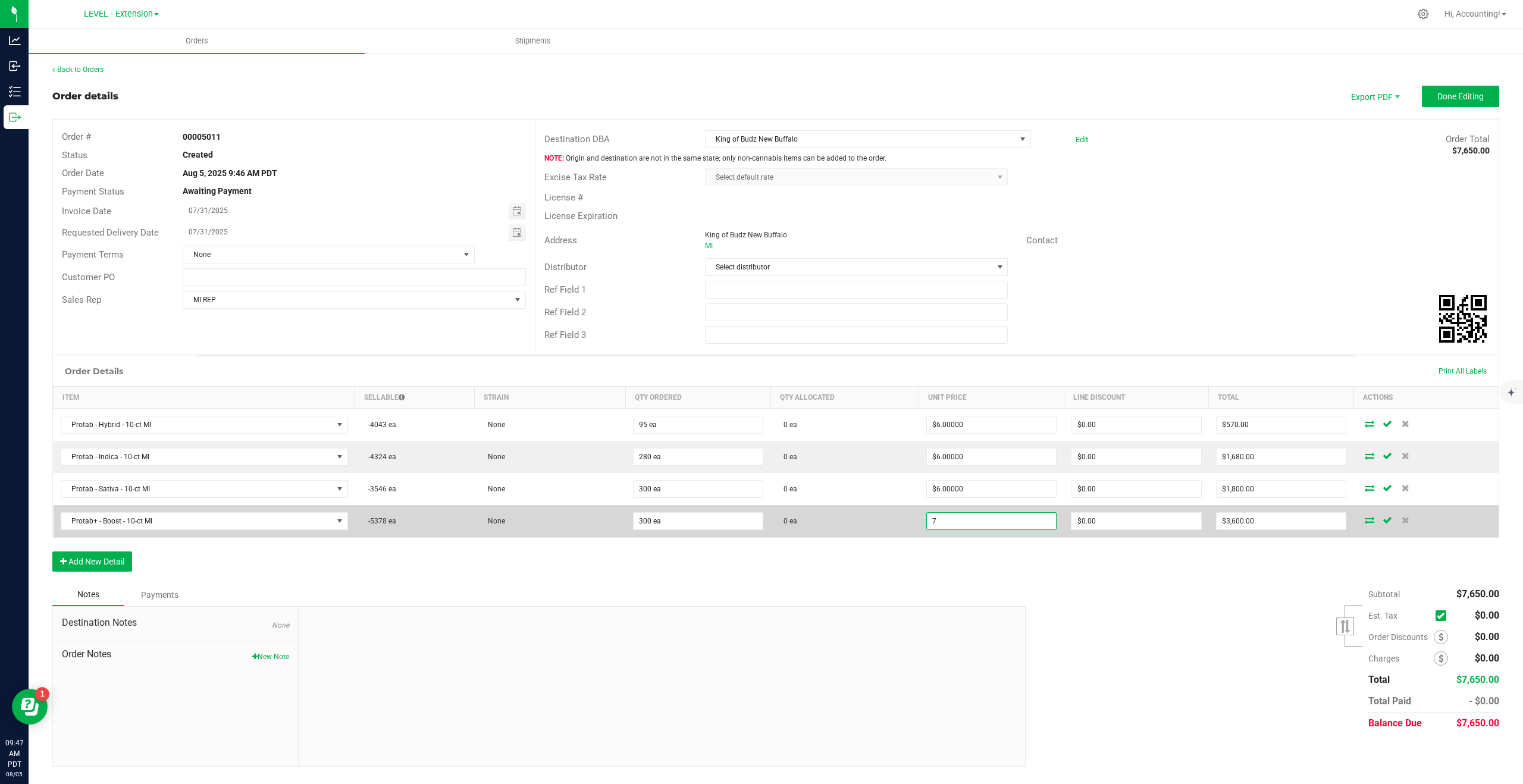 type on "$7.00000" 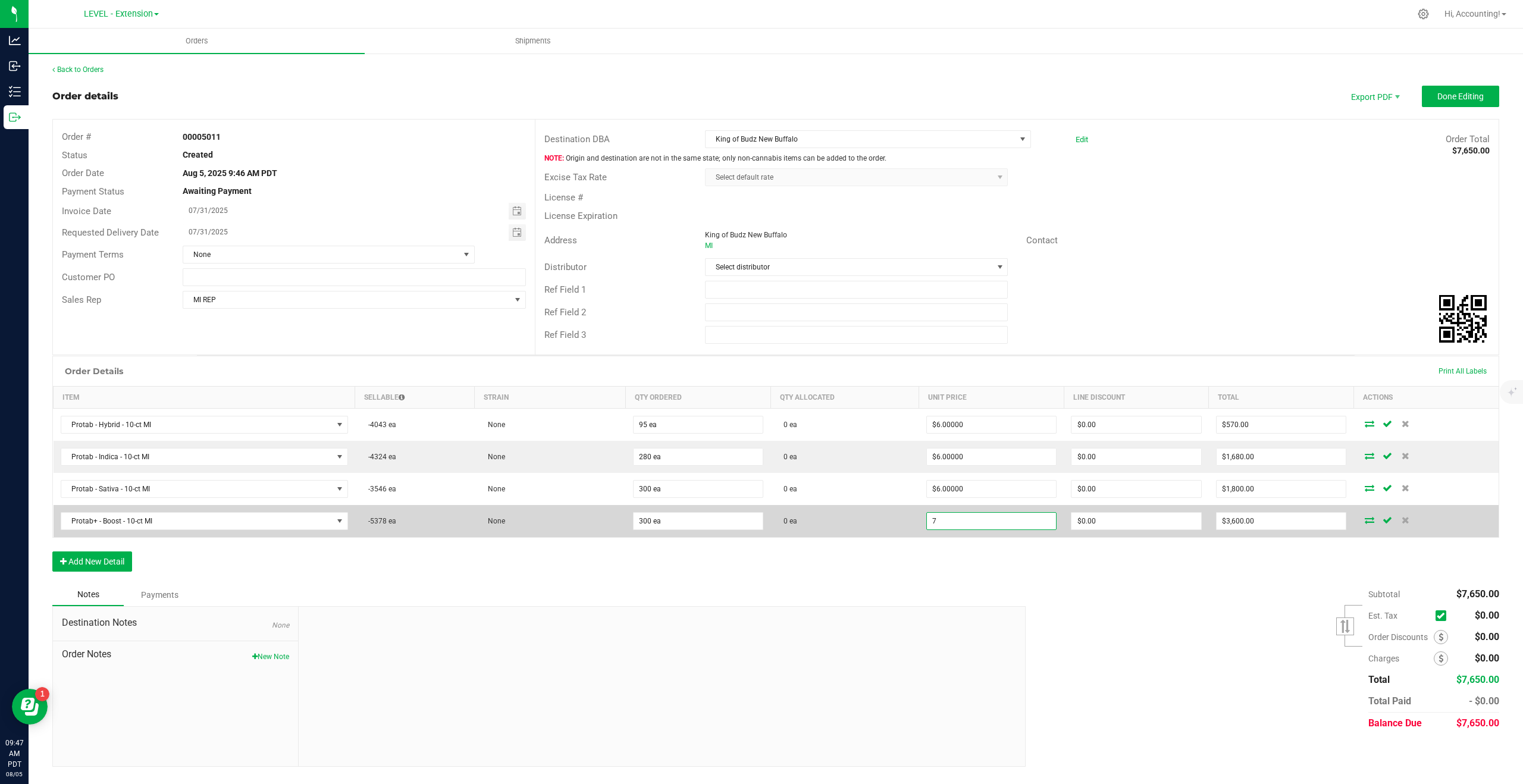 type on "0" 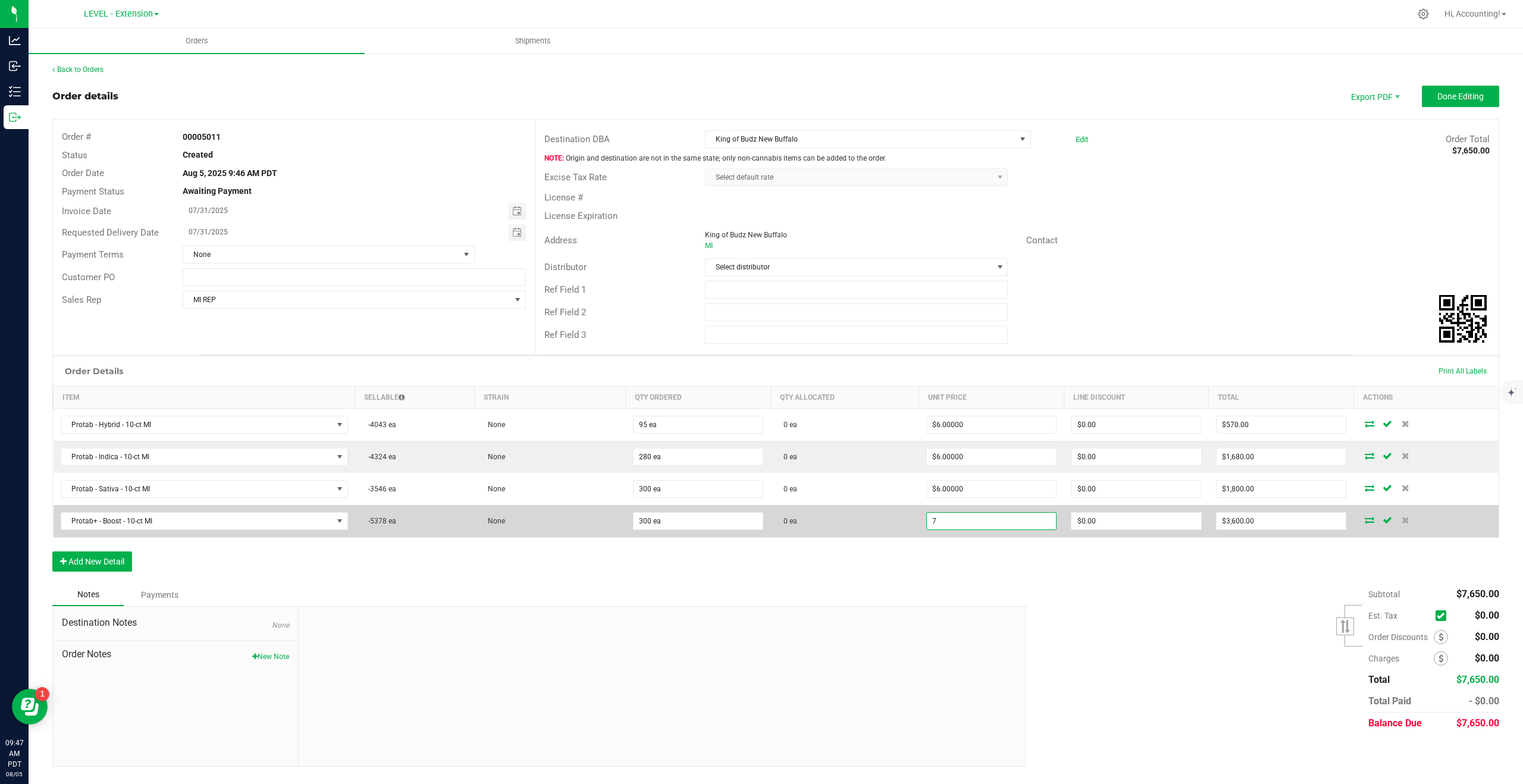 type on "$2,100.00" 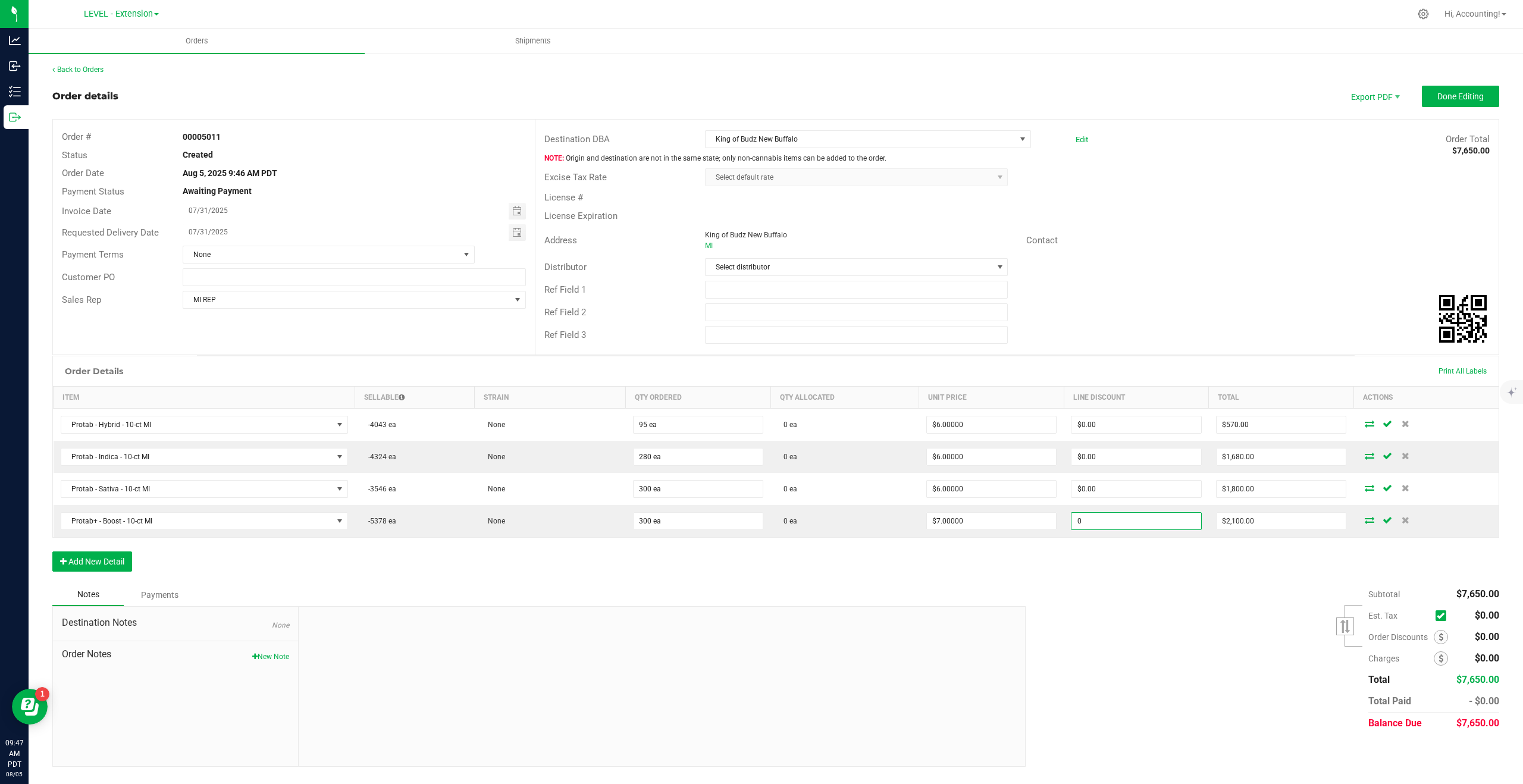 type on "$0.00" 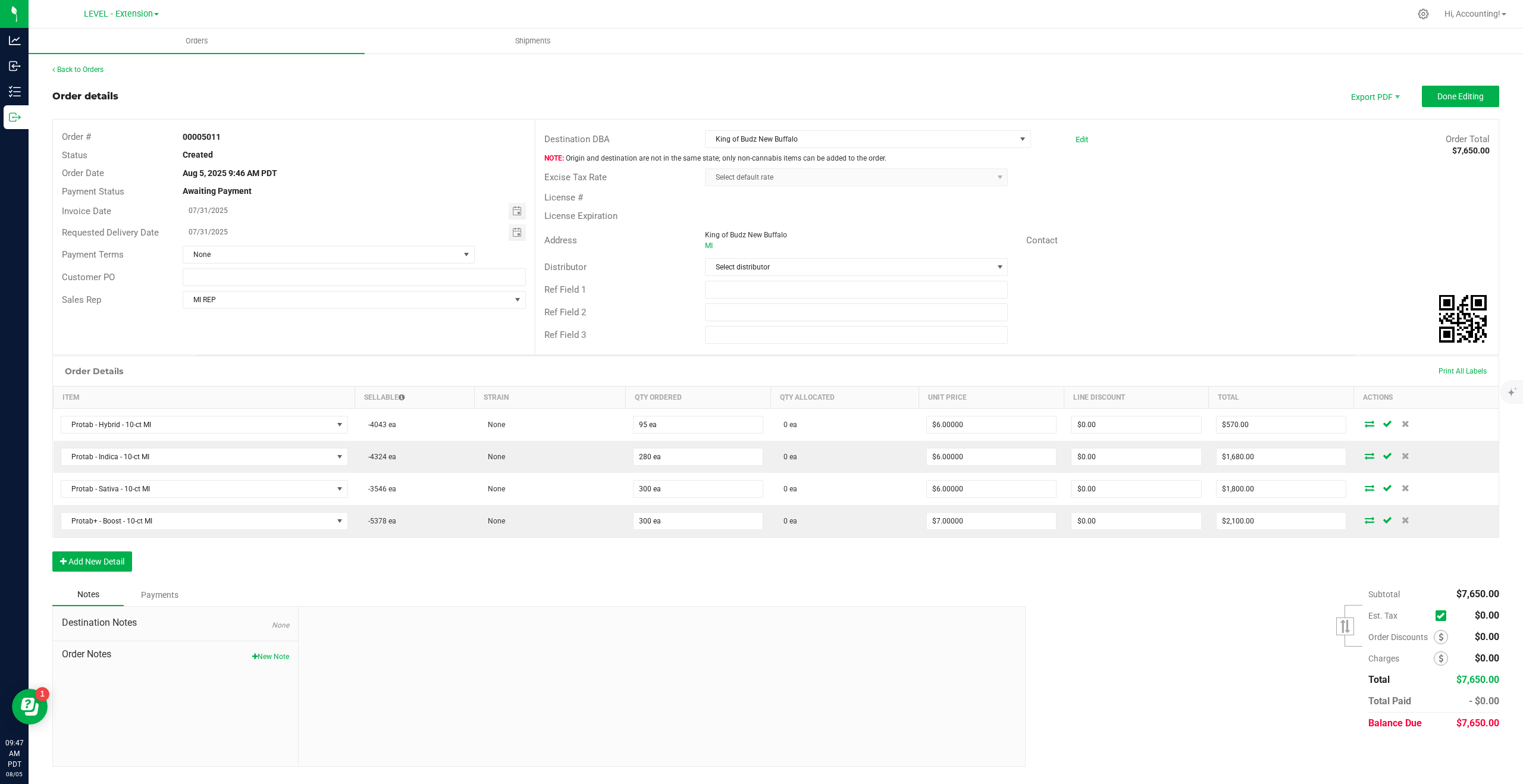 click on "Subtotal
$7,650.00
Est.  Tax" at bounding box center (1258, 658) 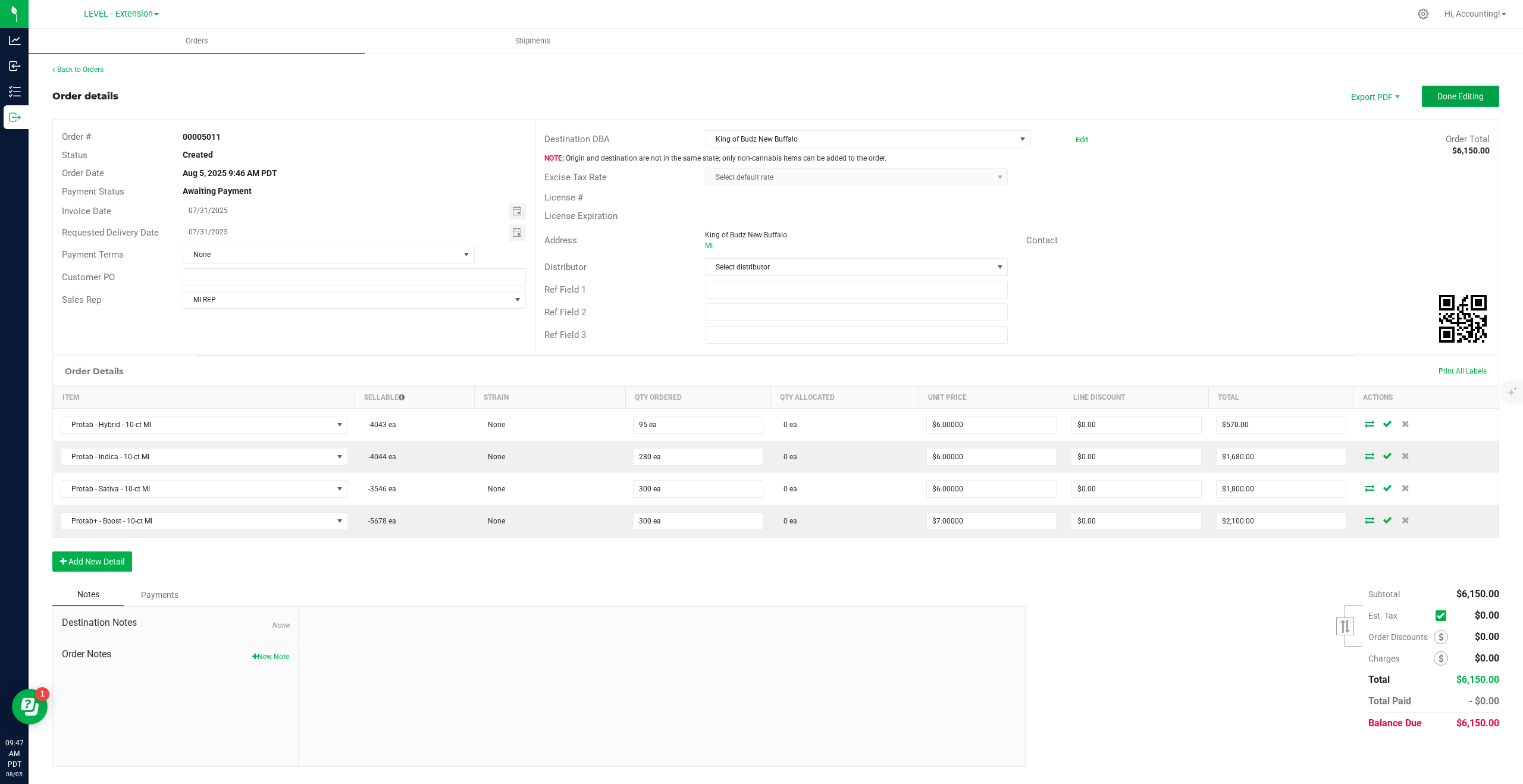 click on "Done Editing" at bounding box center [1461, 96] 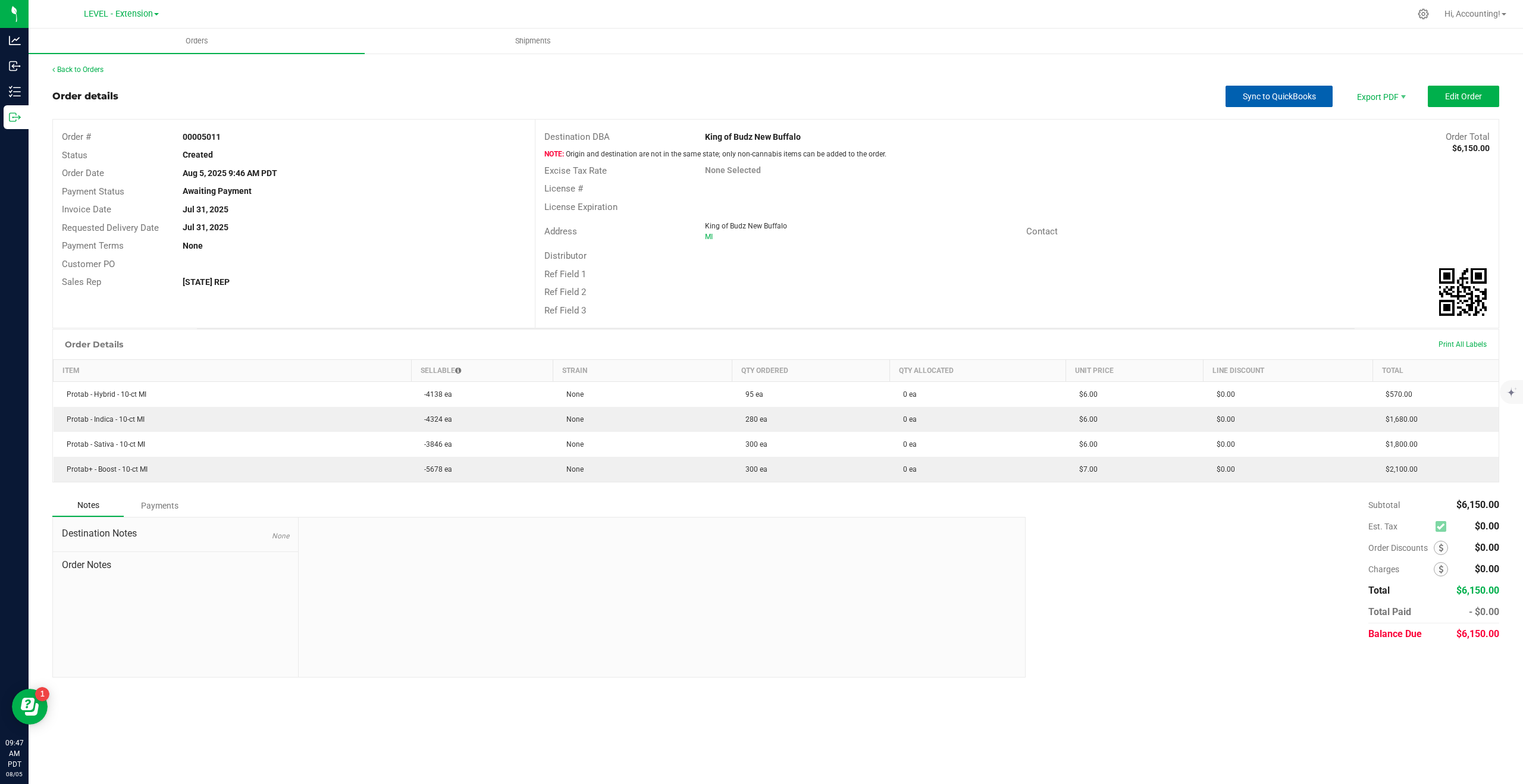 click on "Sync to QuickBooks" at bounding box center [1279, 96] 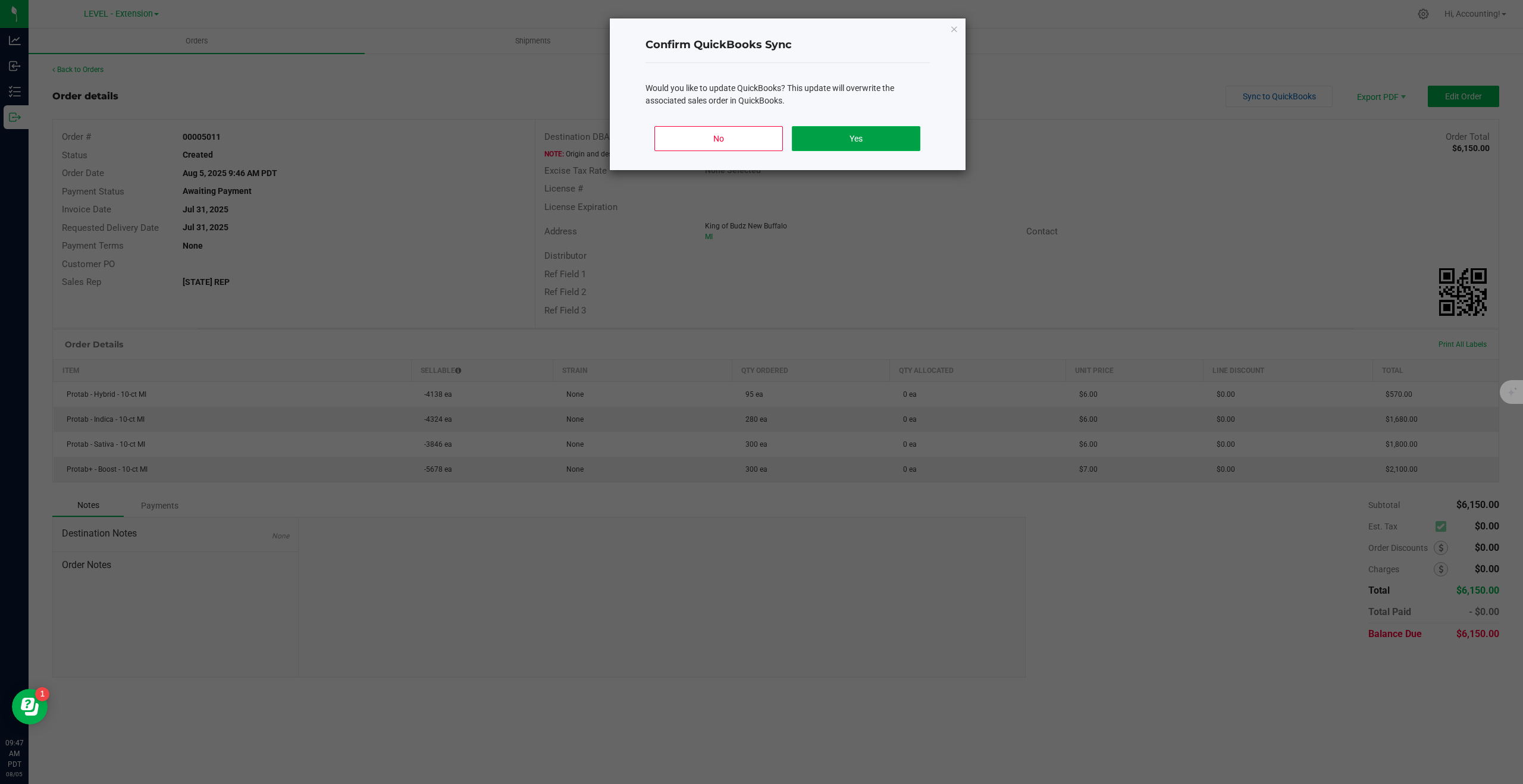 click on "Yes" 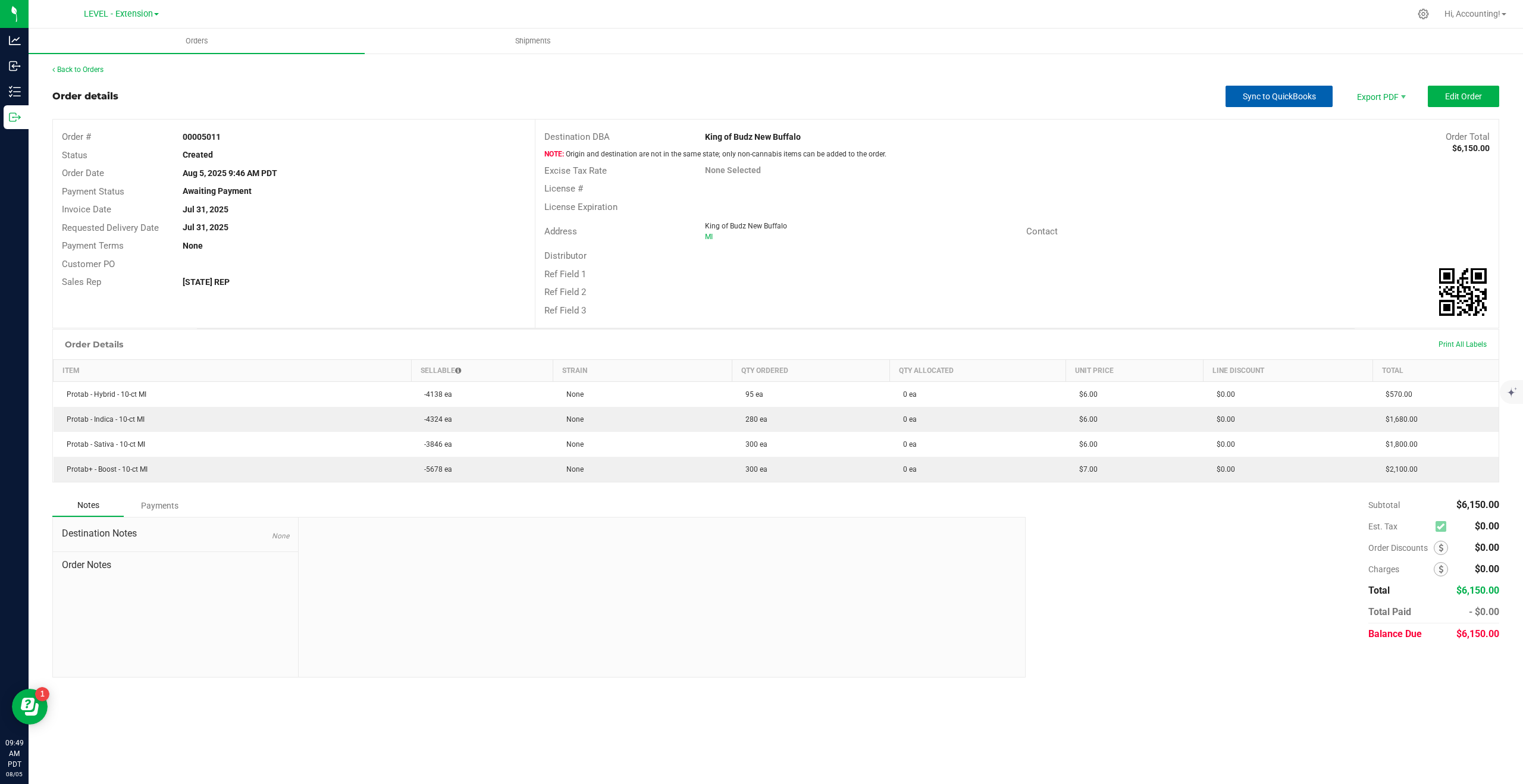 click on "Sync to QuickBooks" at bounding box center [1279, 96] 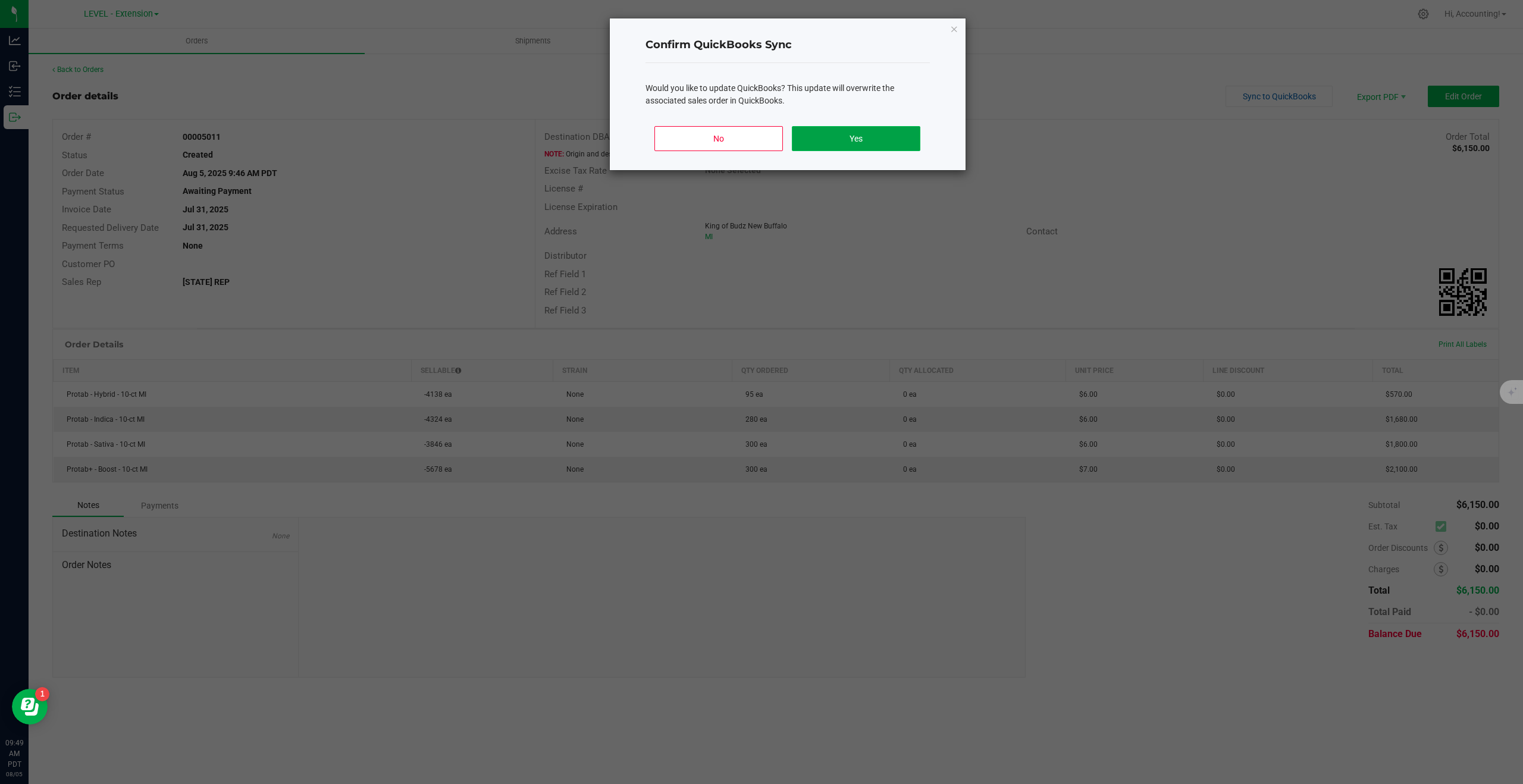 click on "Yes" 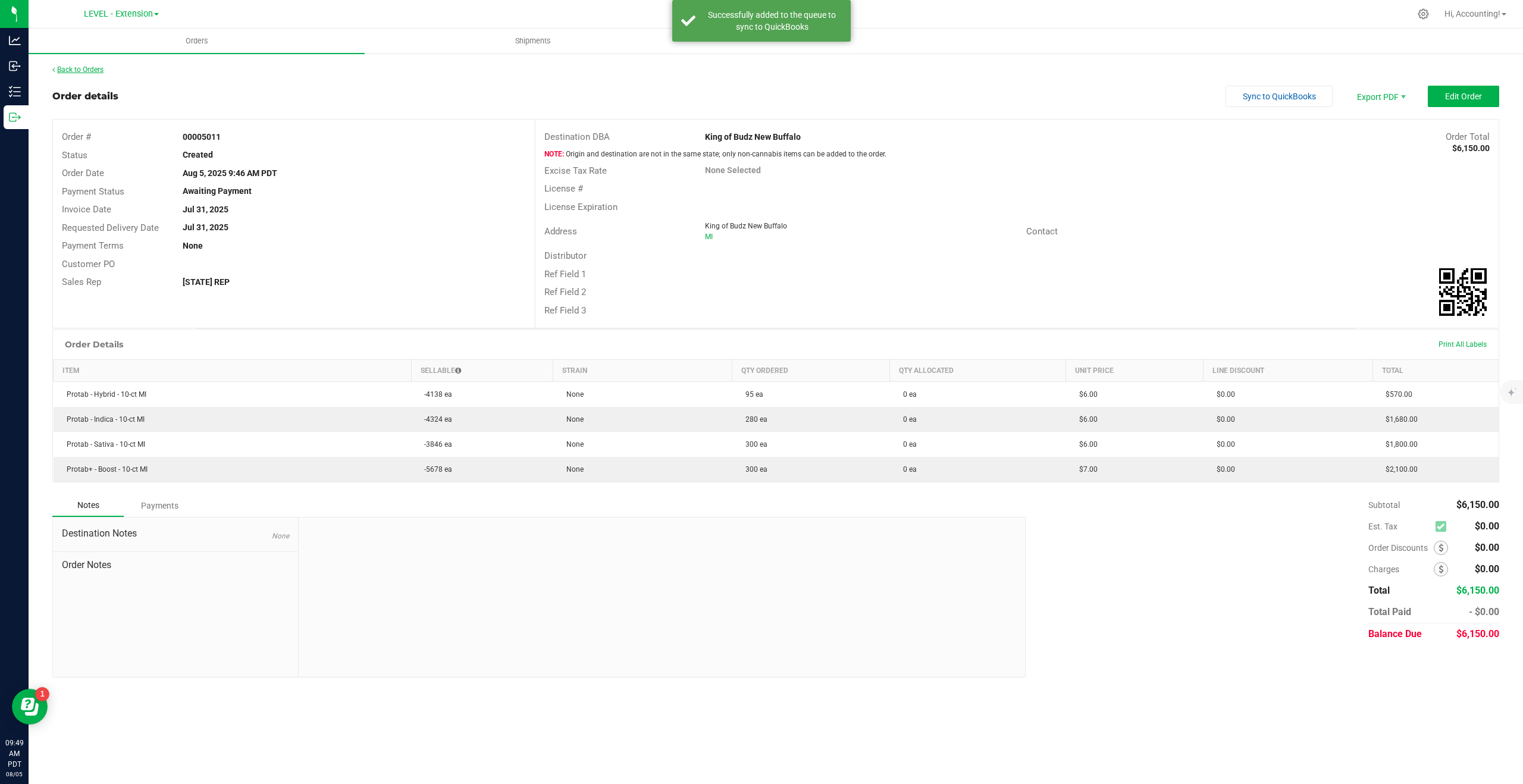 click on "Back to Orders" at bounding box center [78, 70] 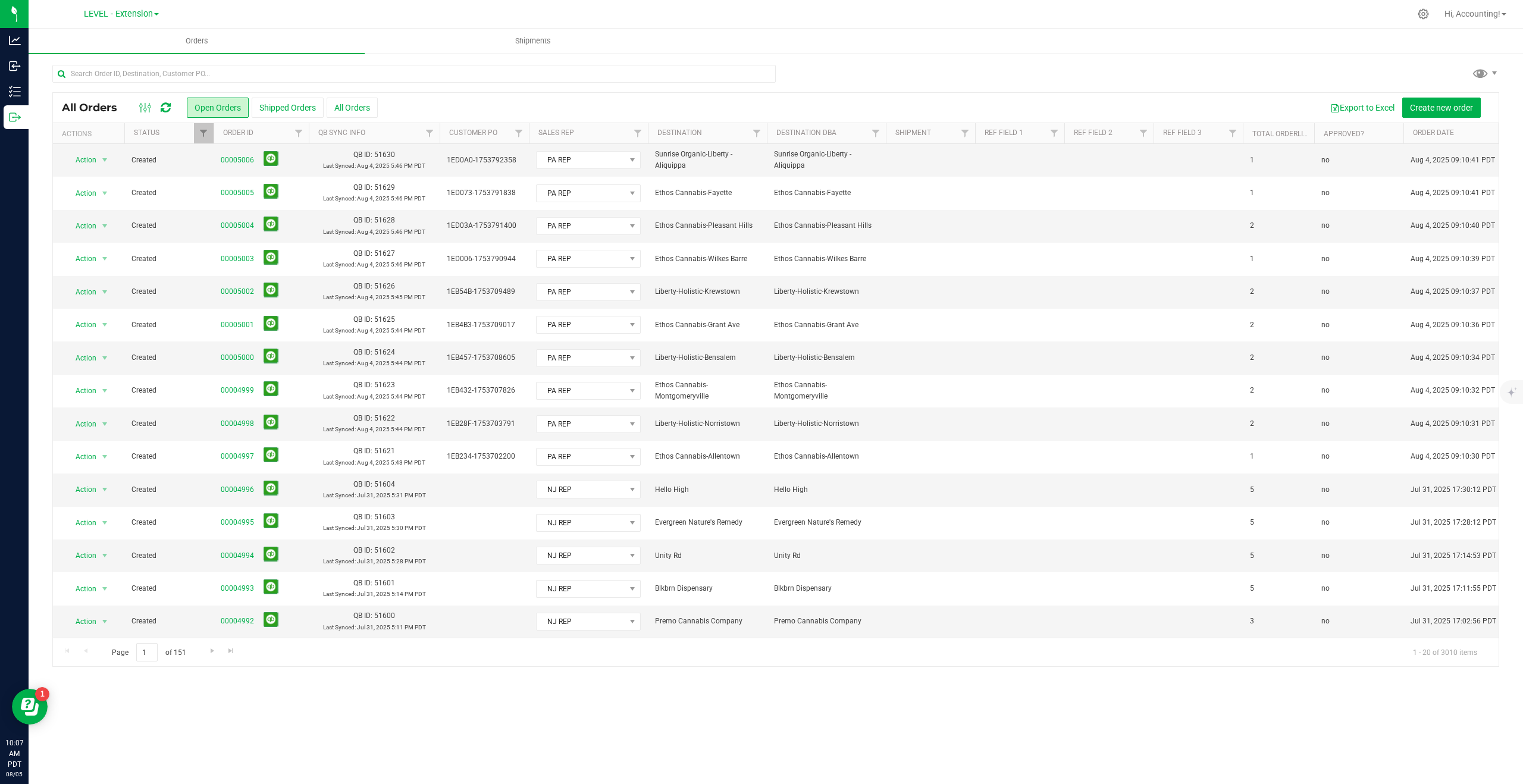 scroll, scrollTop: 165, scrollLeft: 0, axis: vertical 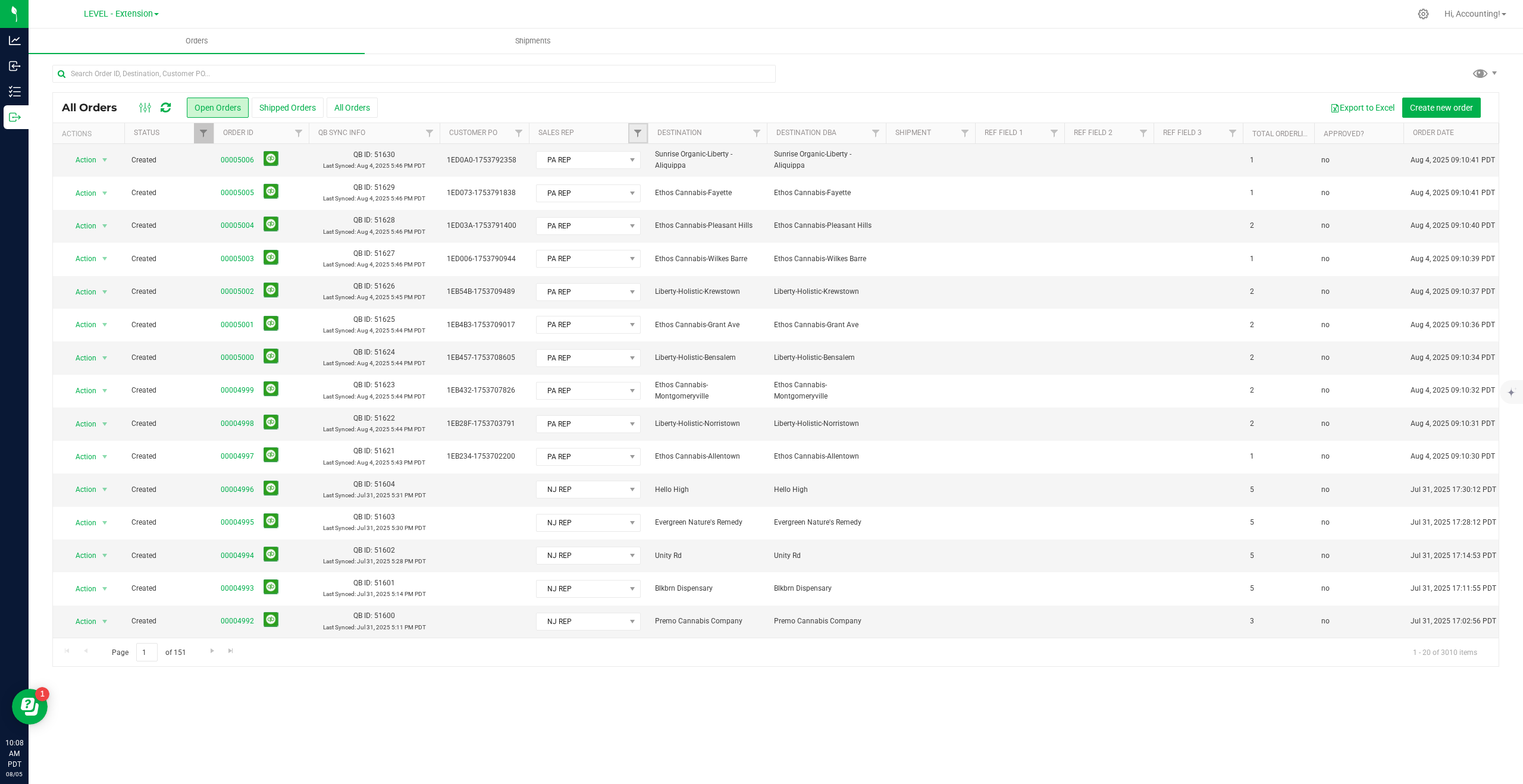 click at bounding box center [638, 133] 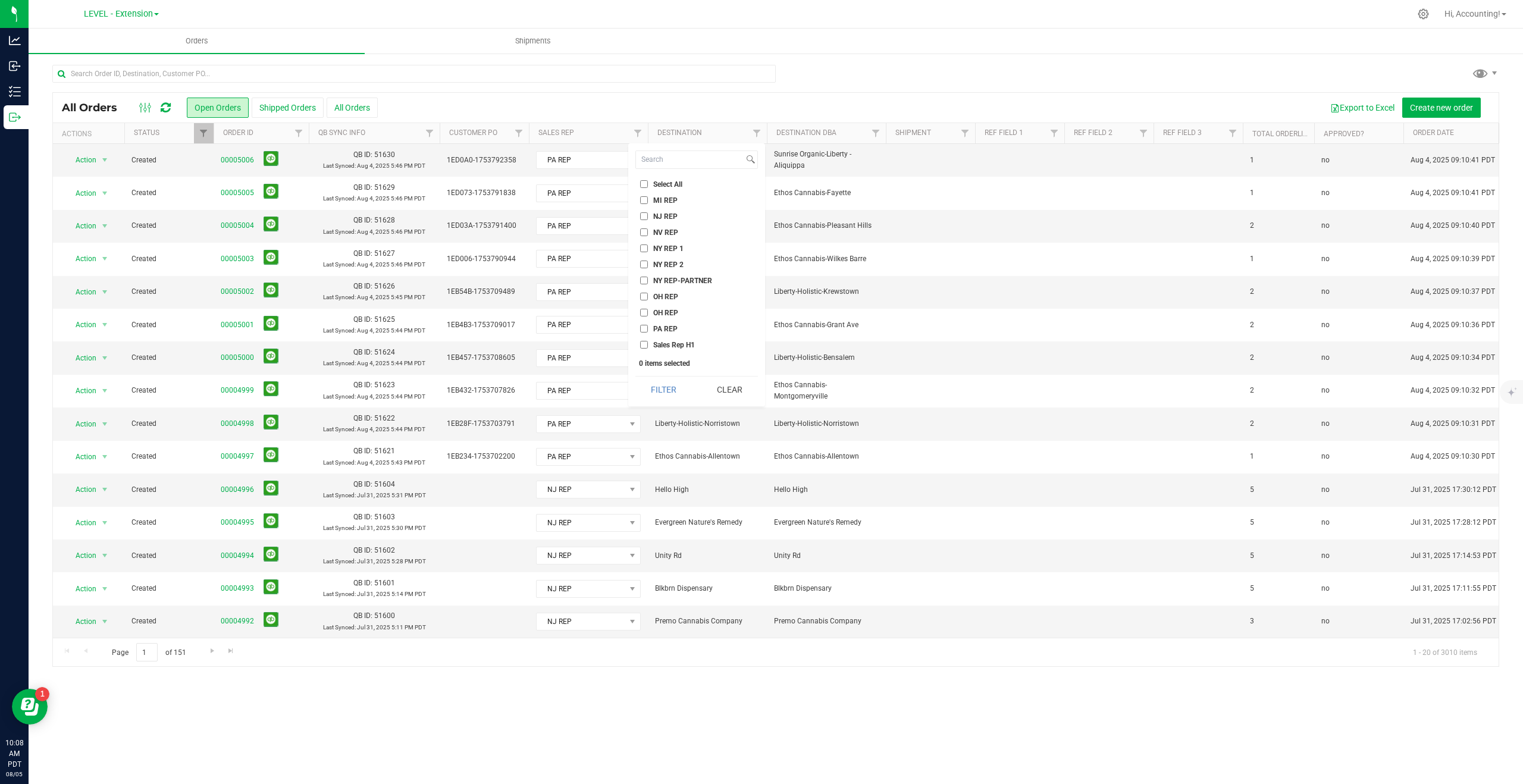click on "MI REP" at bounding box center (644, 200) 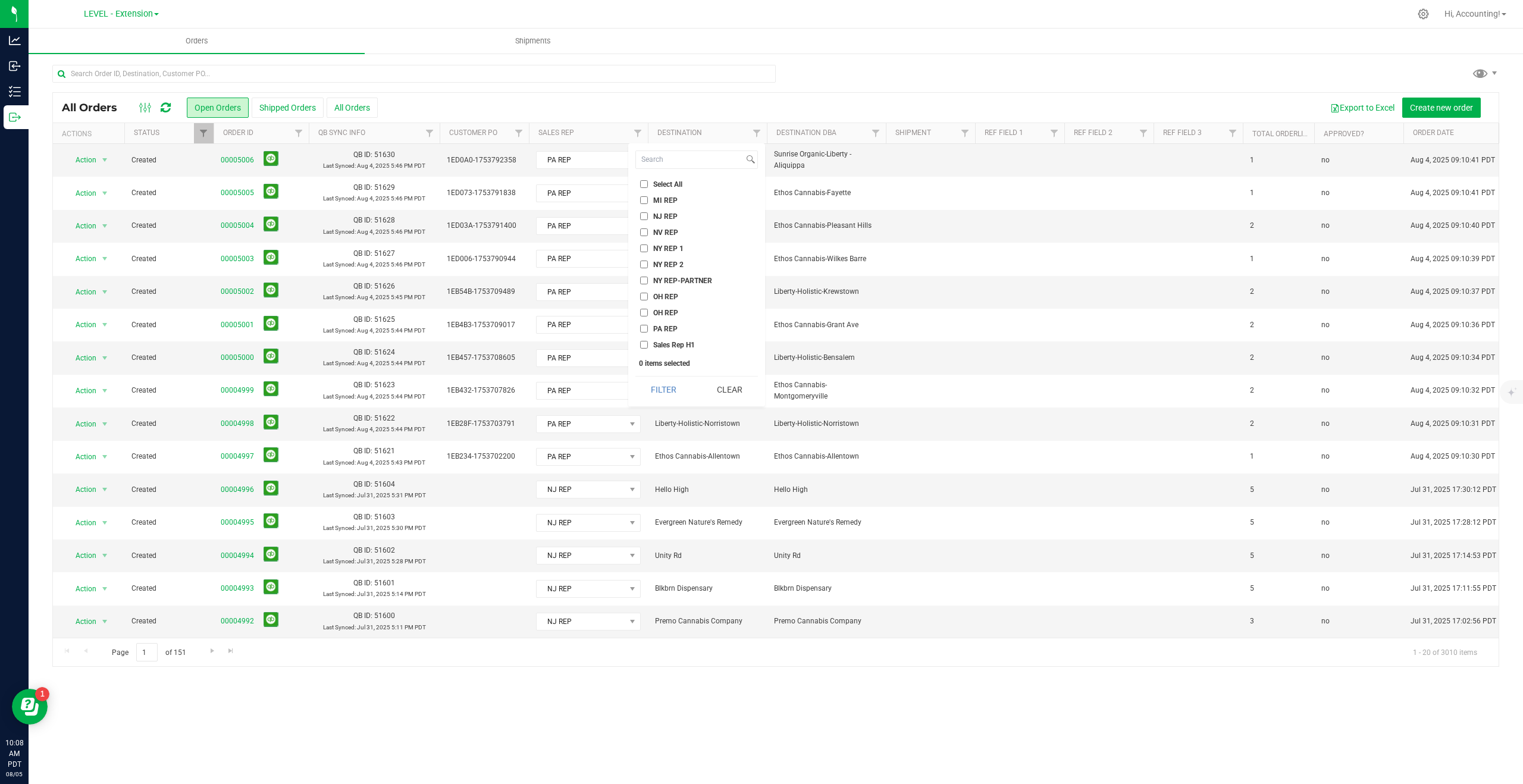 checkbox on "true" 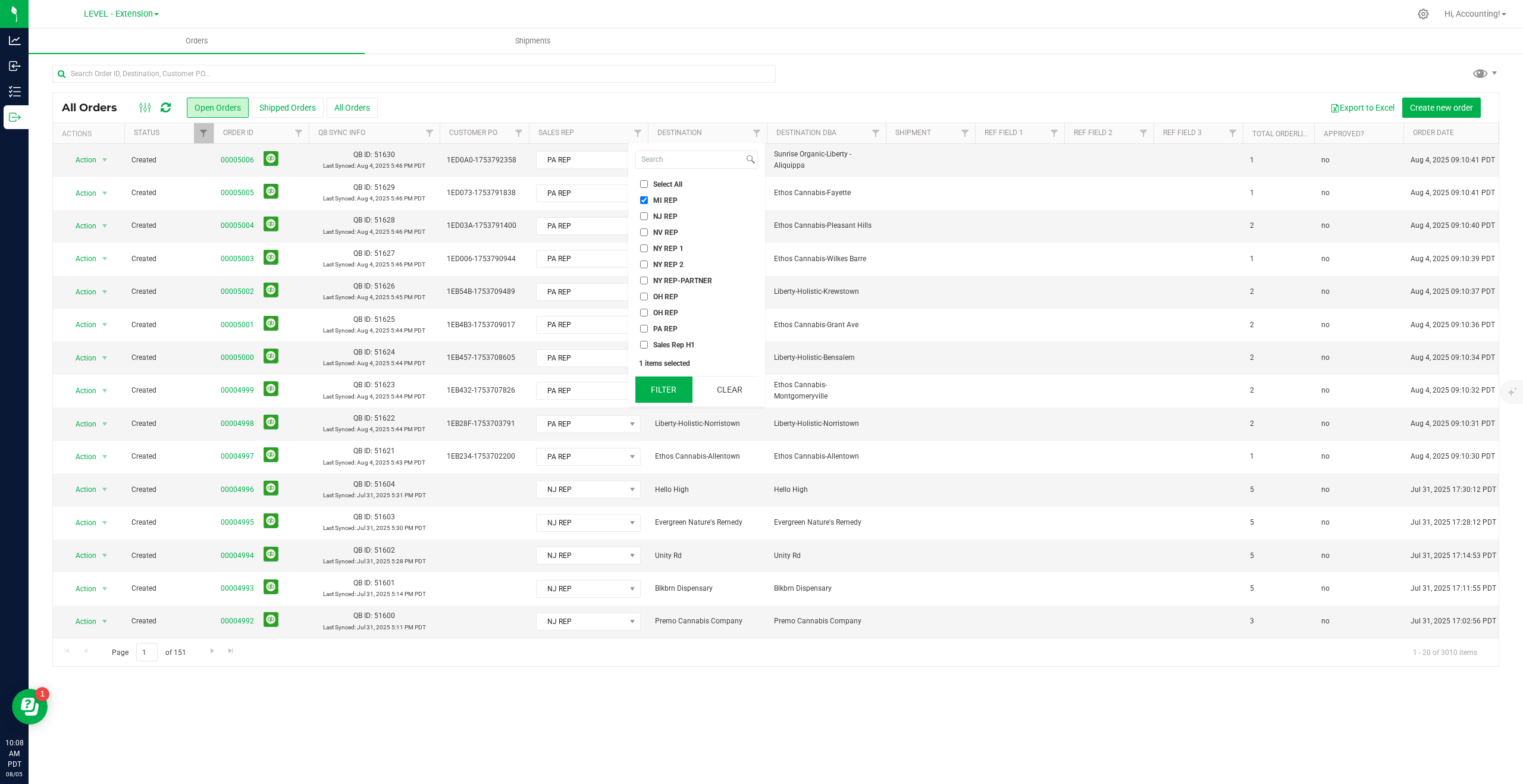 click on "Filter" at bounding box center (664, 390) 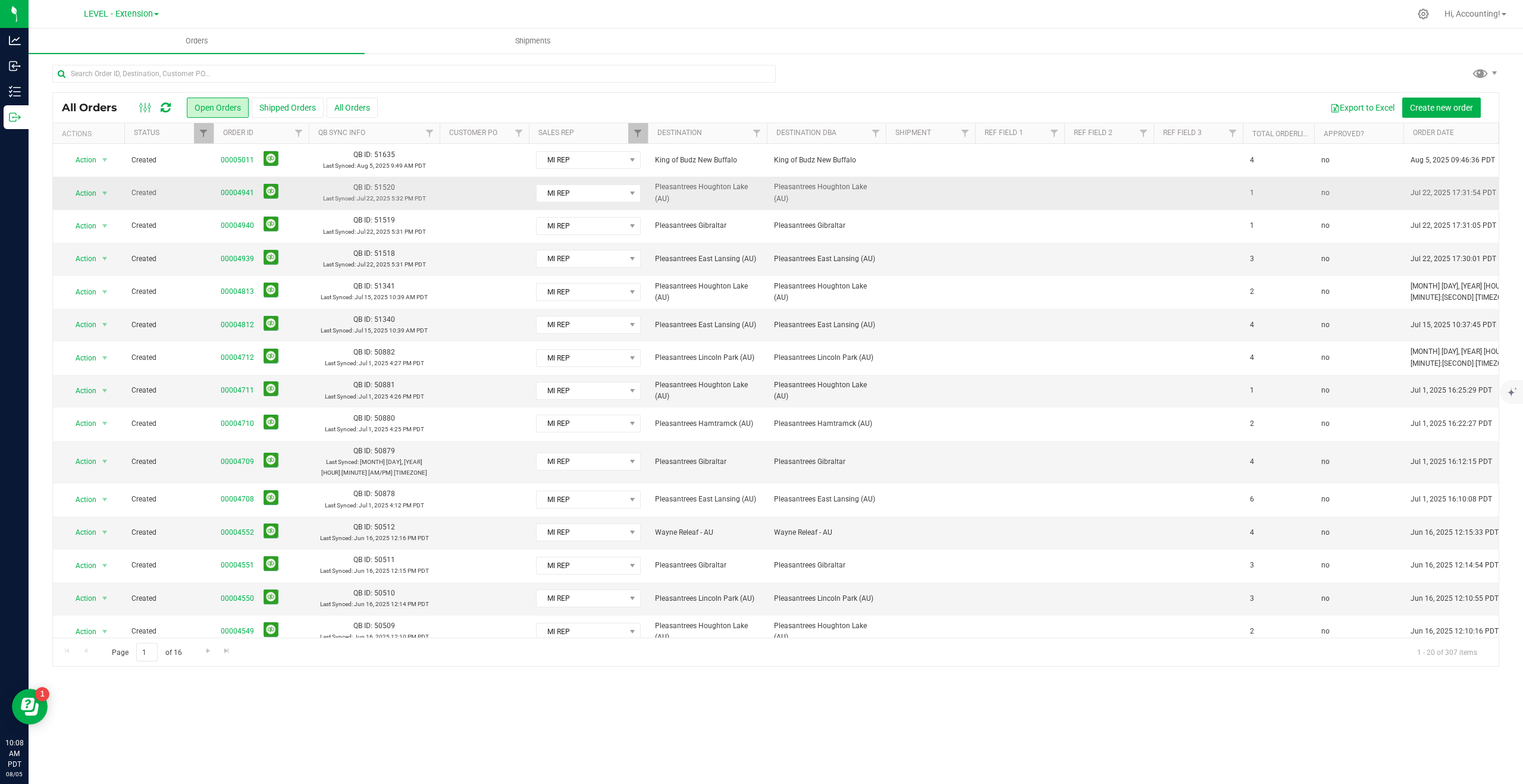 scroll, scrollTop: 0, scrollLeft: 228, axis: horizontal 